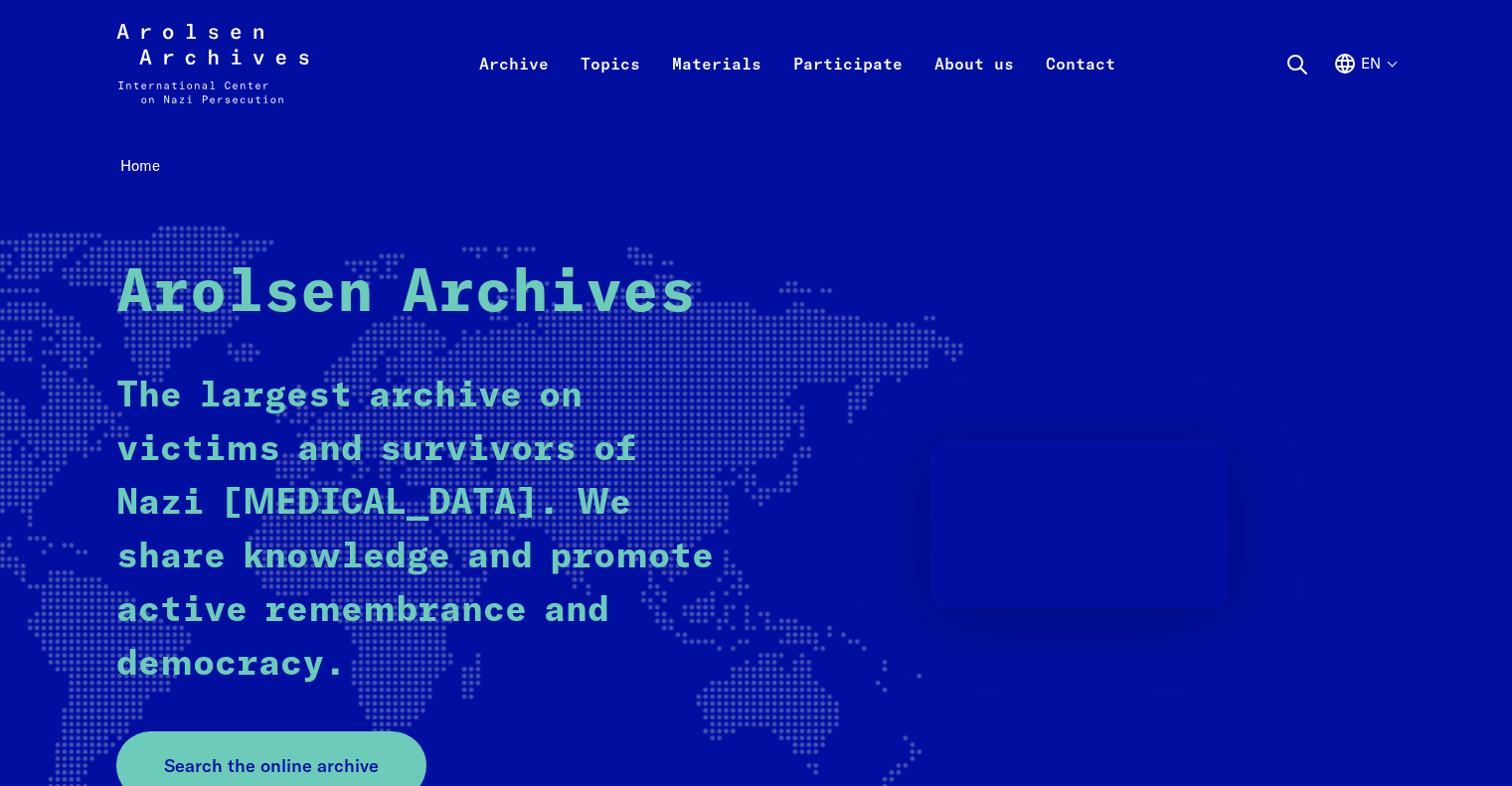 scroll, scrollTop: 0, scrollLeft: 0, axis: both 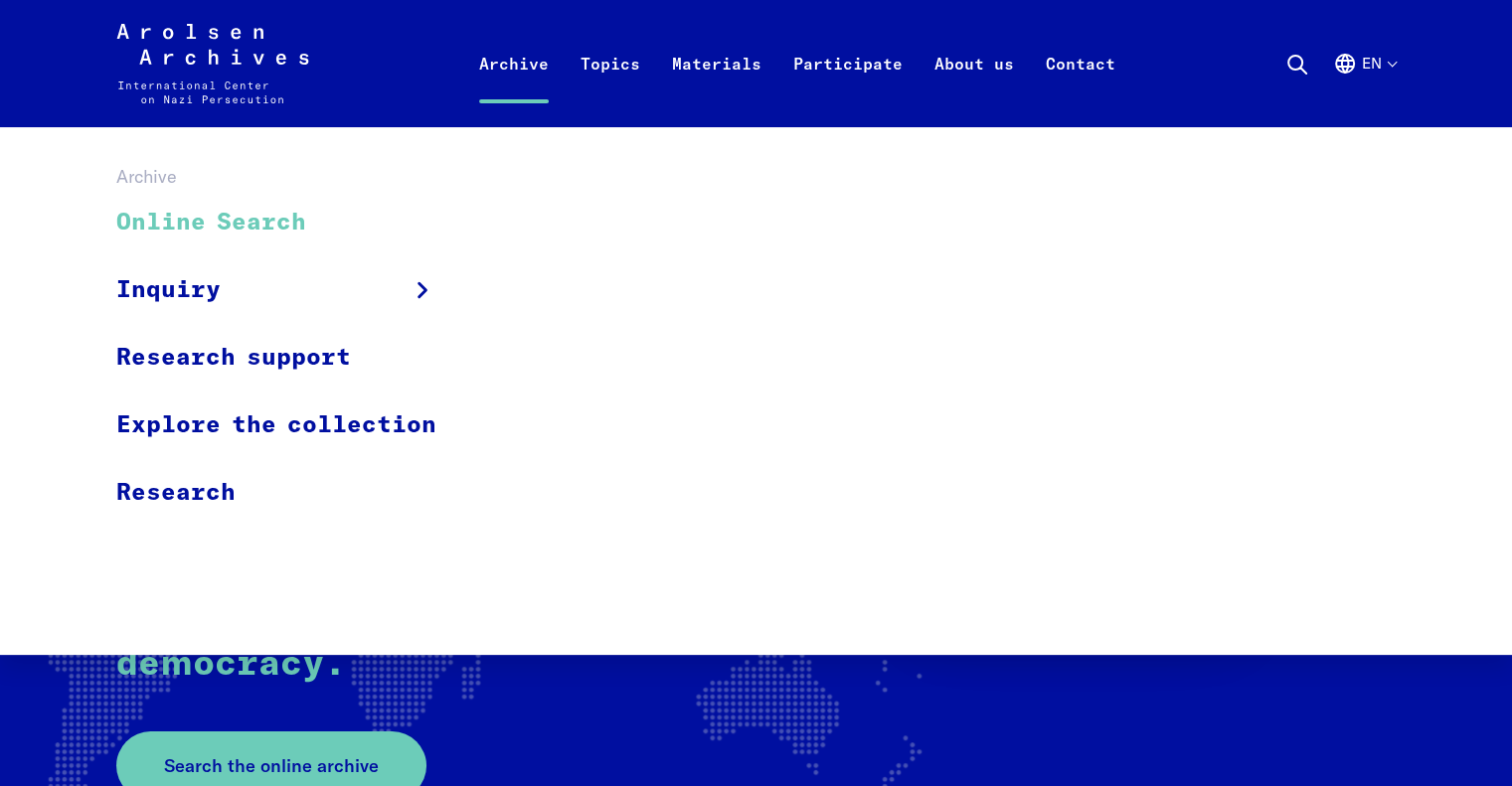 click on "Online Search" at bounding box center (289, 223) 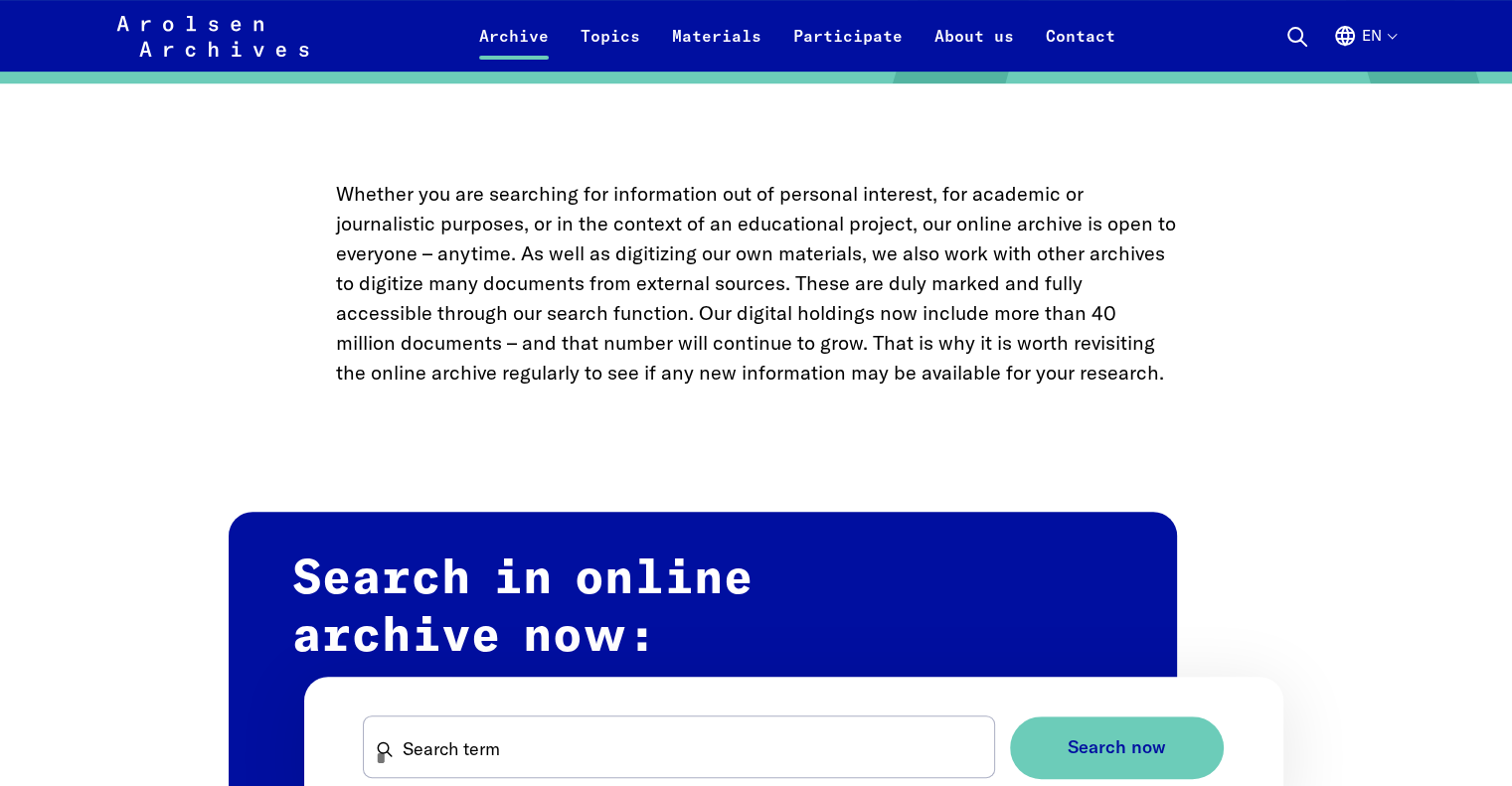 scroll, scrollTop: 1093, scrollLeft: 0, axis: vertical 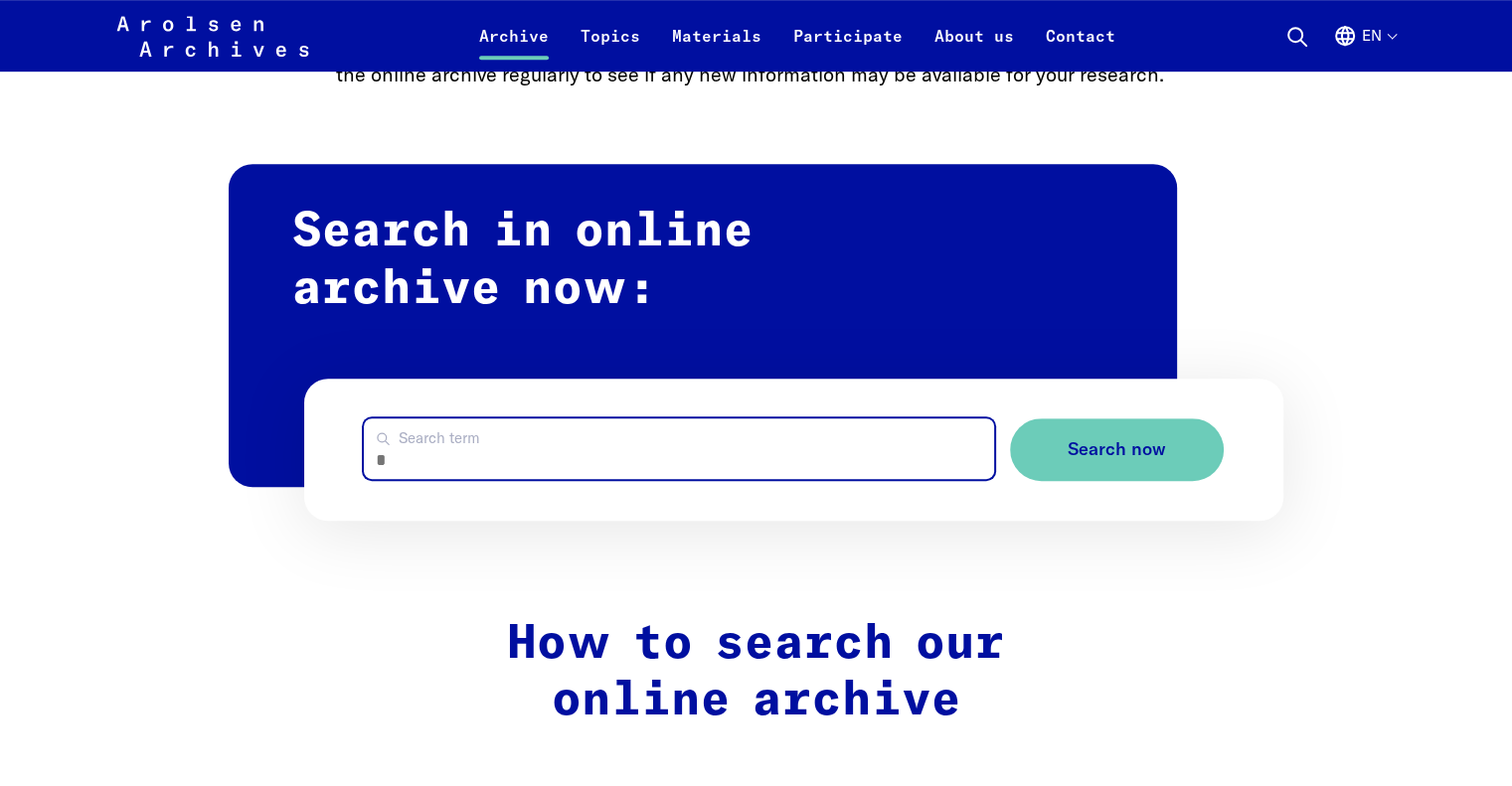 click on "Search term" at bounding box center [678, 448] 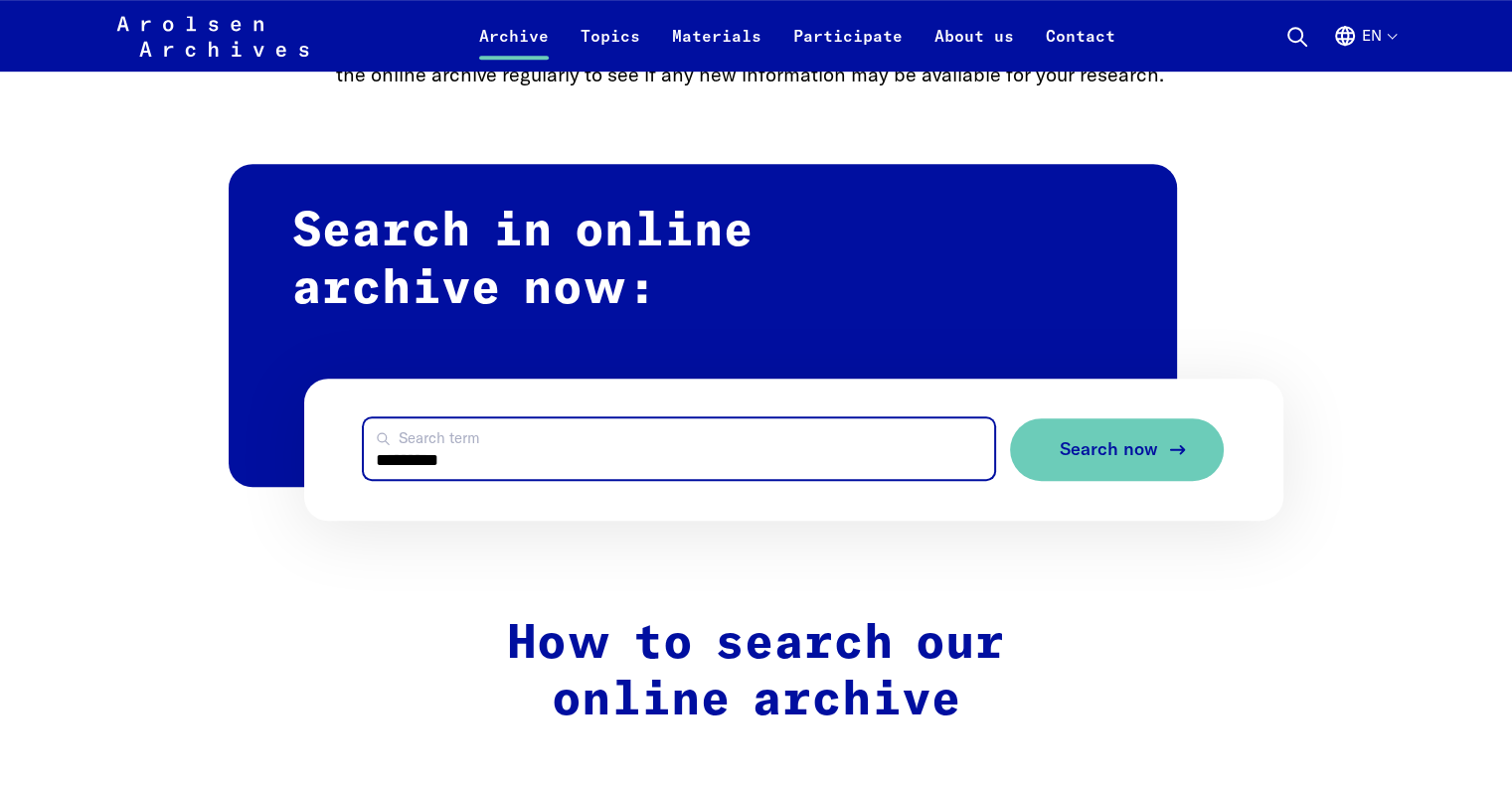 type on "*********" 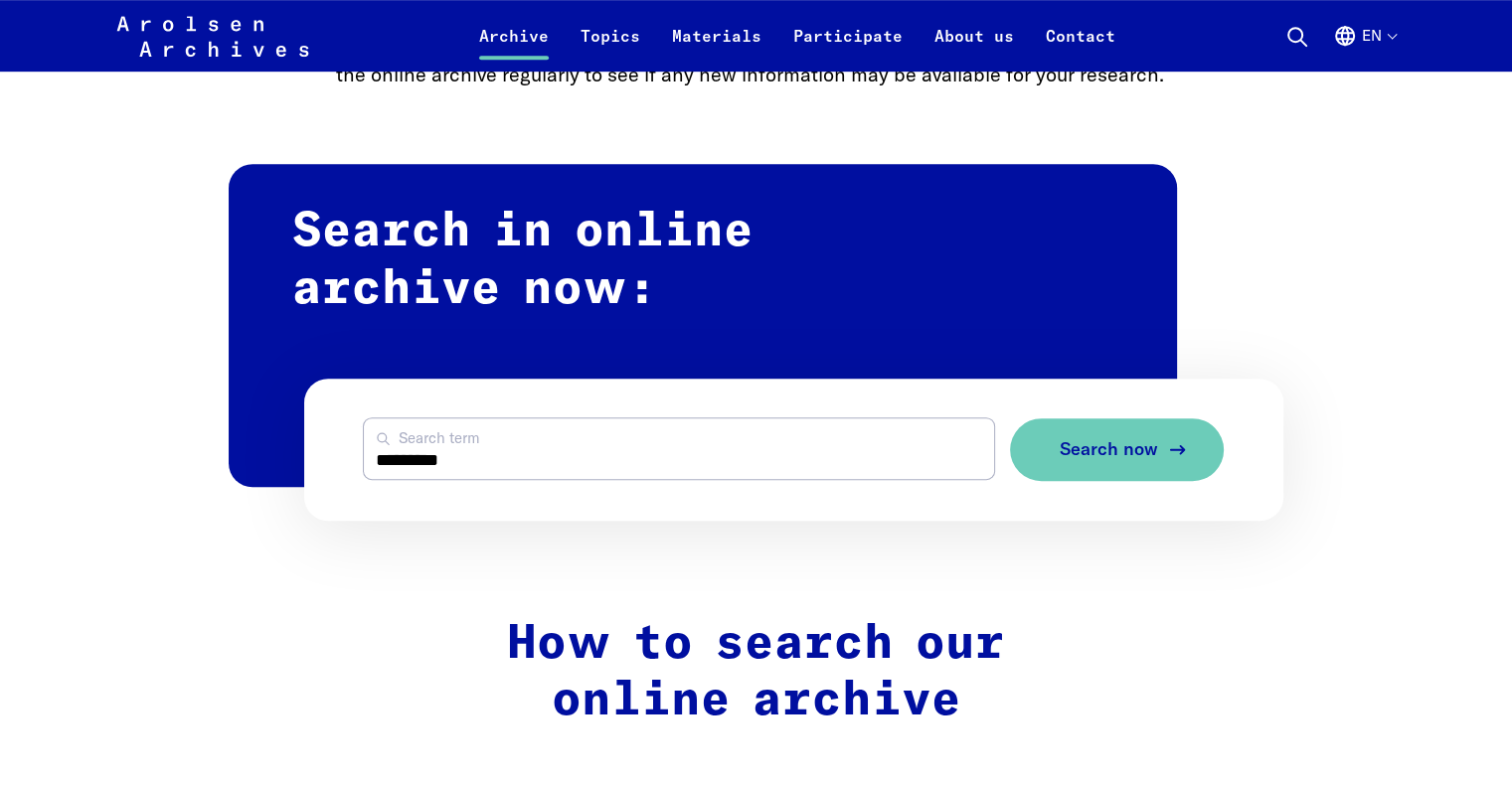 click on "Search now" at bounding box center [1108, 449] 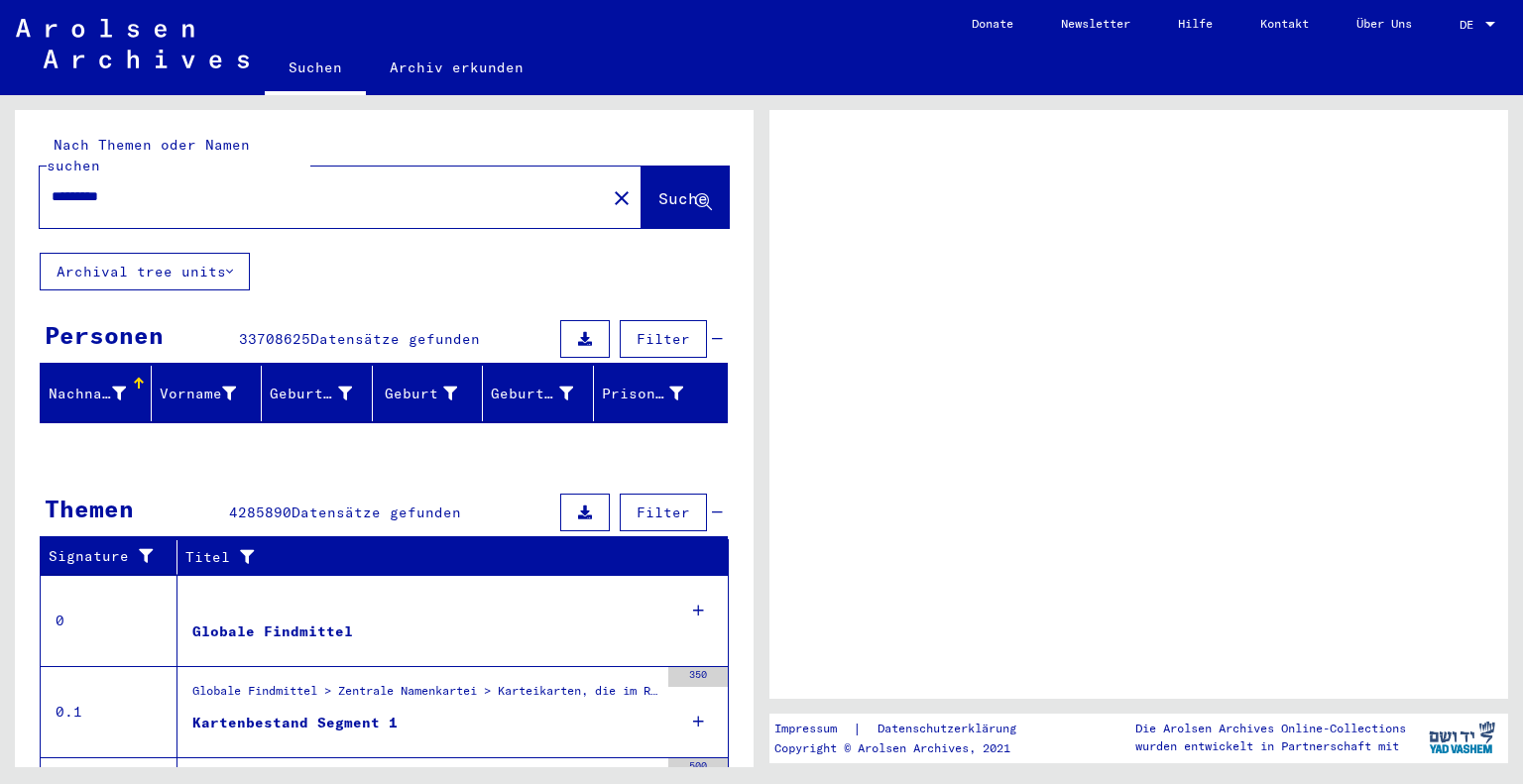 scroll, scrollTop: 0, scrollLeft: 0, axis: both 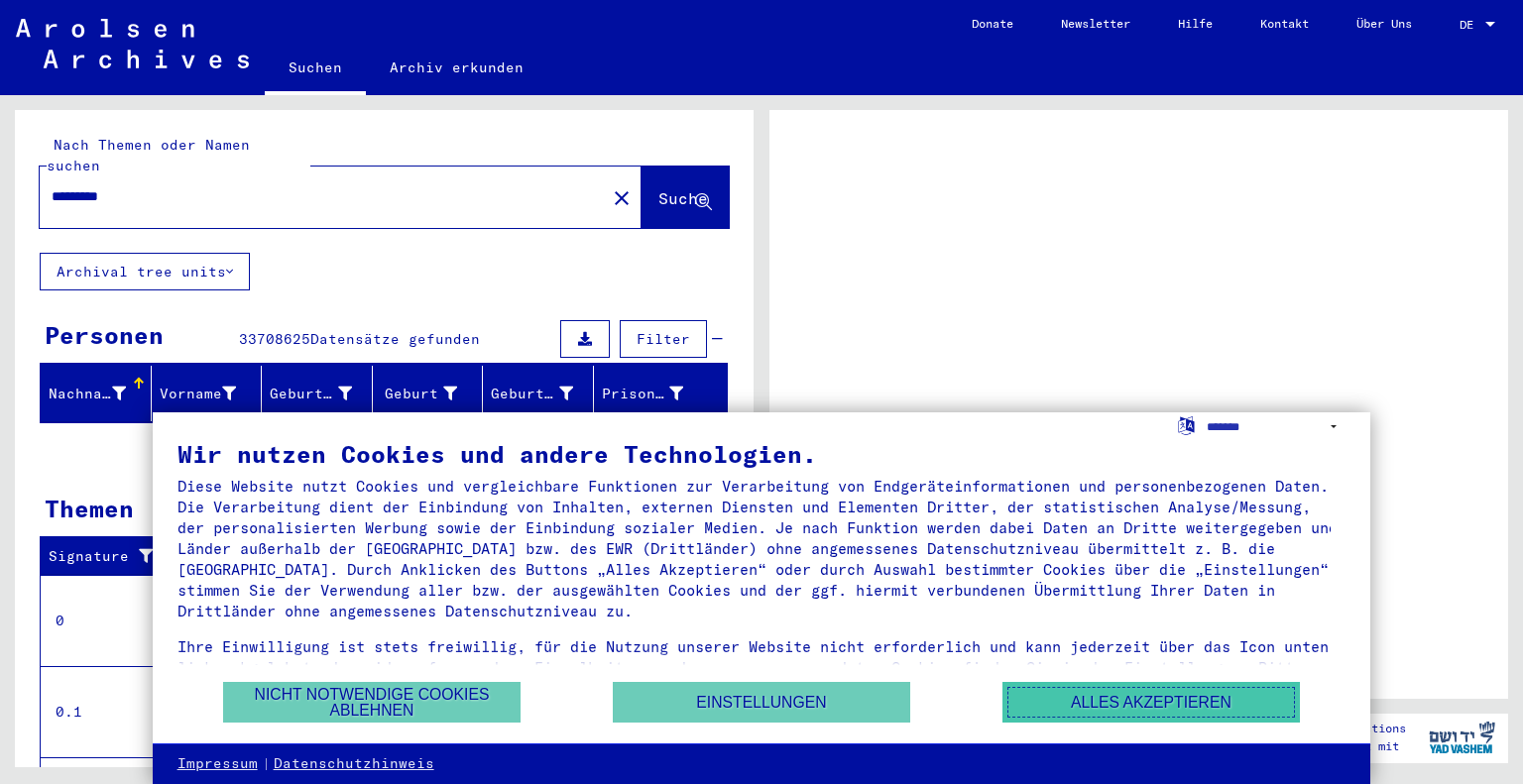 click on "Alles akzeptieren" at bounding box center (1151, 702) 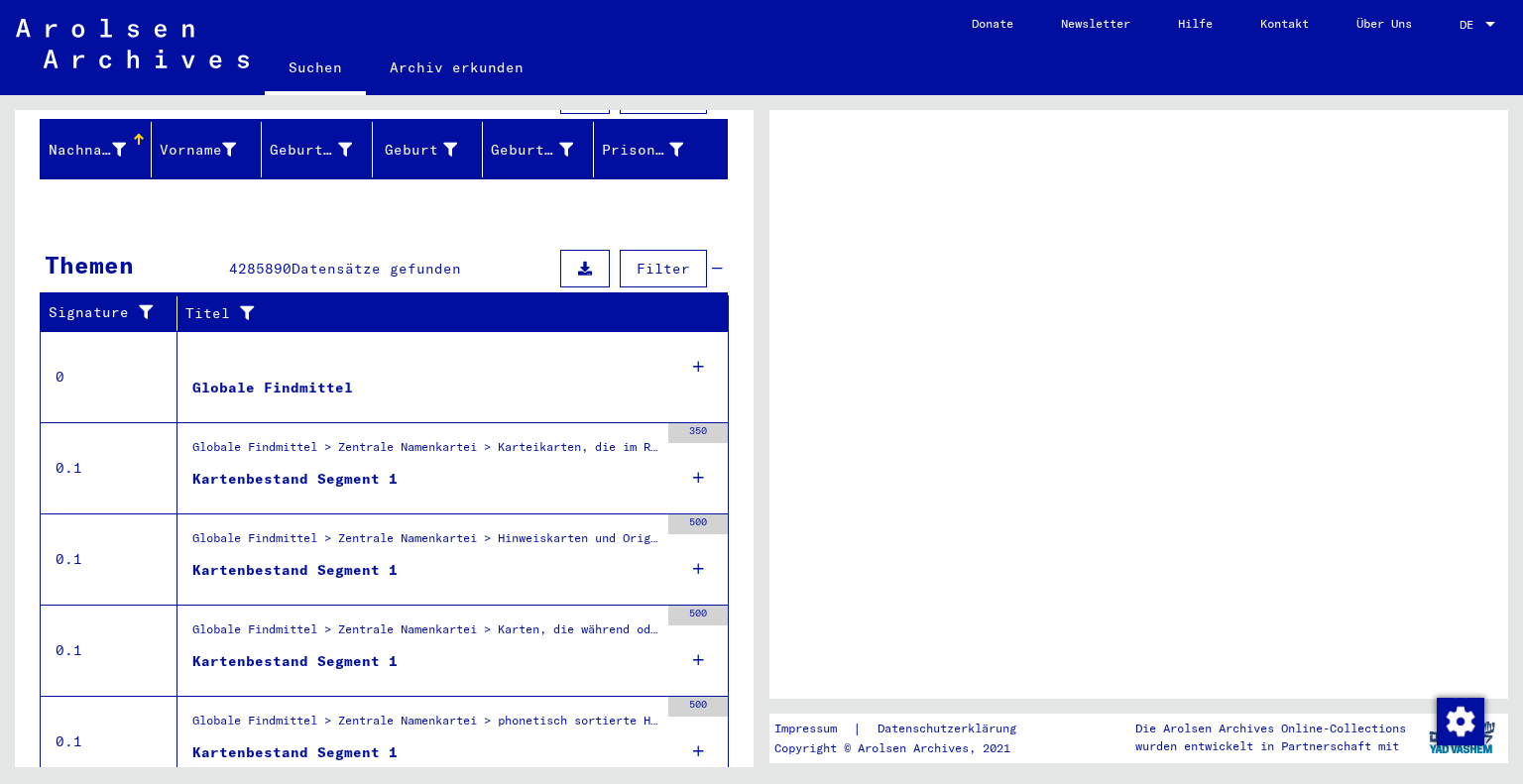 scroll, scrollTop: 296, scrollLeft: 0, axis: vertical 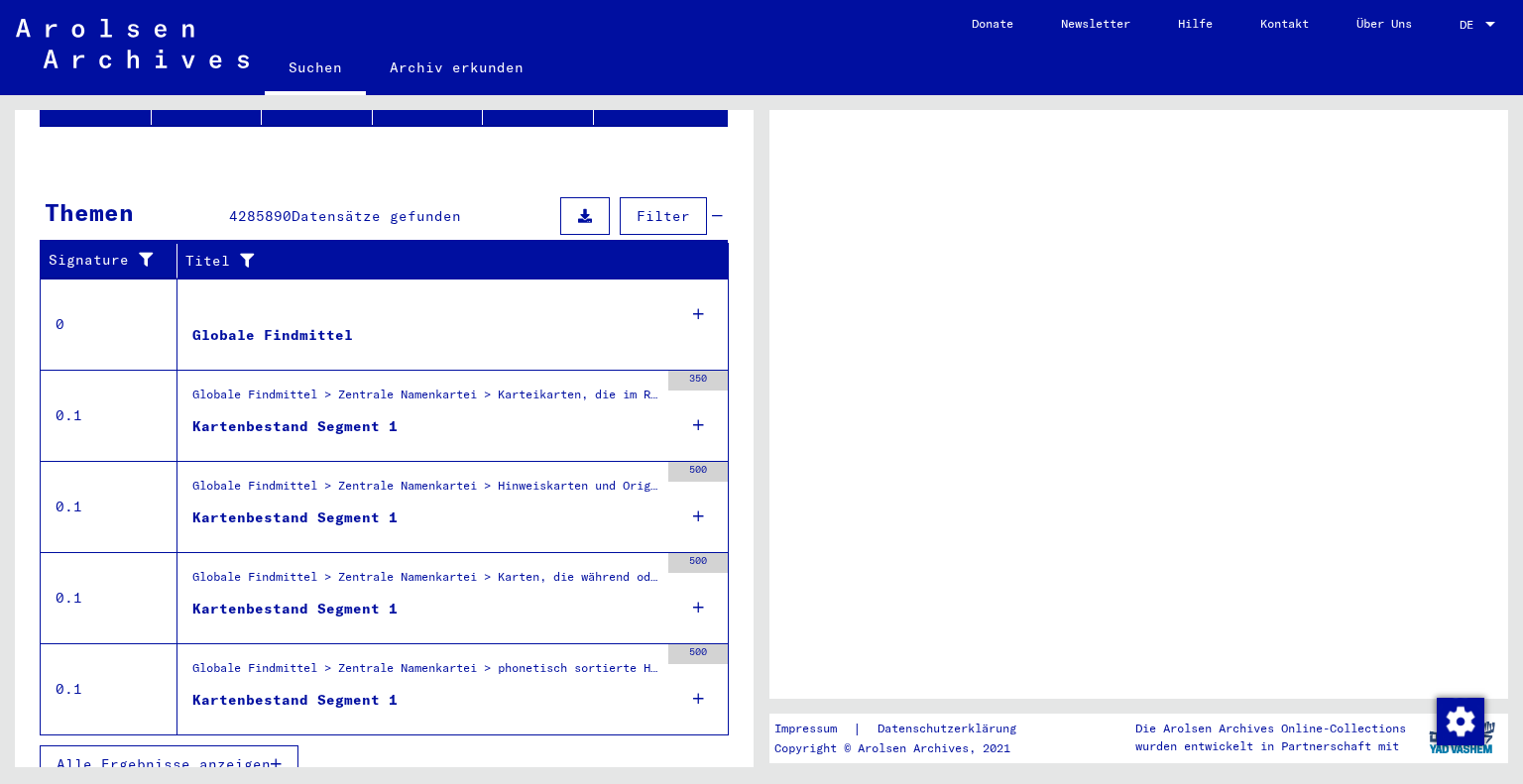 click on "Alle Ergebnisse anzeigen" at bounding box center [164, 764] 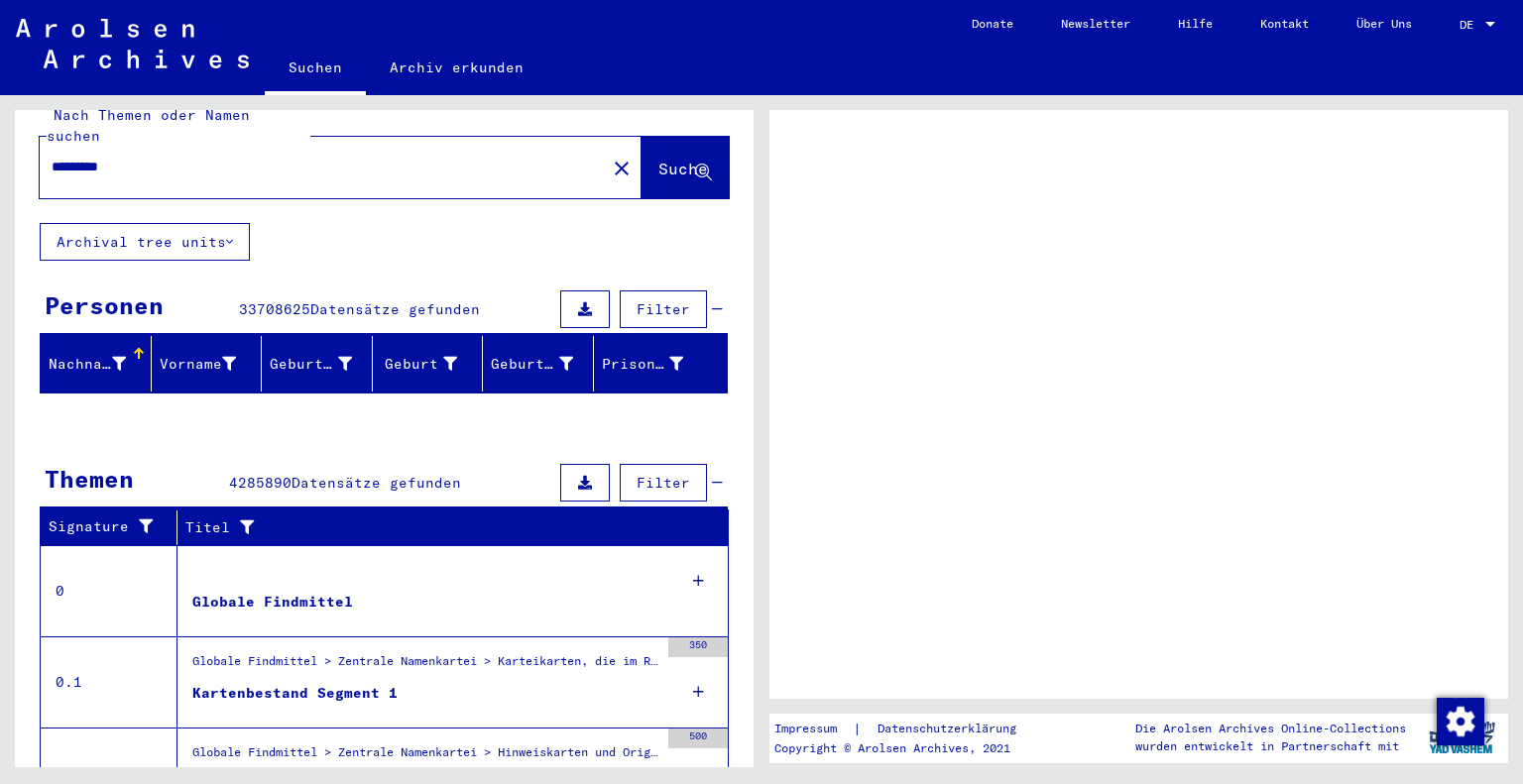 scroll, scrollTop: 0, scrollLeft: 0, axis: both 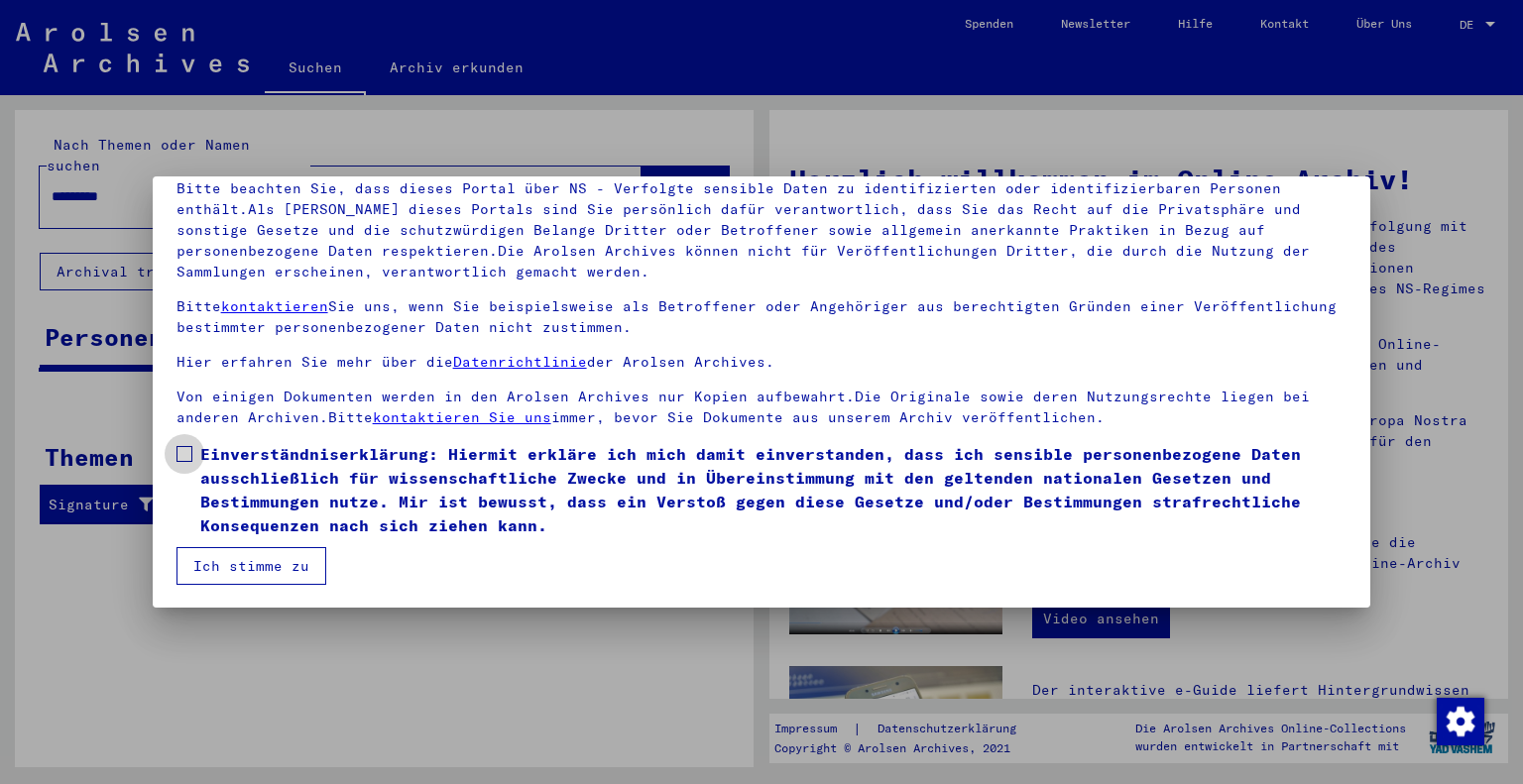 click at bounding box center [184, 454] 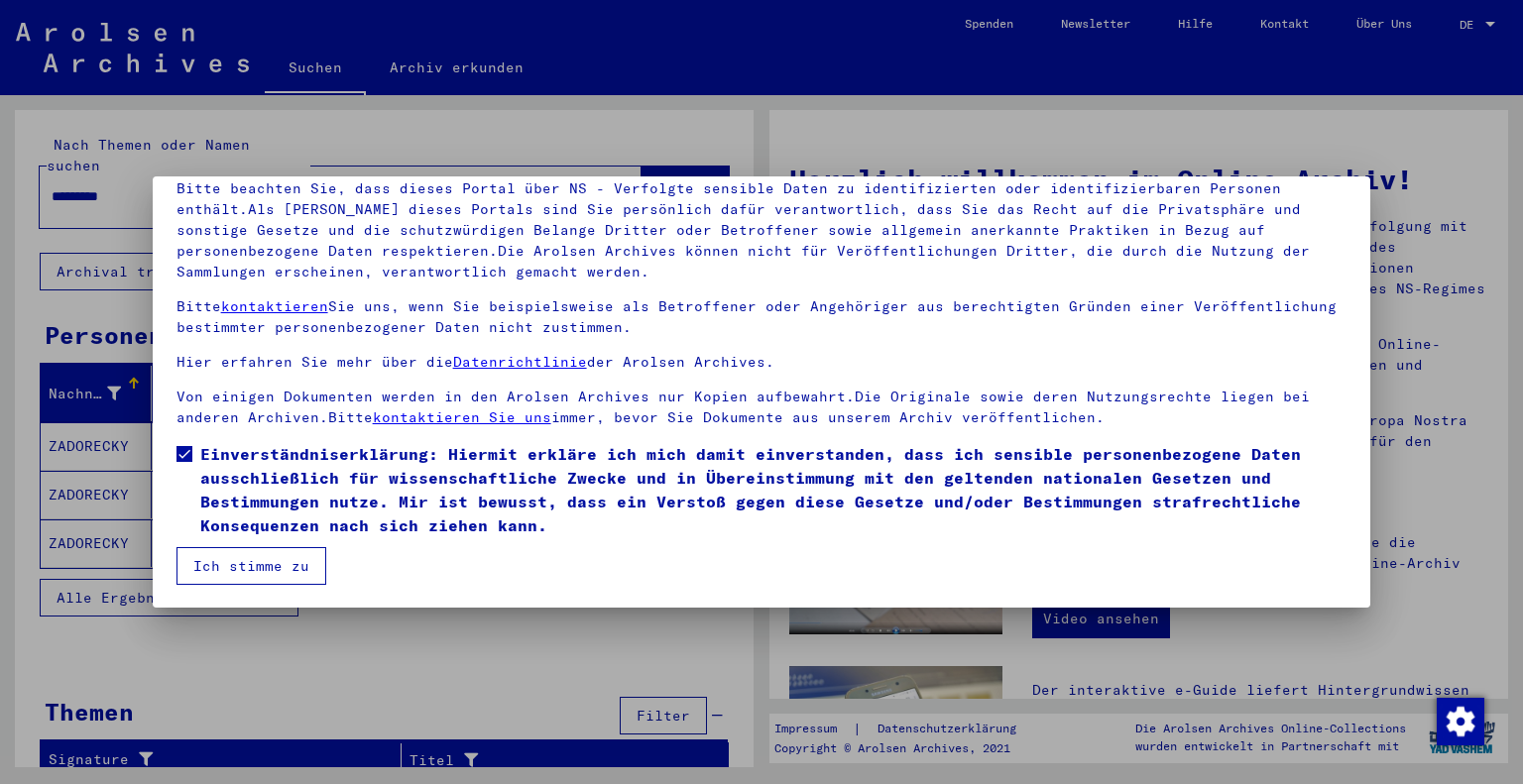 click on "Ich stimme zu" at bounding box center (251, 566) 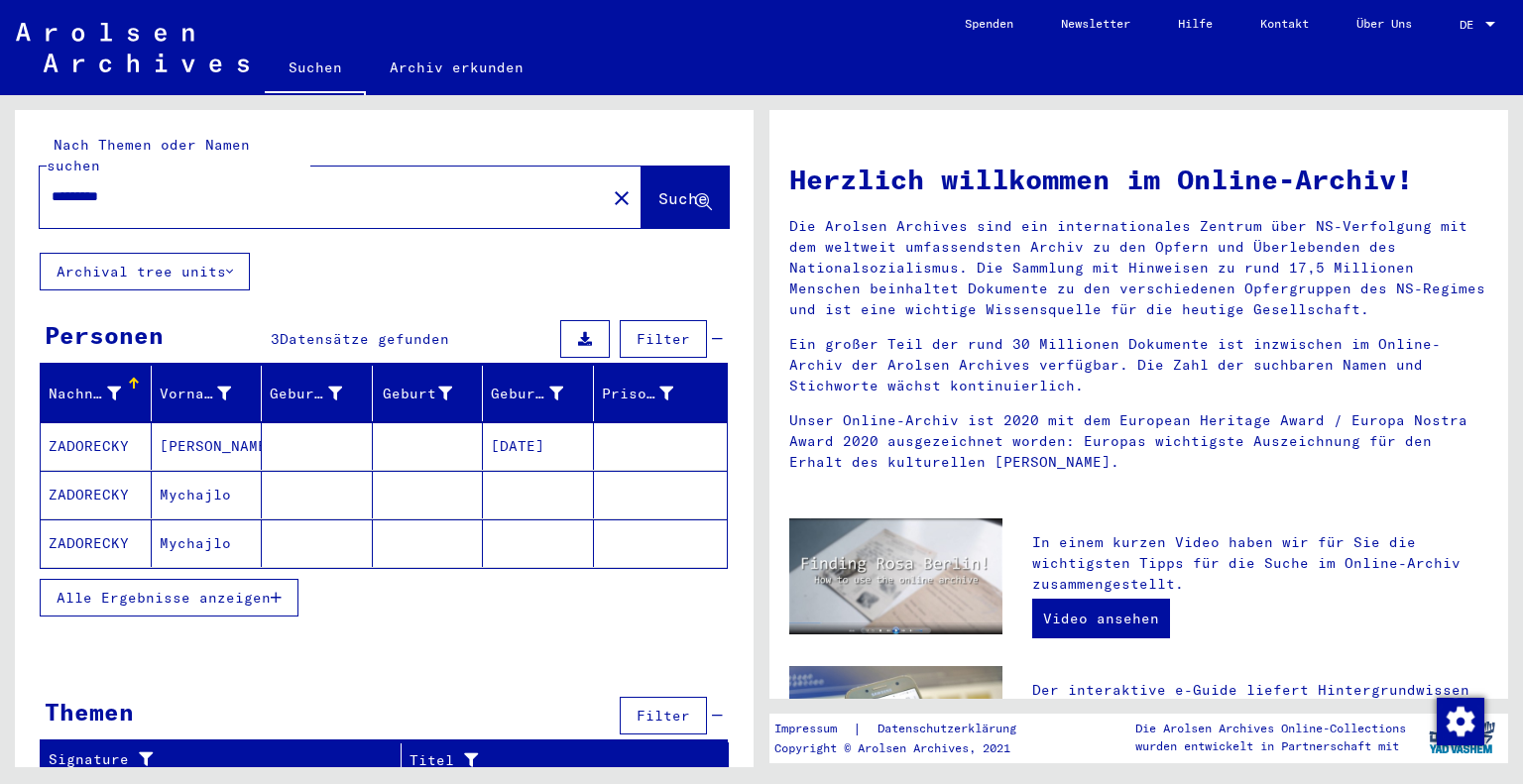 click on "Mychajlo" at bounding box center [207, 543] 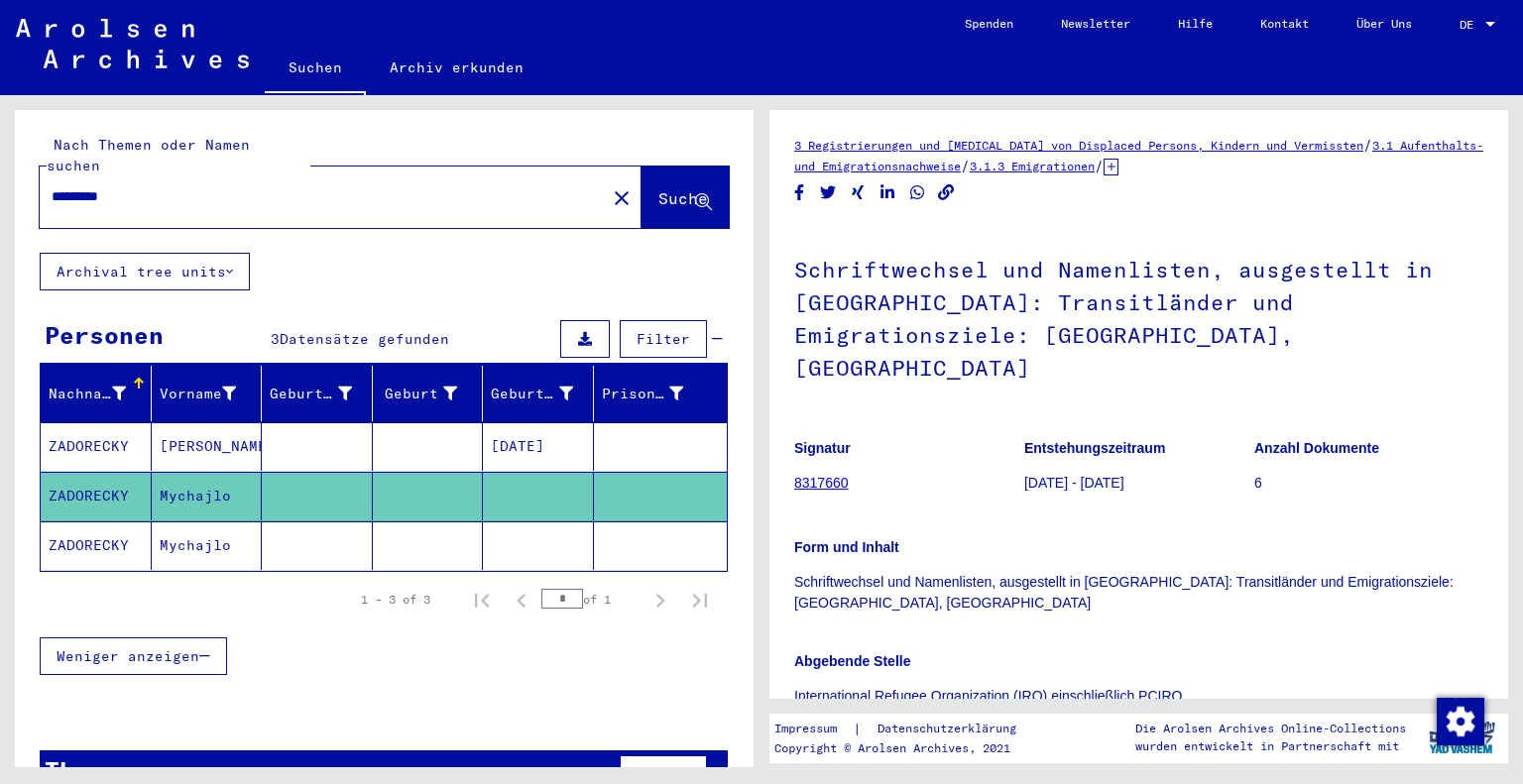 scroll, scrollTop: 343, scrollLeft: 0, axis: vertical 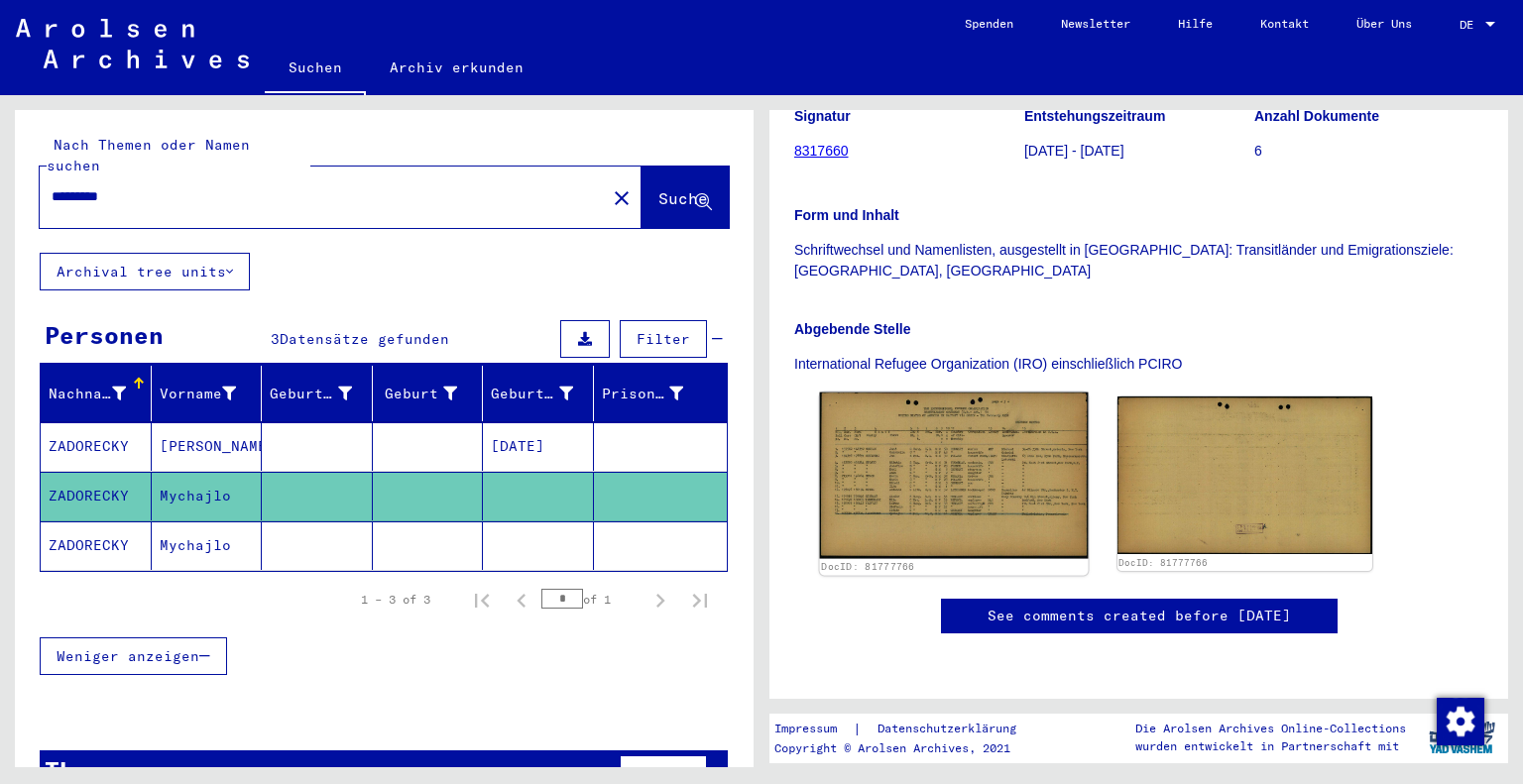 click 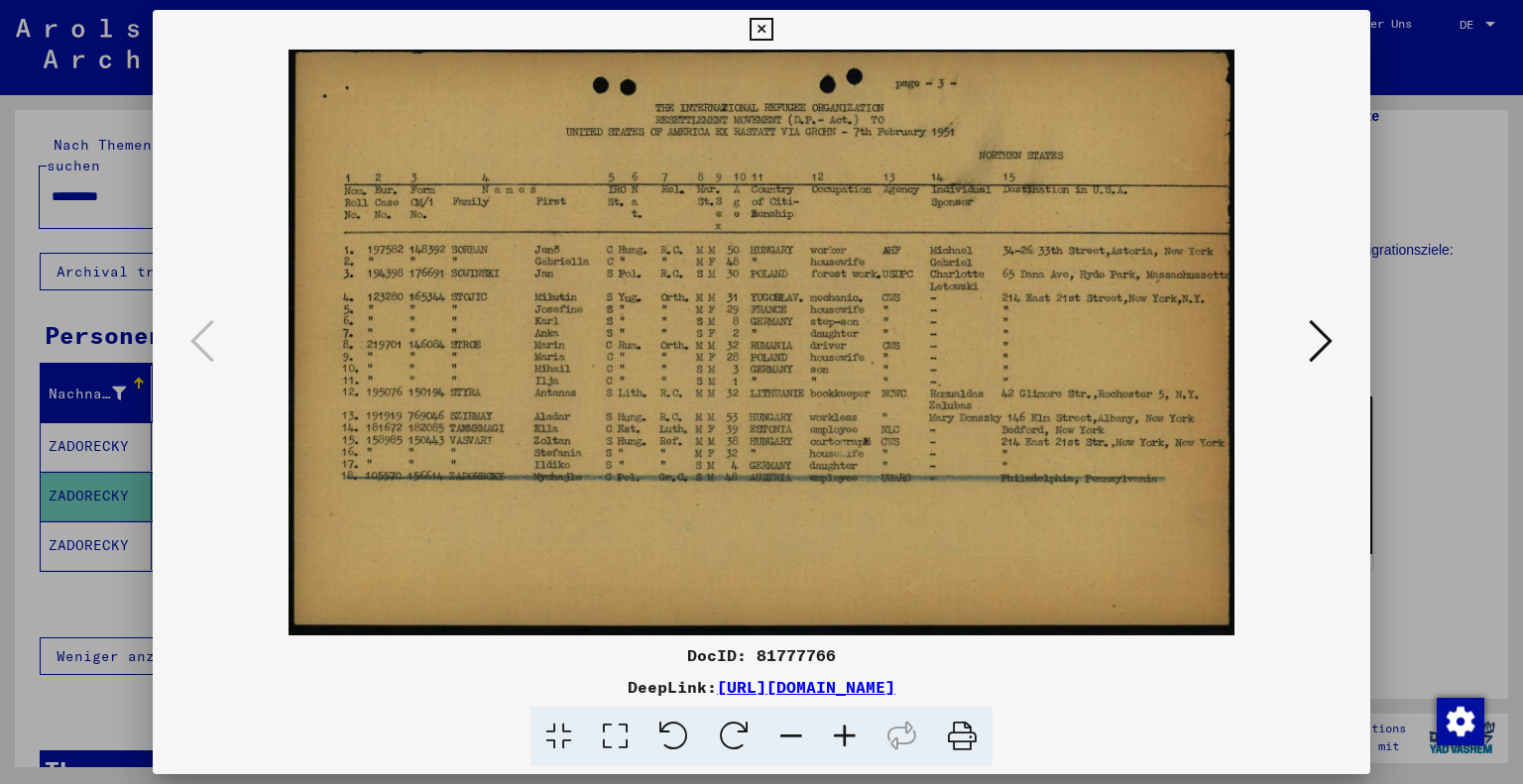 click at bounding box center [1321, 341] 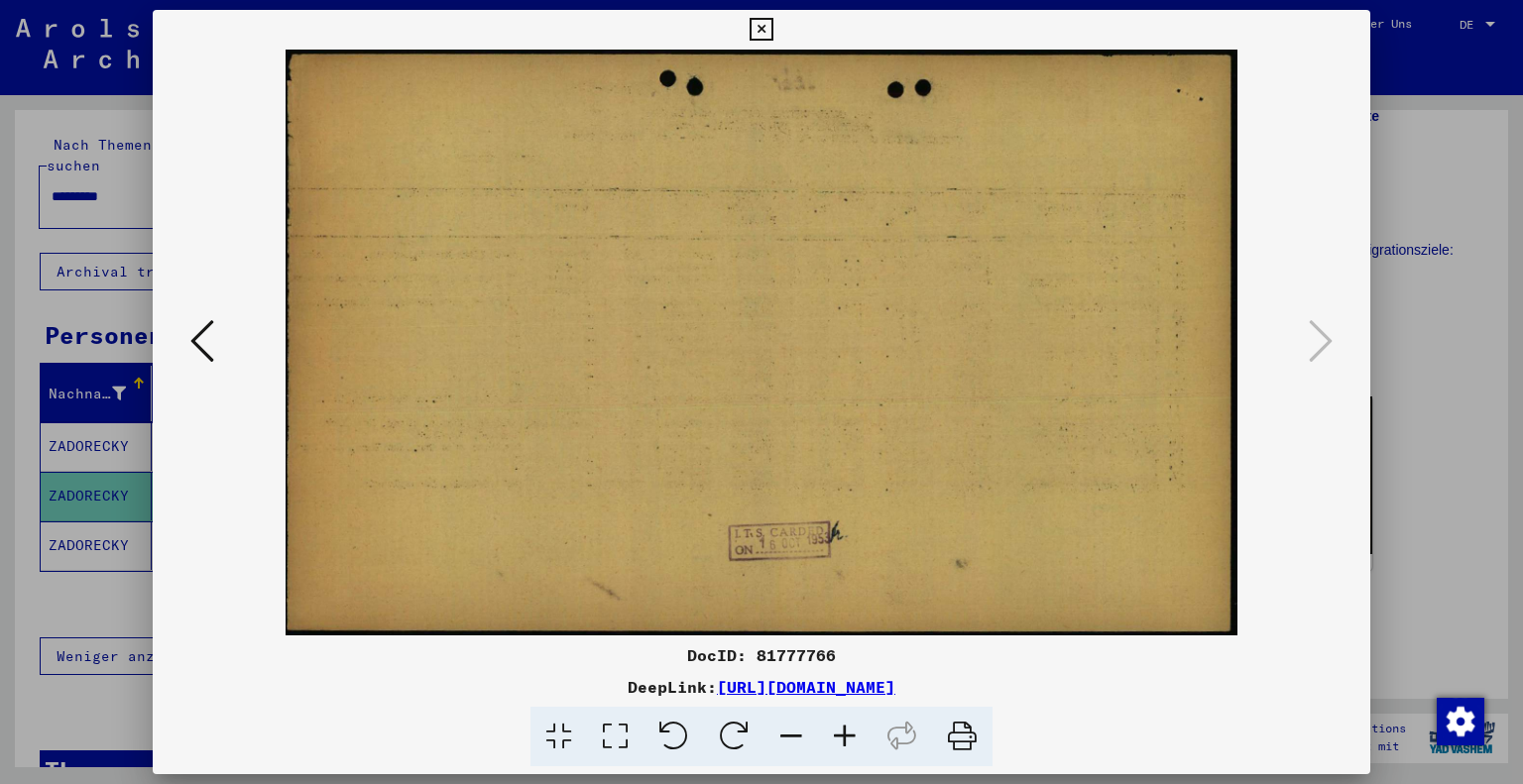 click at bounding box center (202, 341) 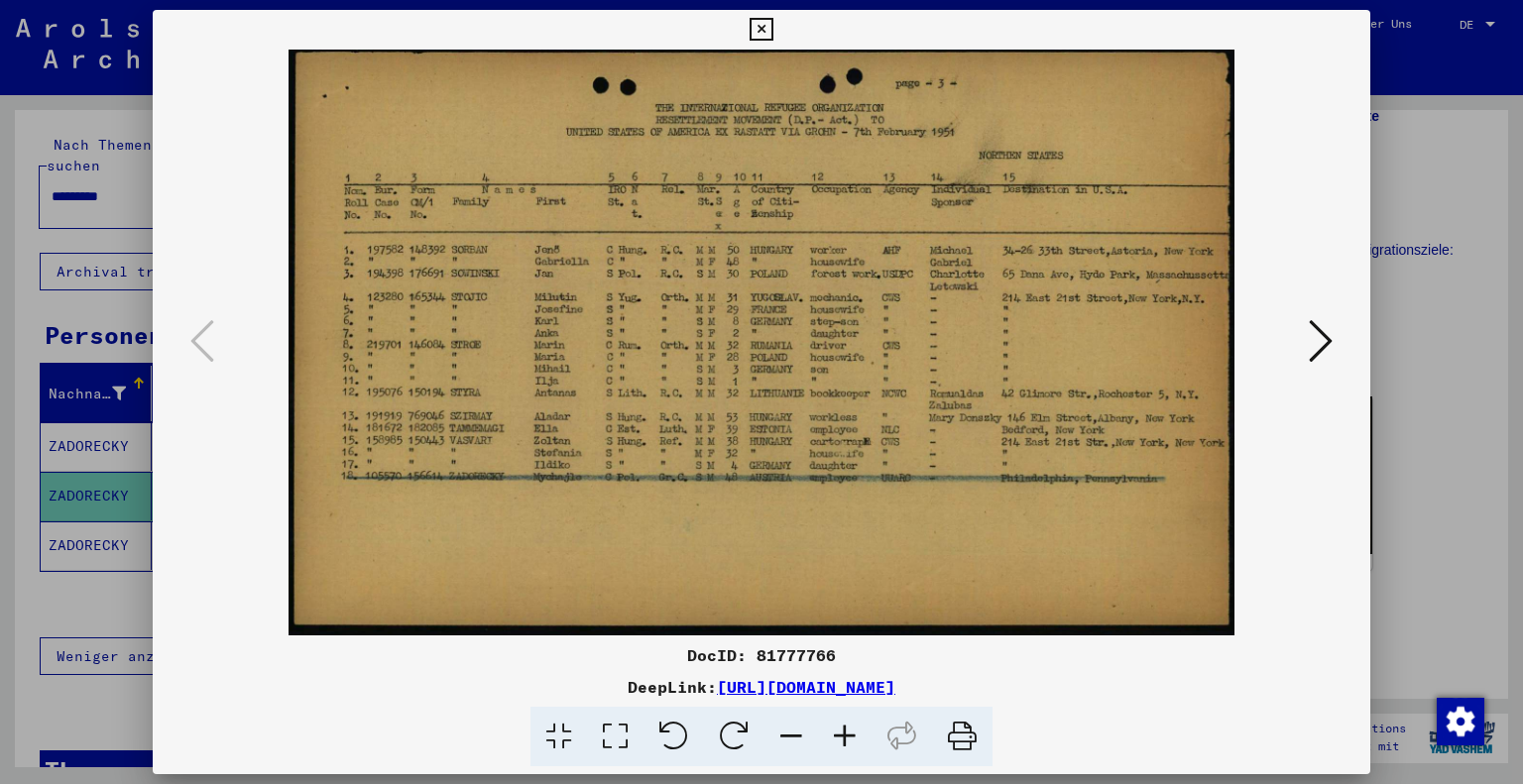 click at bounding box center (1321, 341) 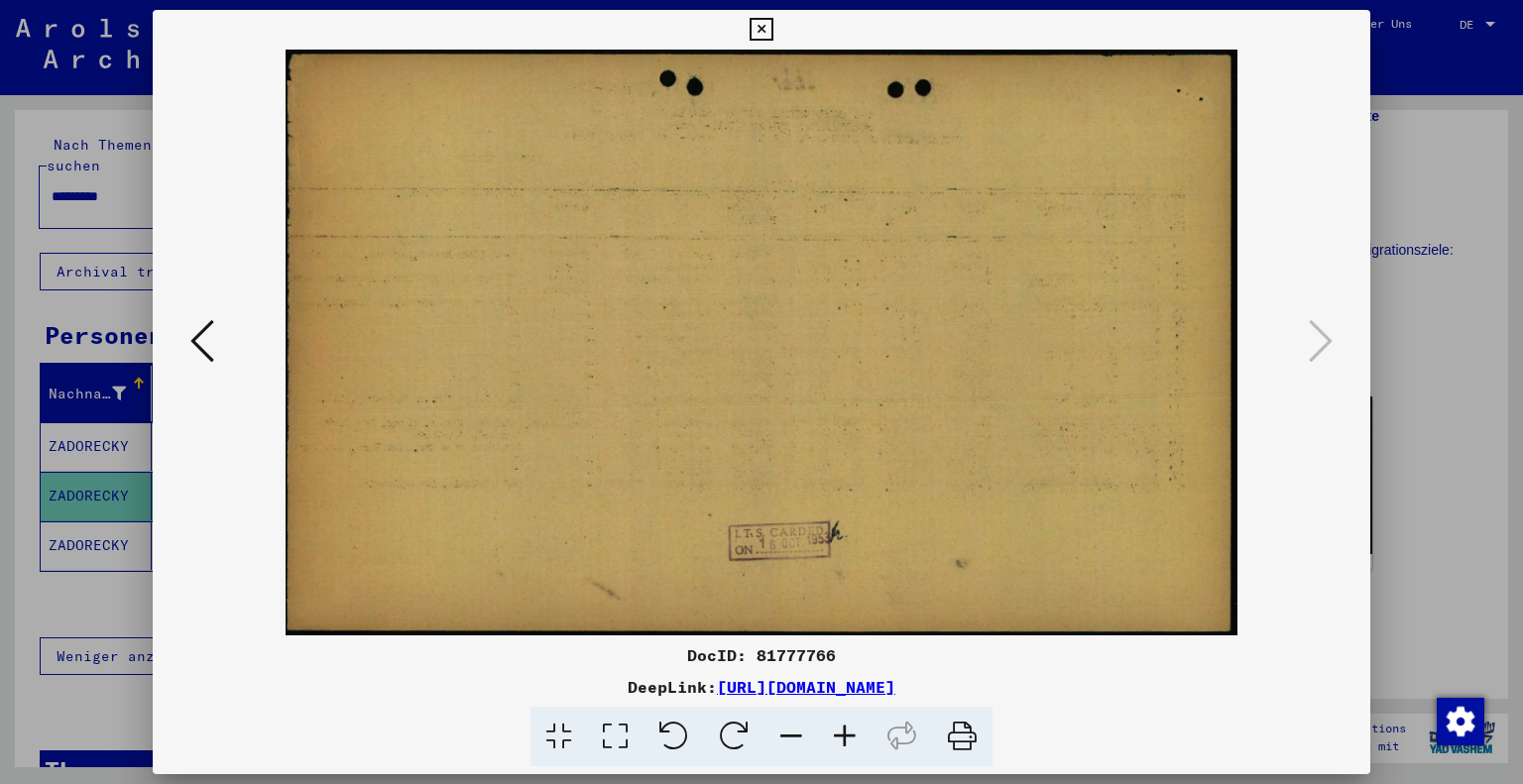 click at bounding box center [202, 341] 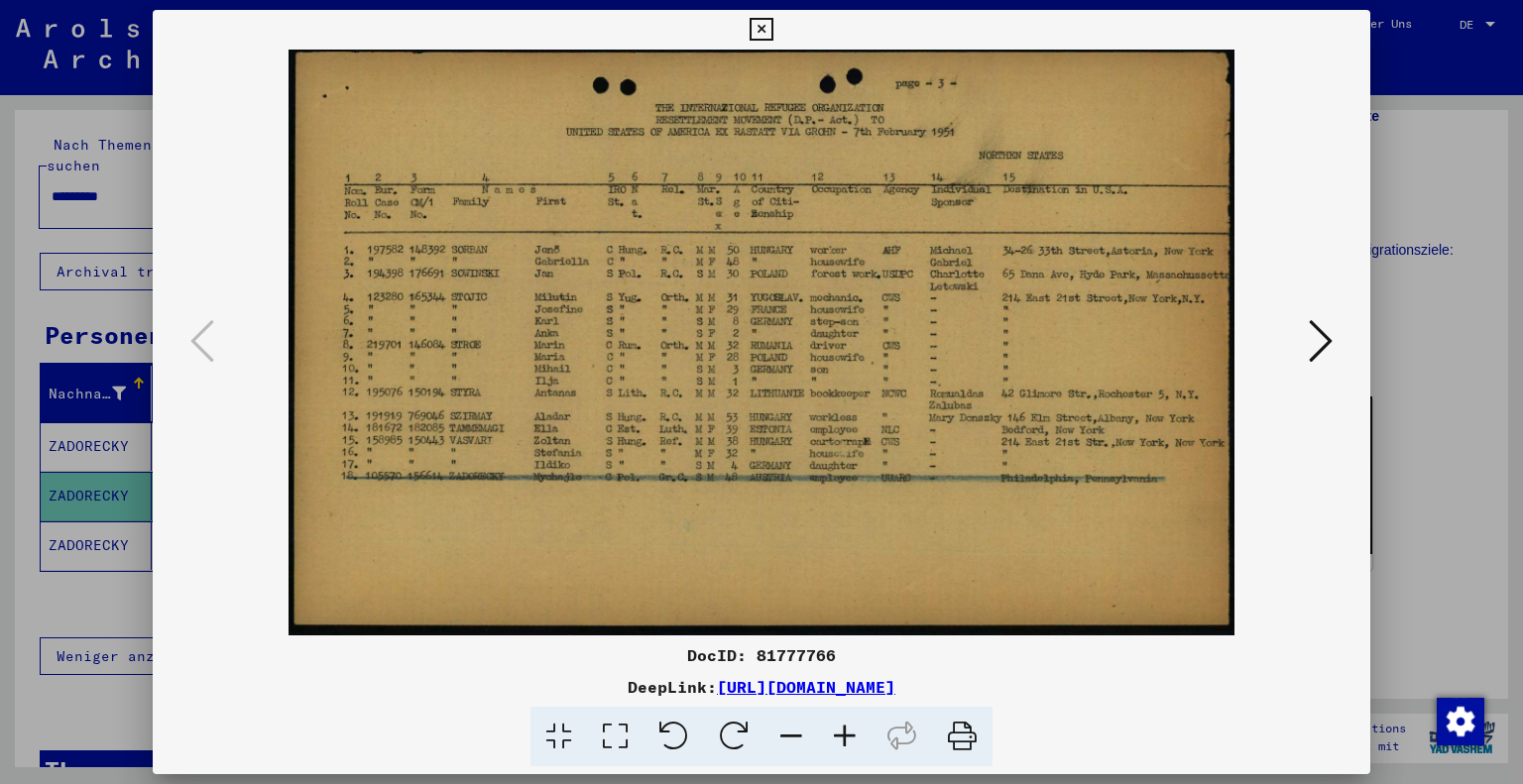 click at bounding box center [1321, 341] 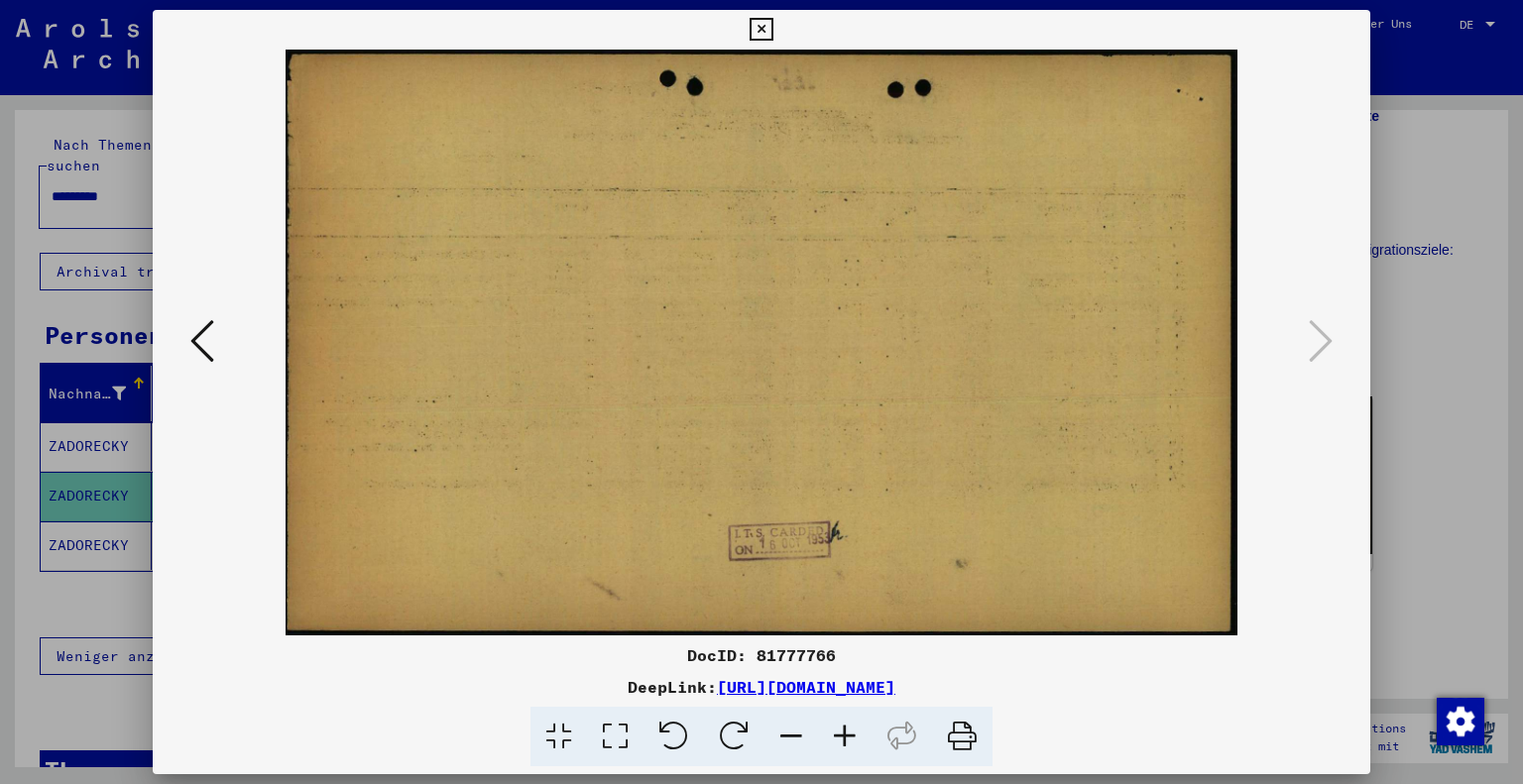 click at bounding box center [202, 341] 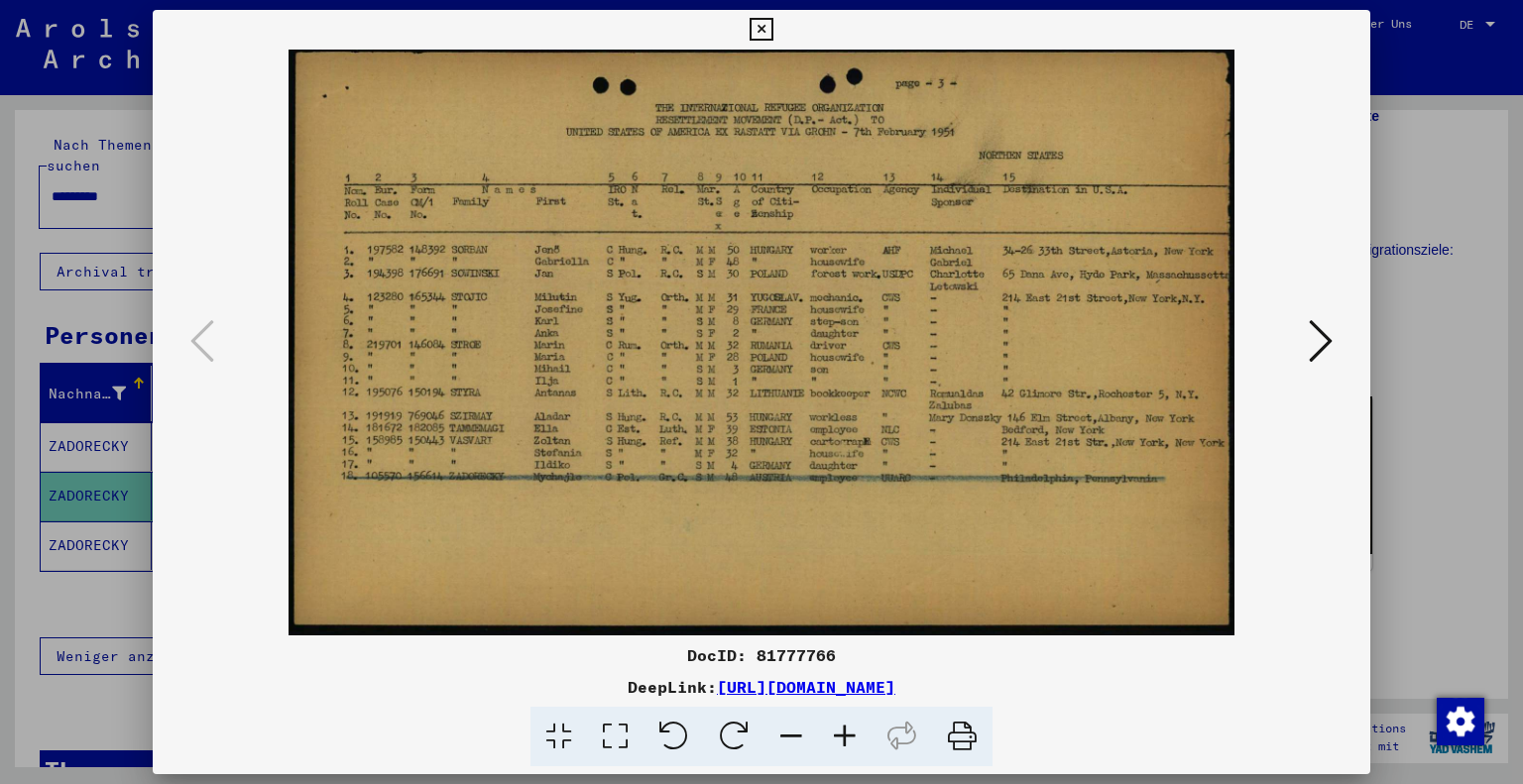 click at bounding box center [1321, 341] 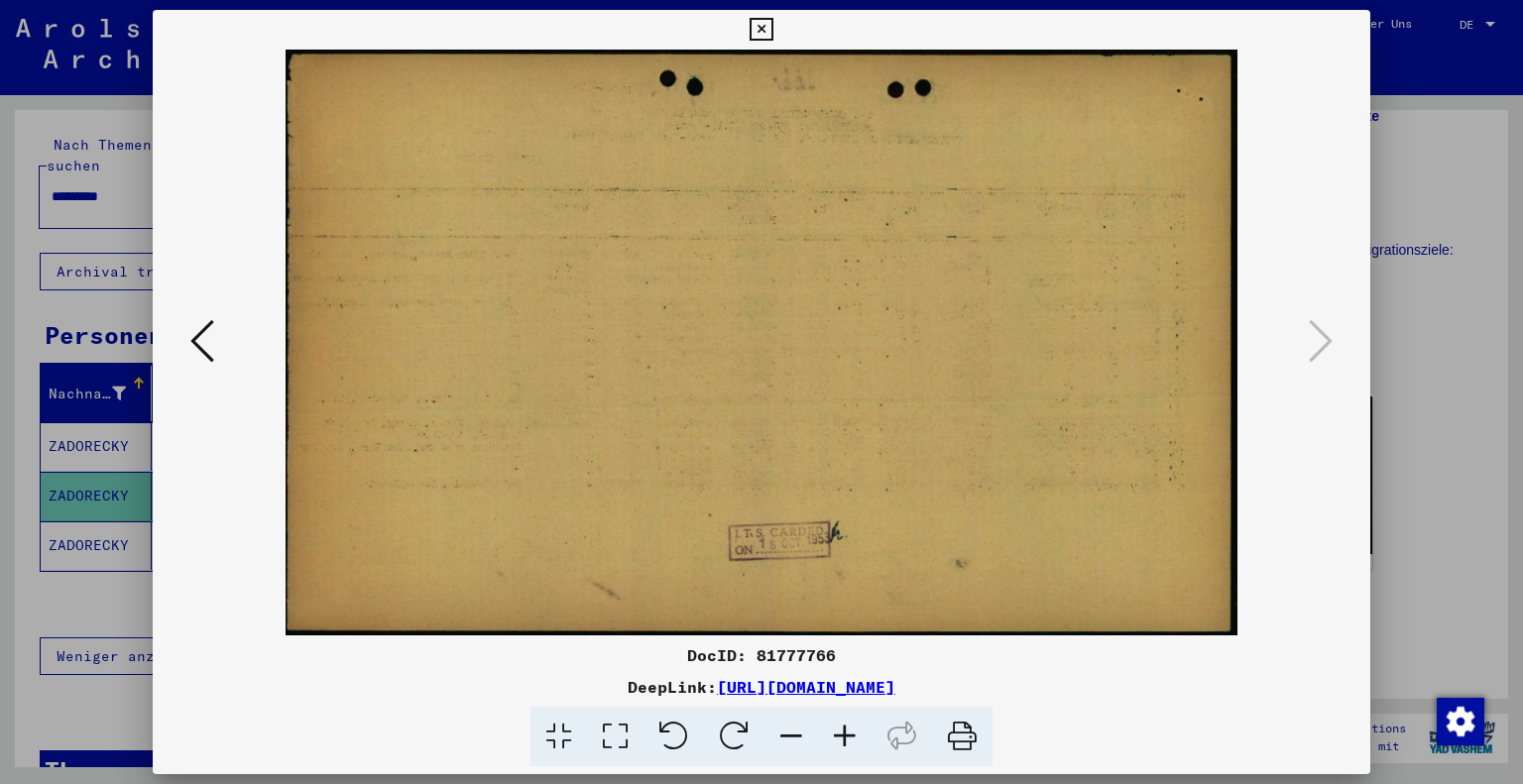 click at bounding box center [761, 30] 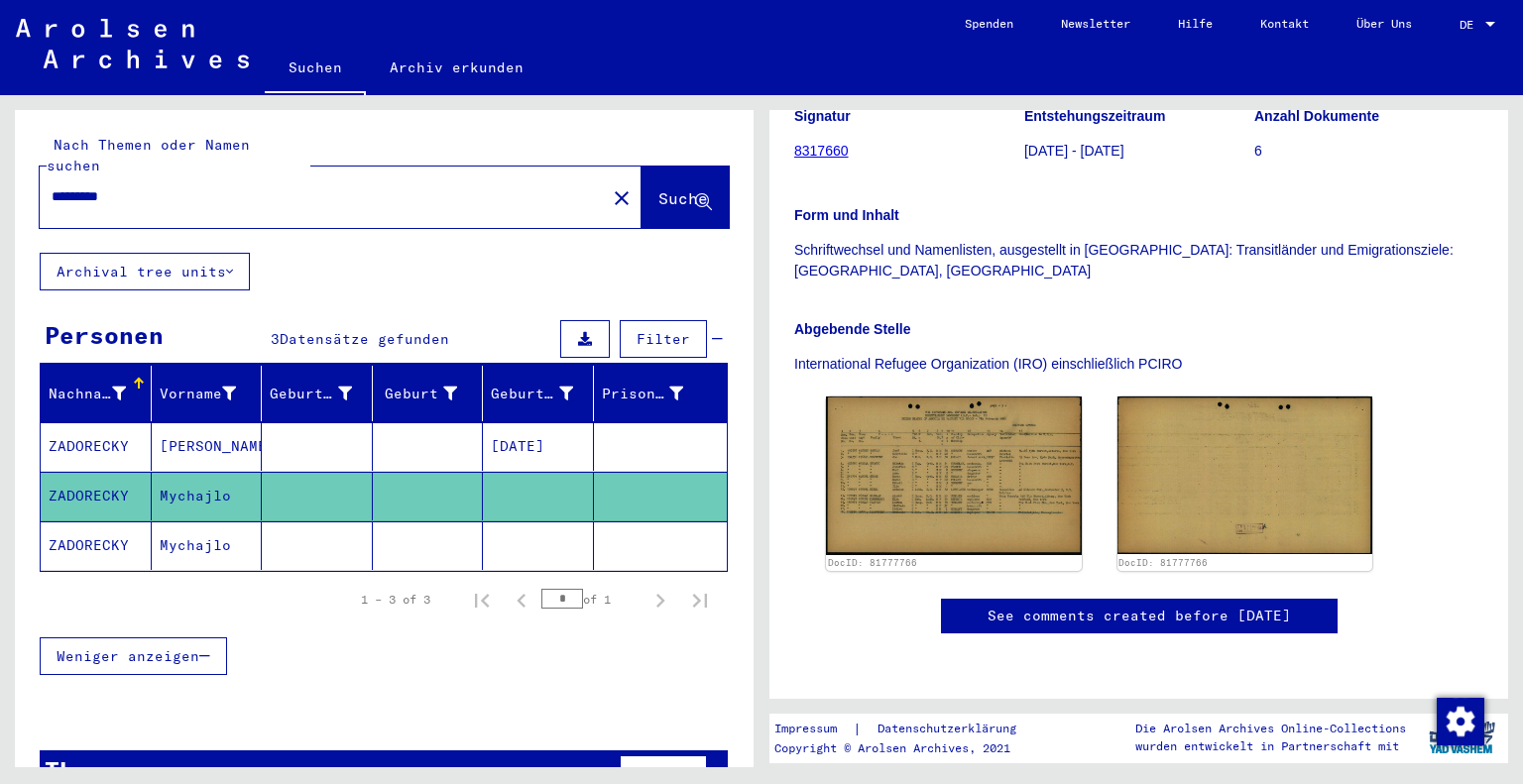 click on "ZADORECKY" 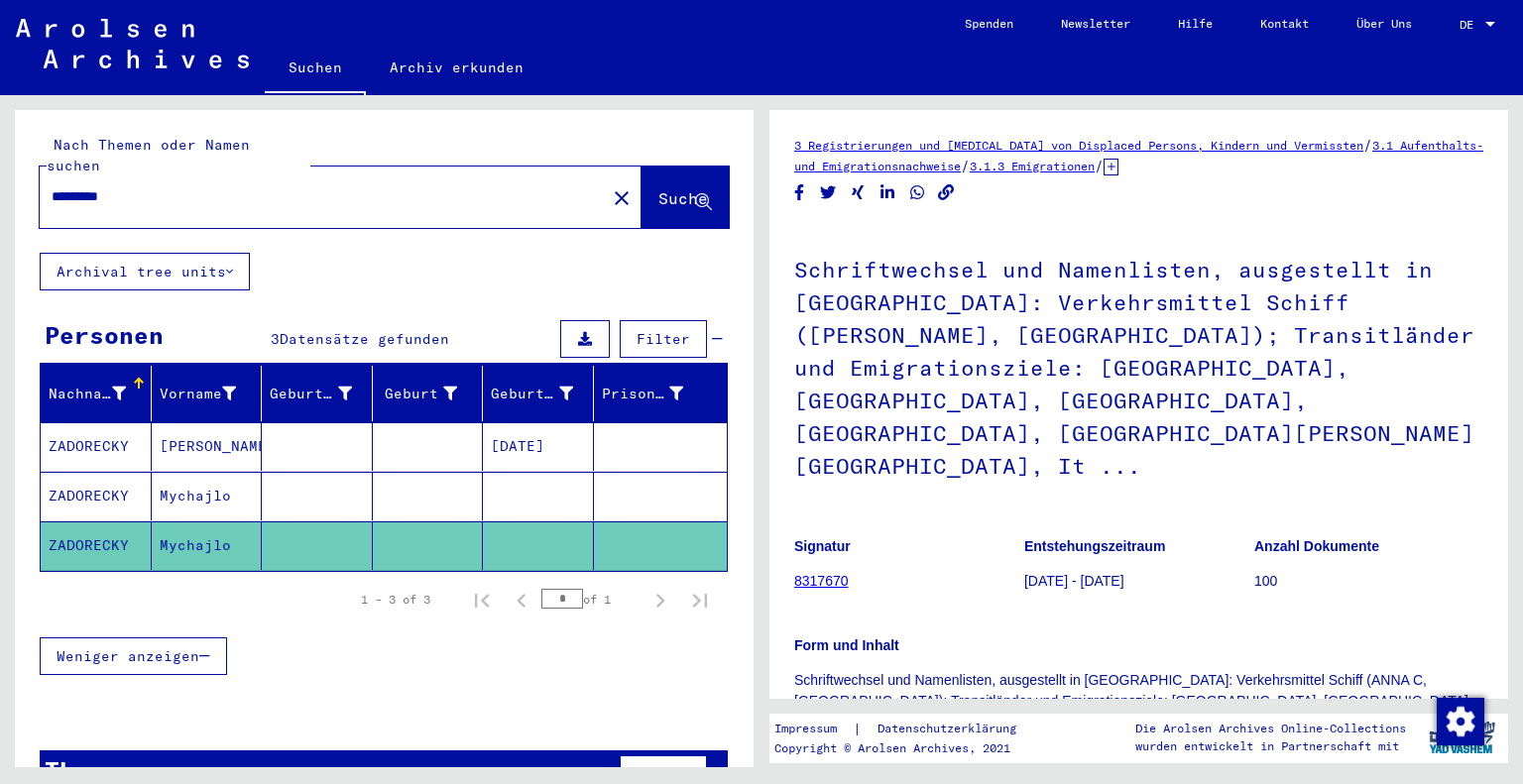 scroll, scrollTop: 0, scrollLeft: 0, axis: both 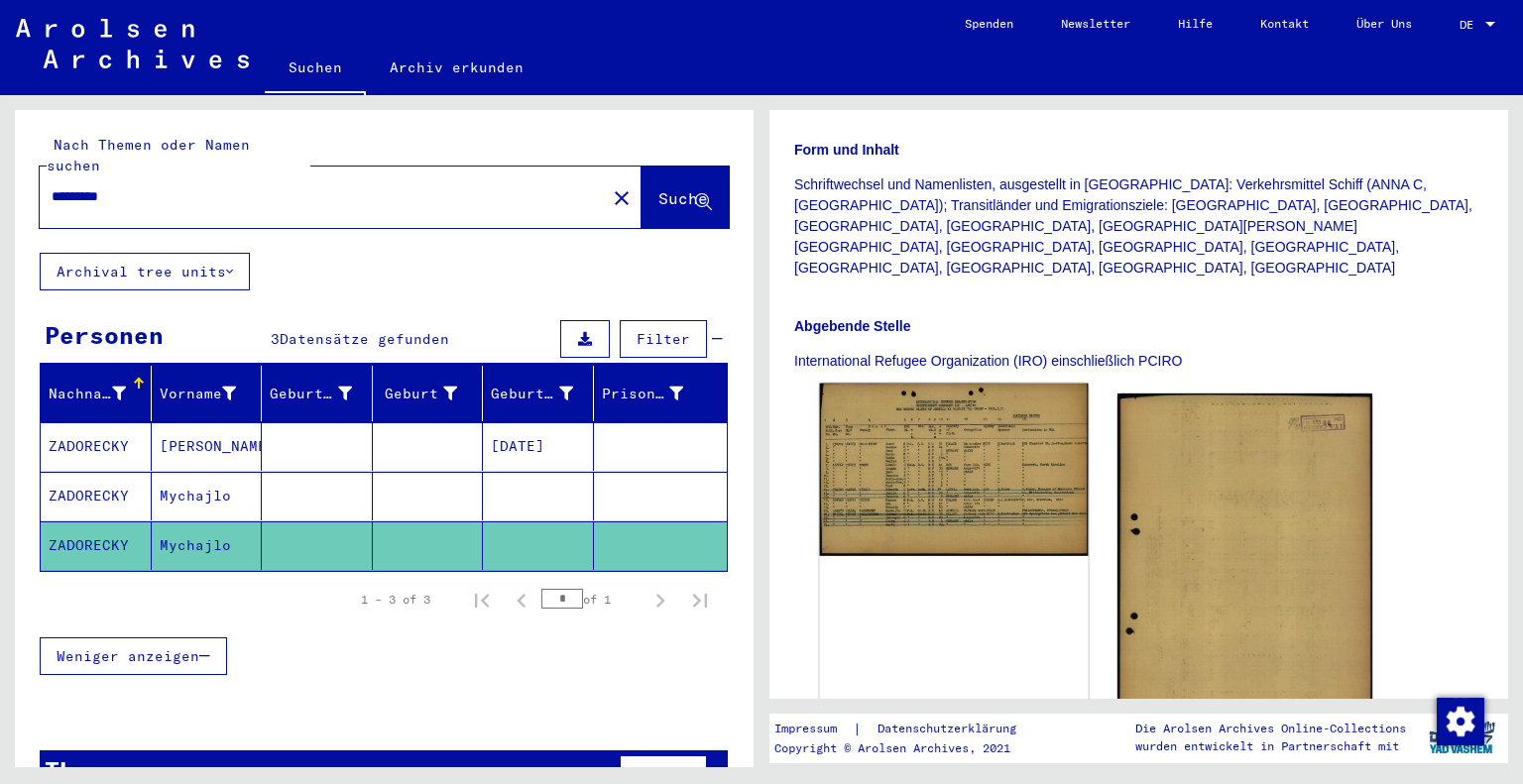 click 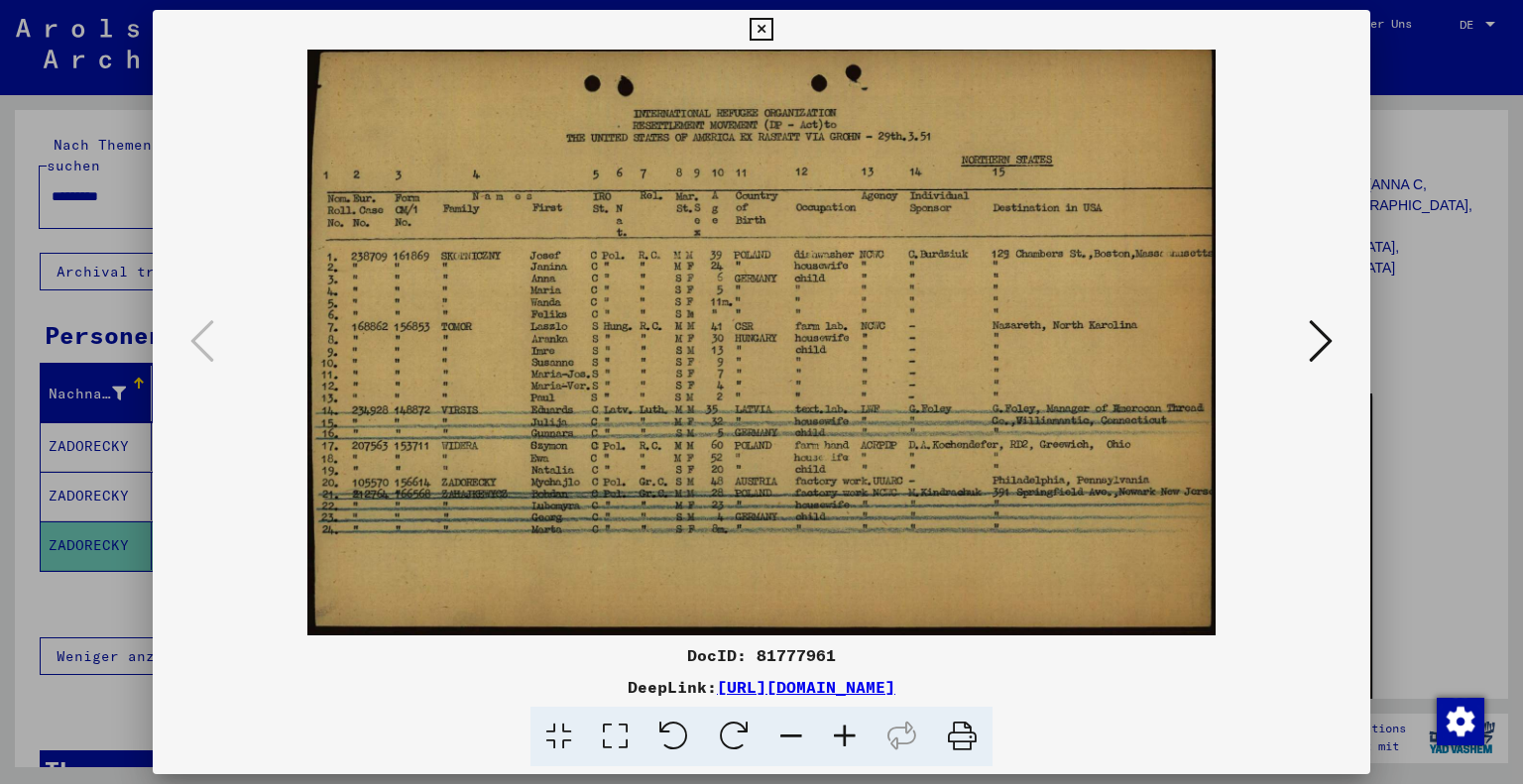 click at bounding box center (1321, 341) 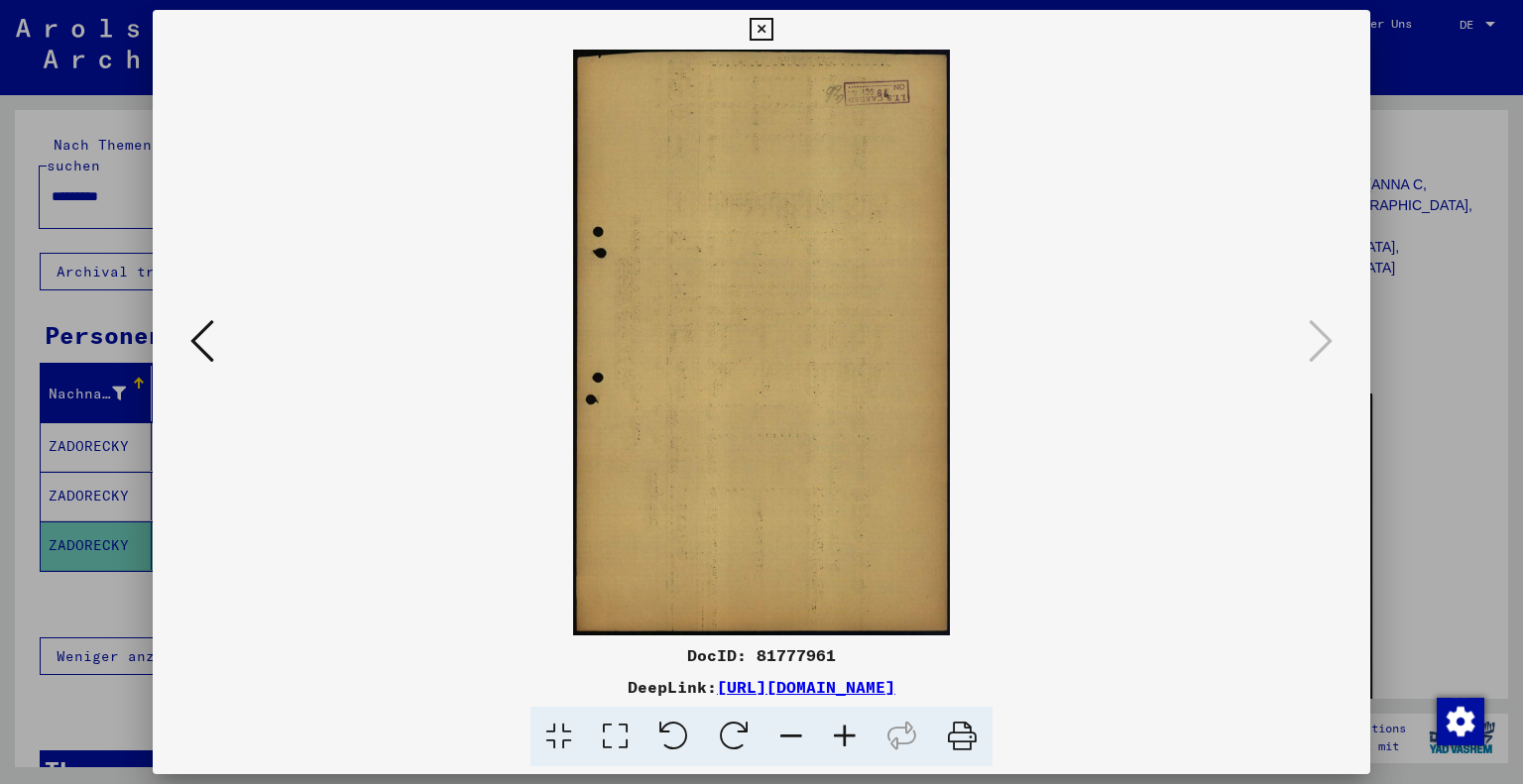 click at bounding box center (202, 341) 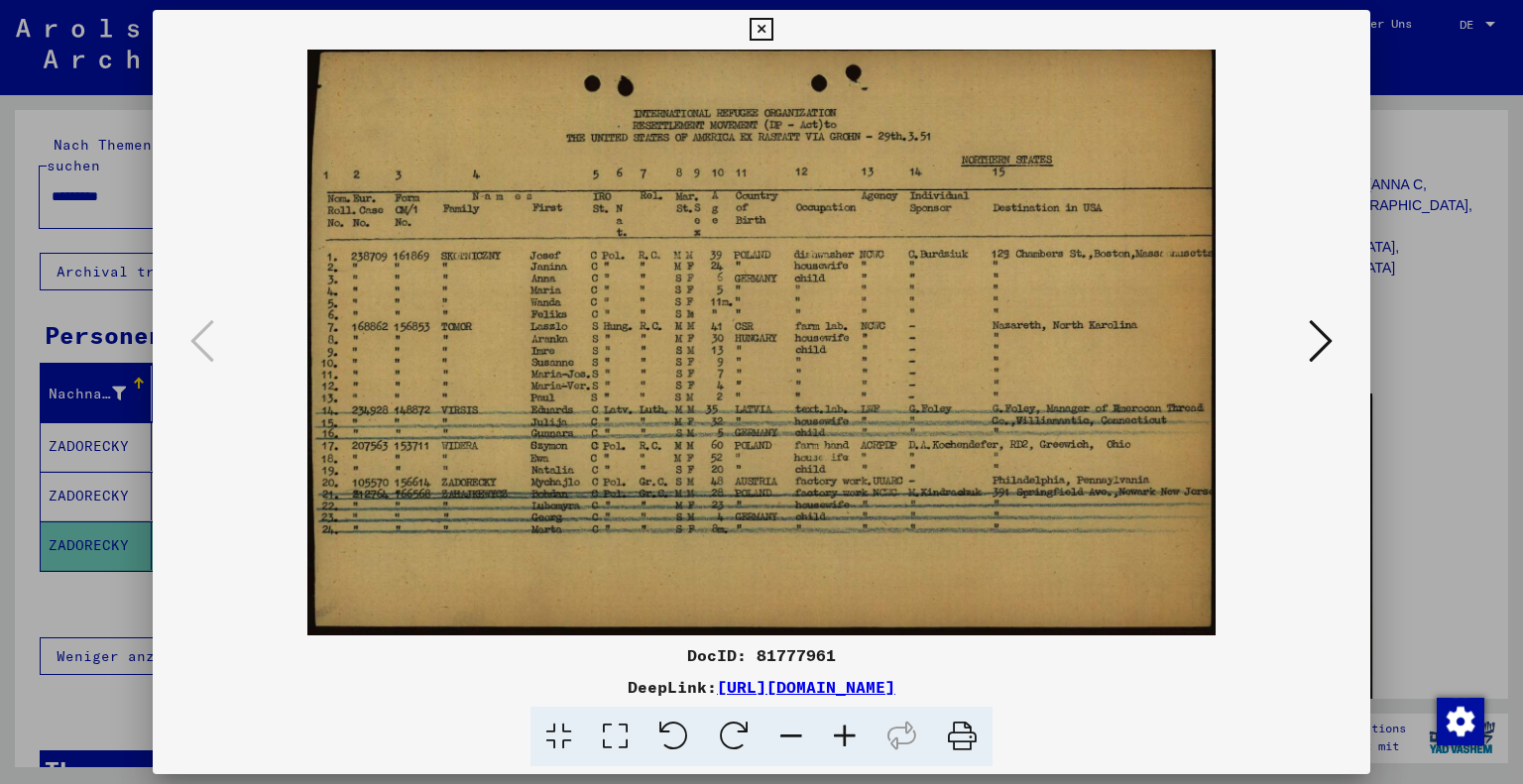 click at bounding box center (761, 30) 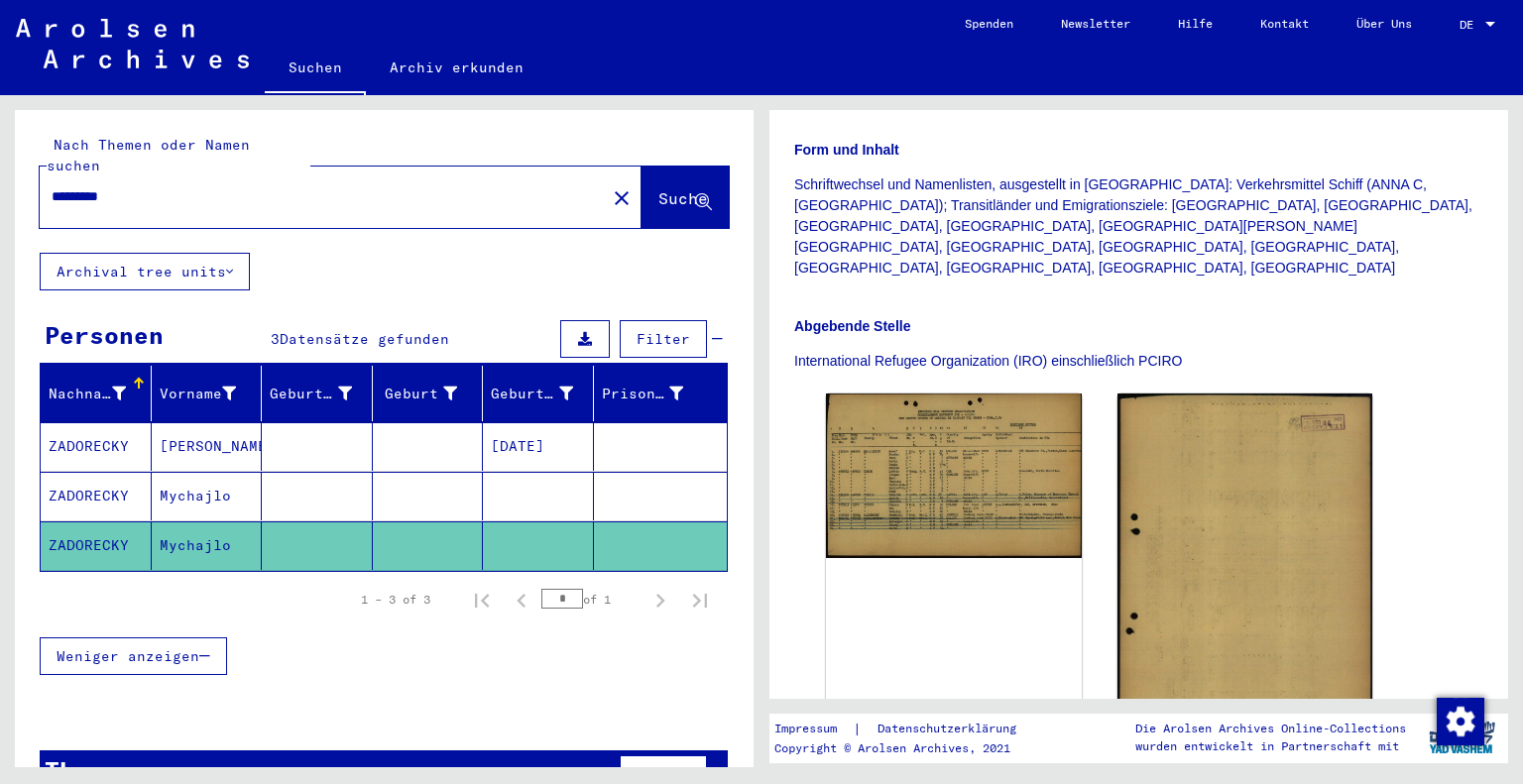 click on "*********" at bounding box center (322, 196) 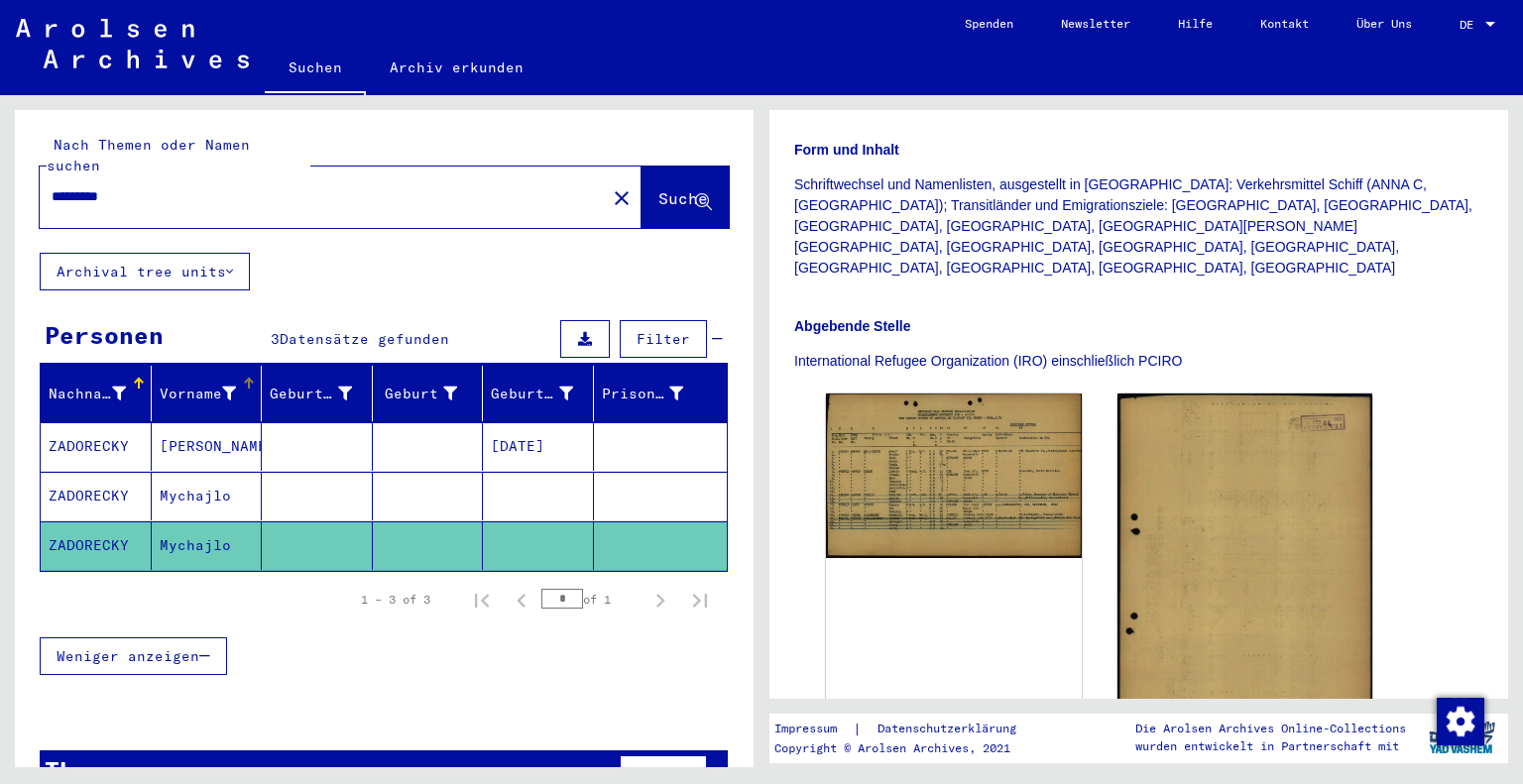 scroll, scrollTop: 0, scrollLeft: 0, axis: both 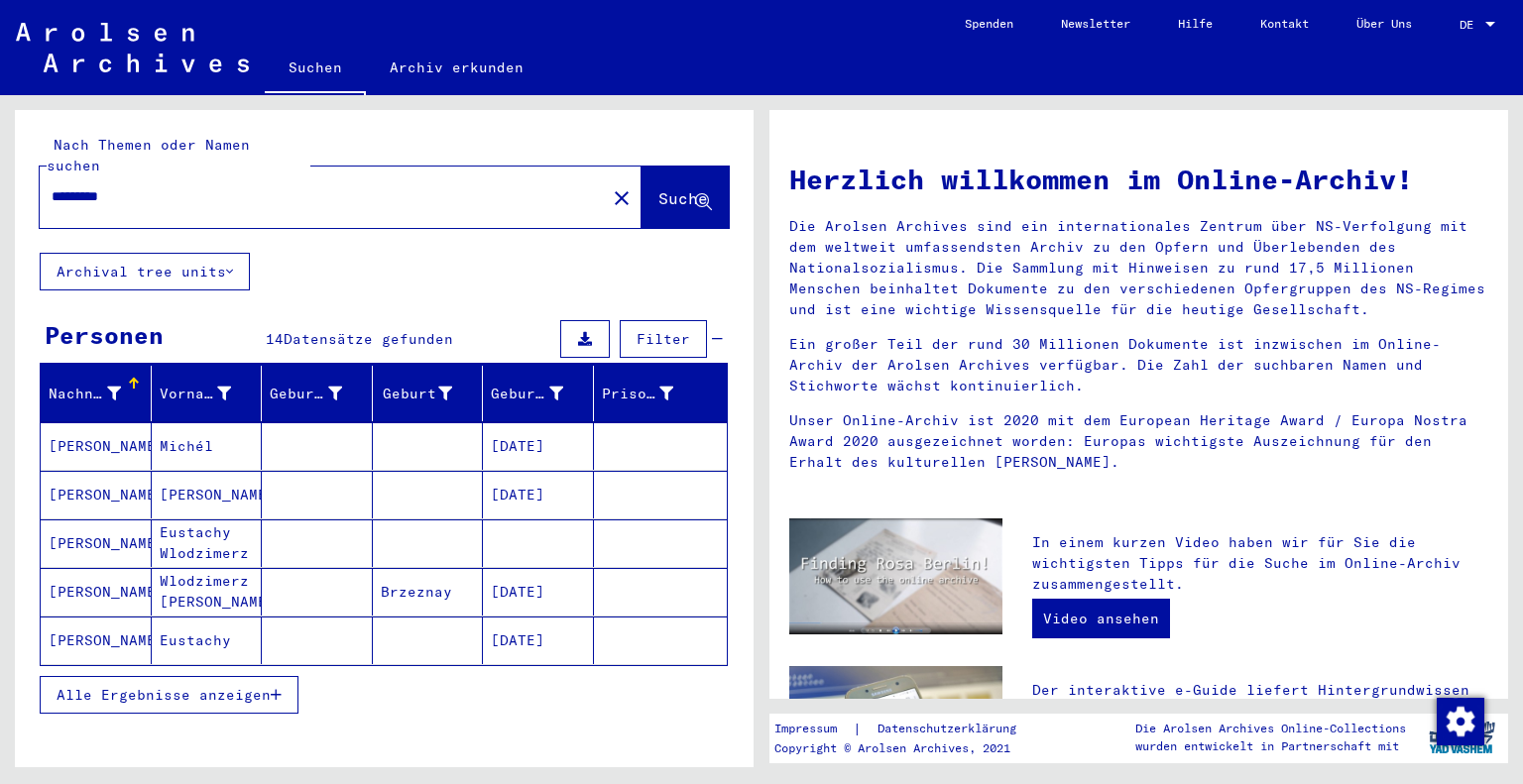 click on "Alle Ergebnisse anzeigen" at bounding box center [164, 695] 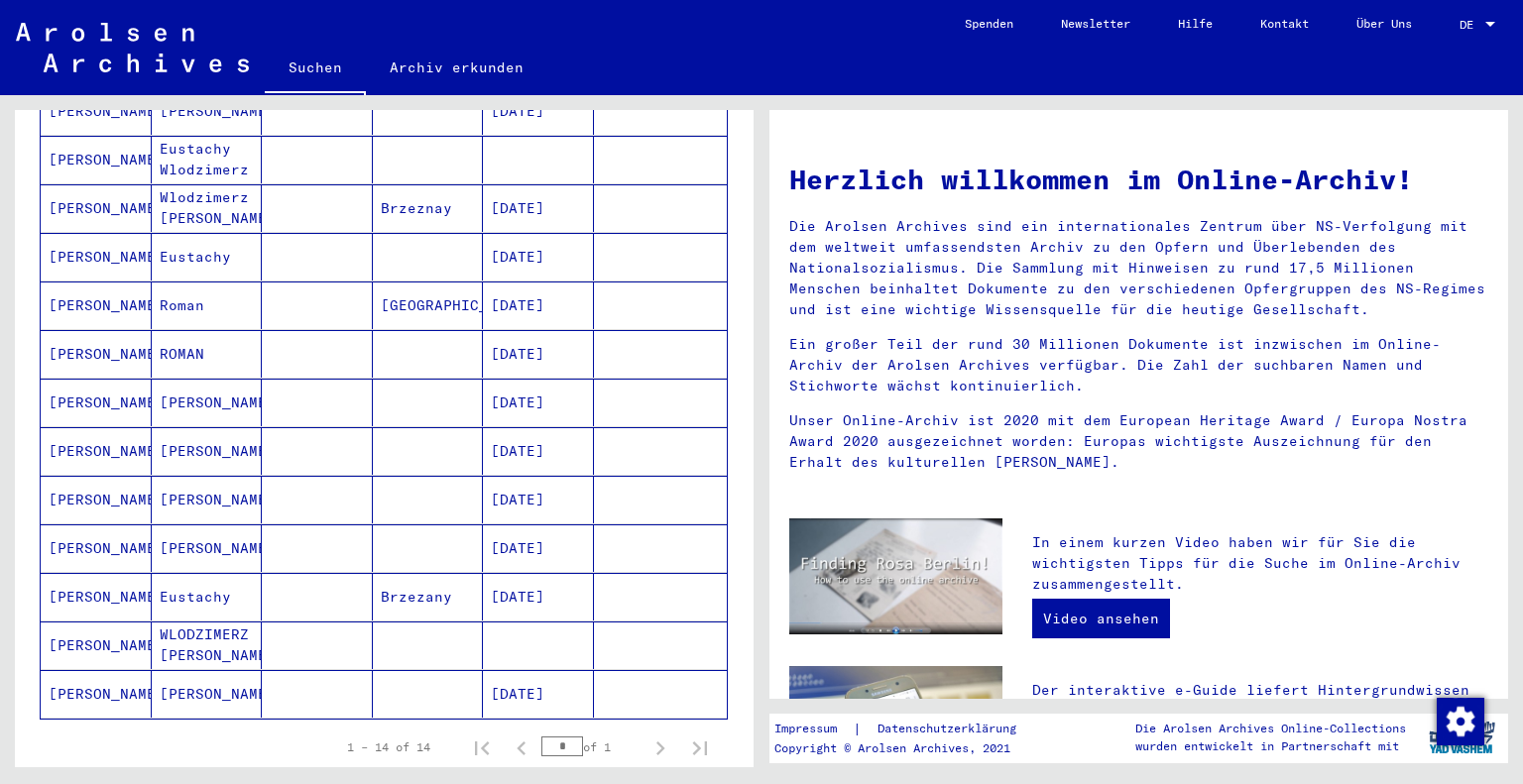 scroll, scrollTop: 396, scrollLeft: 0, axis: vertical 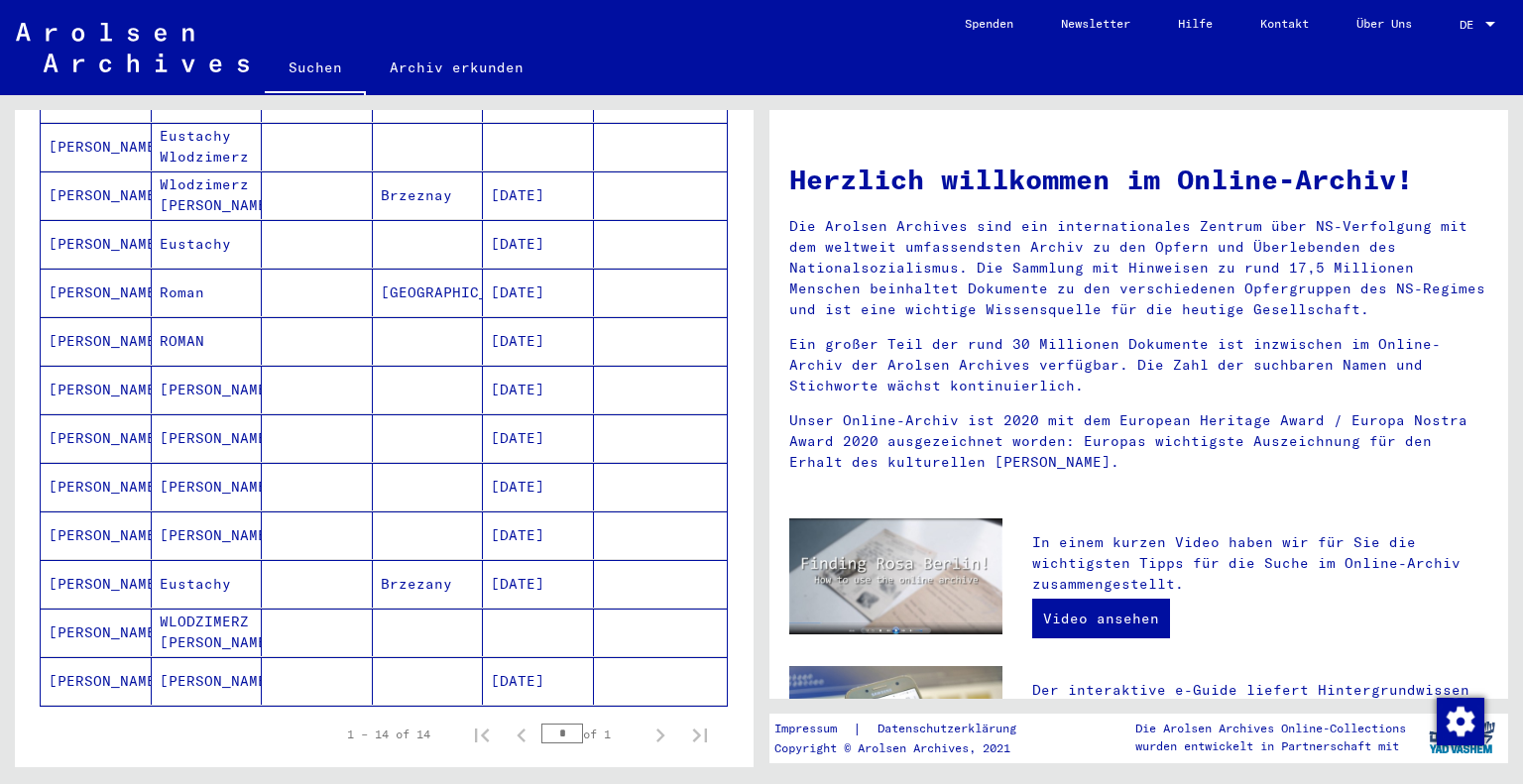 click on "Brzezany" at bounding box center (428, 632) 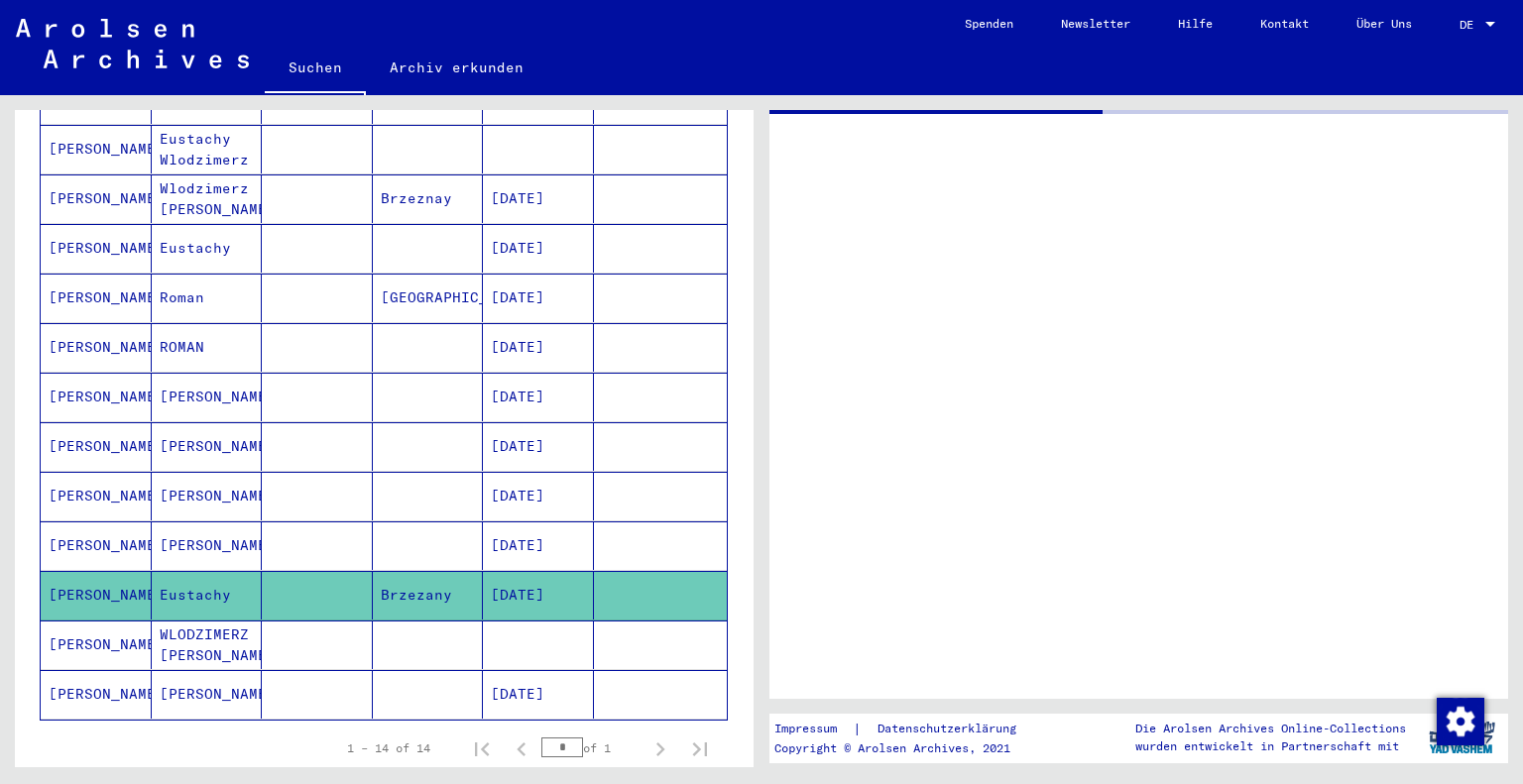 scroll, scrollTop: 398, scrollLeft: 0, axis: vertical 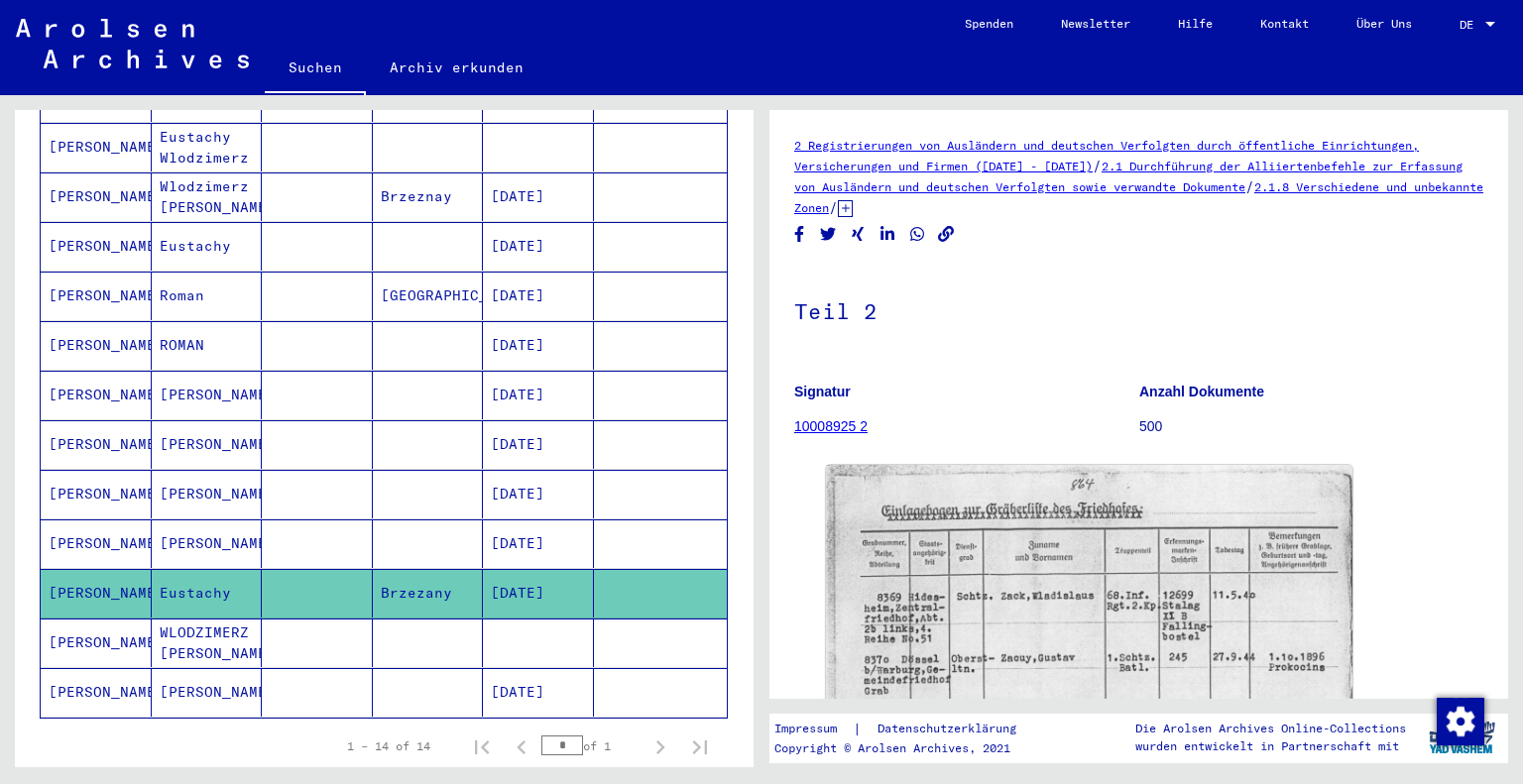click on "DANIEL" at bounding box center [207, 593] 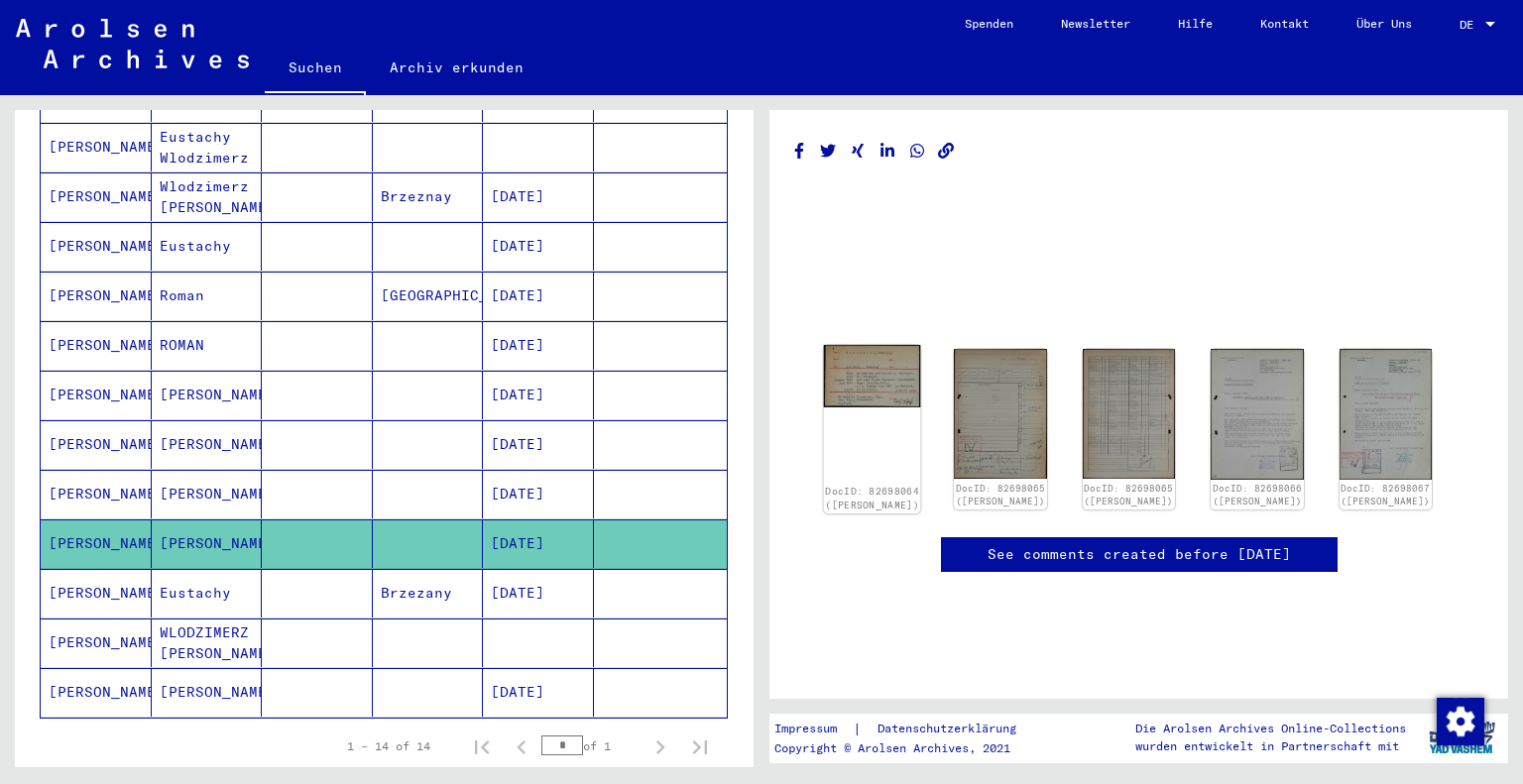click 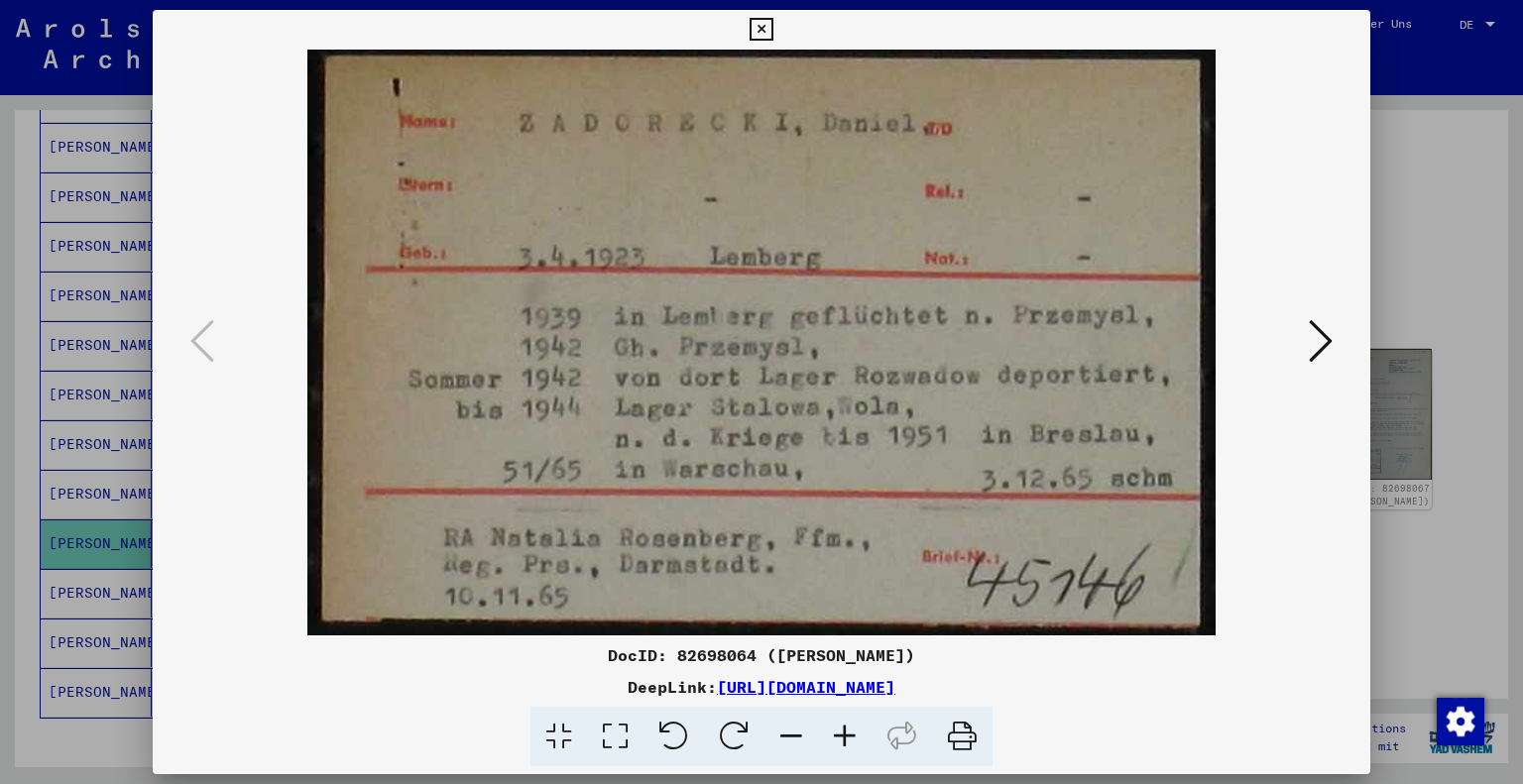 click at bounding box center [1321, 341] 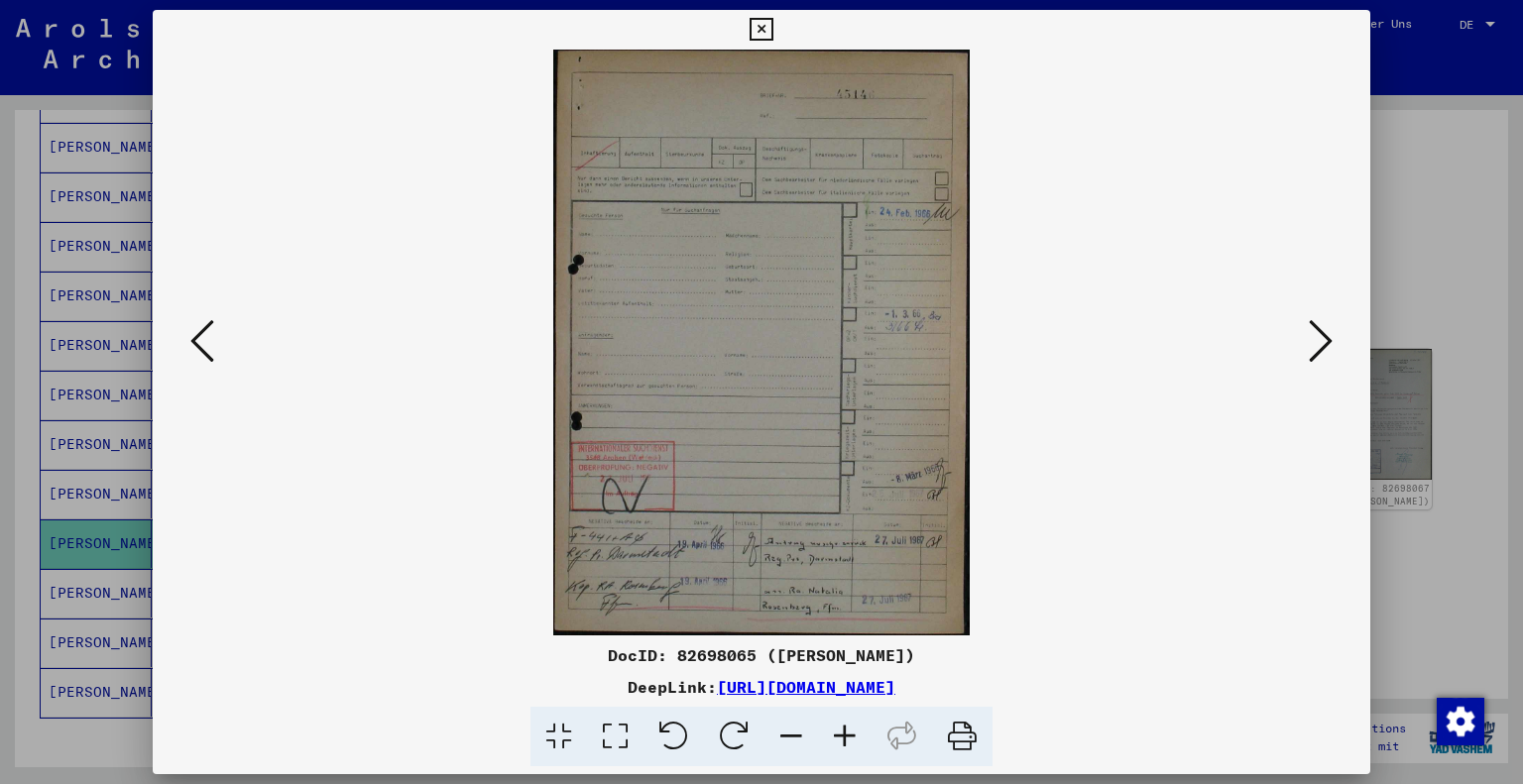 click at bounding box center [1321, 341] 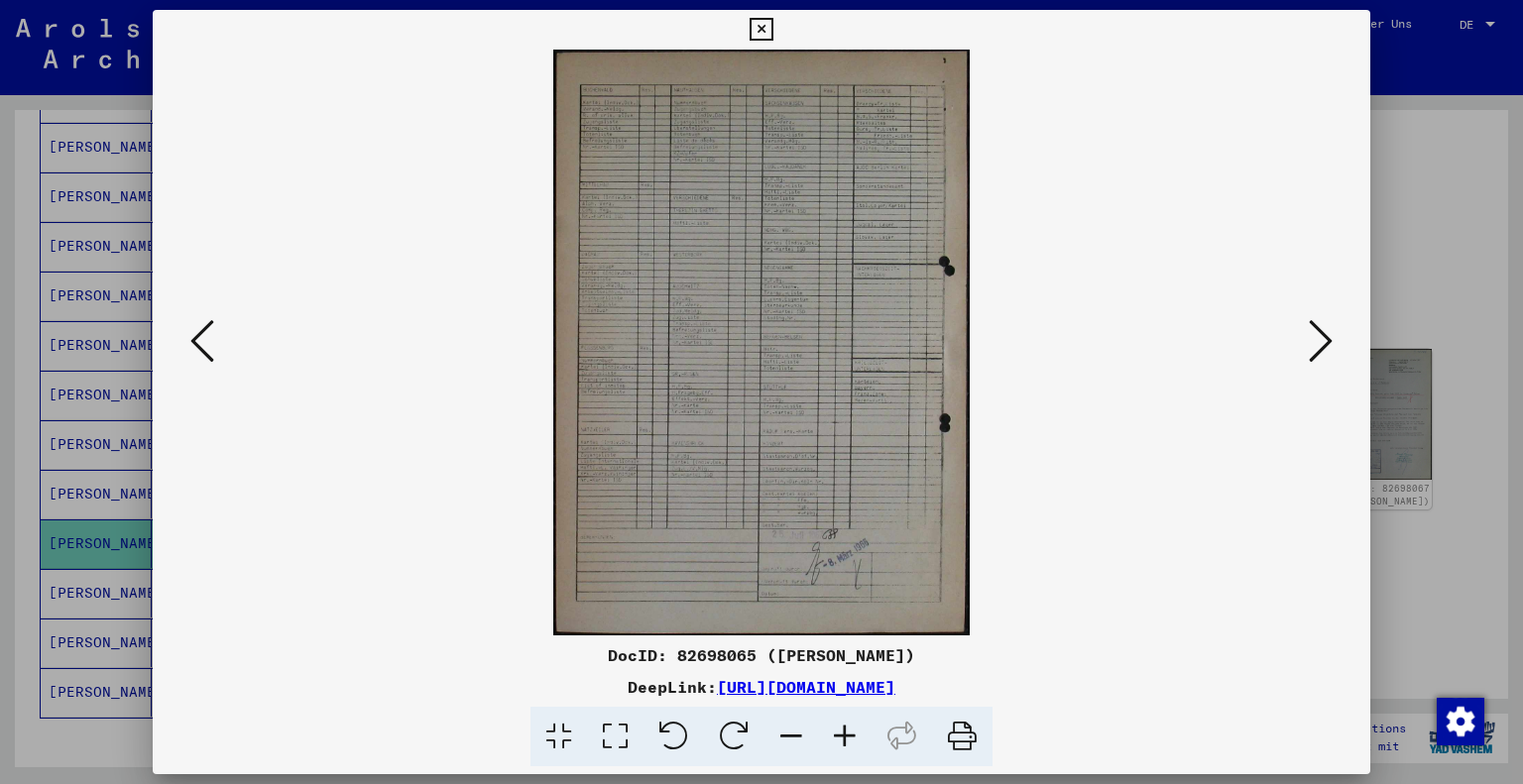 click at bounding box center (1321, 341) 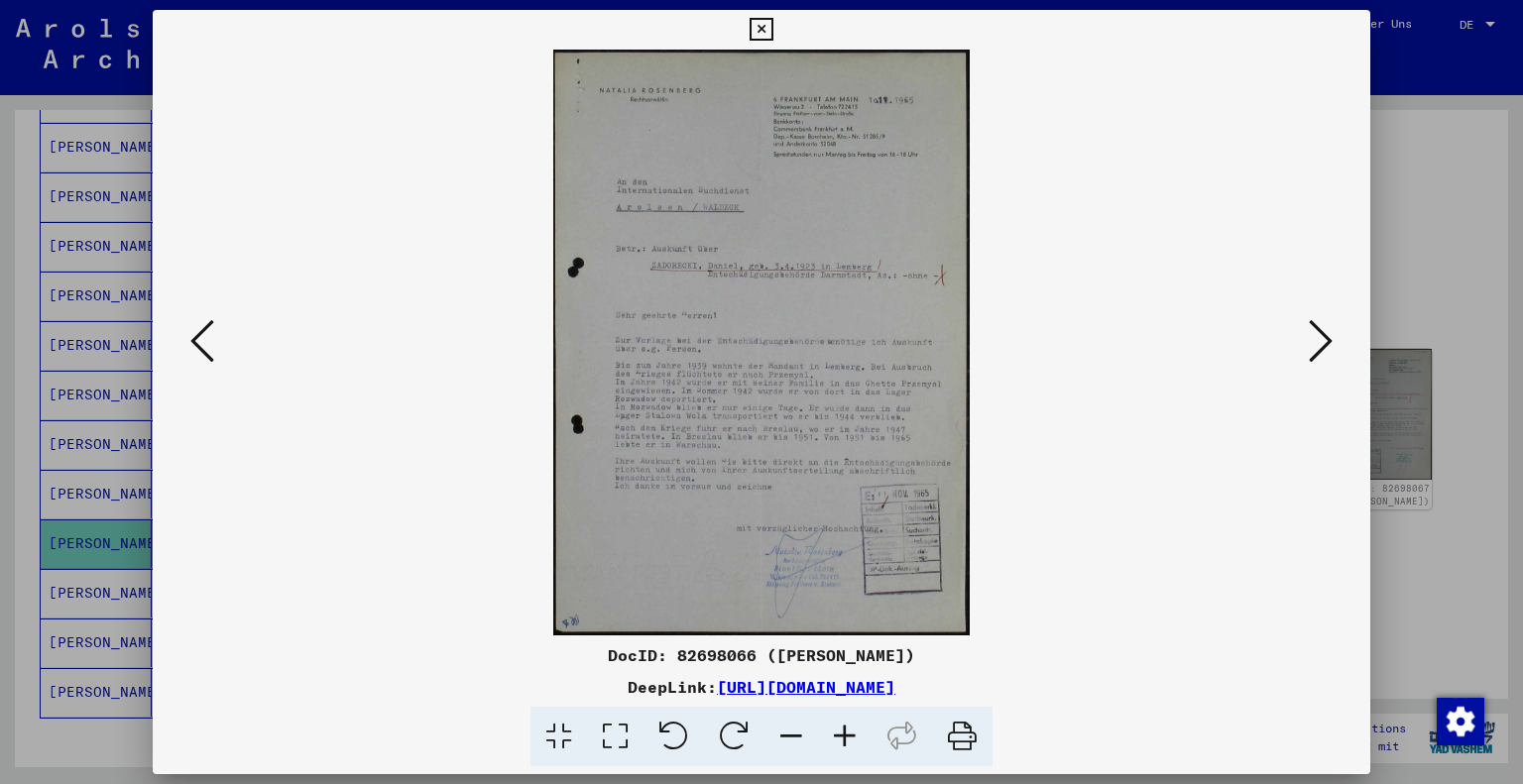 click at bounding box center (1321, 341) 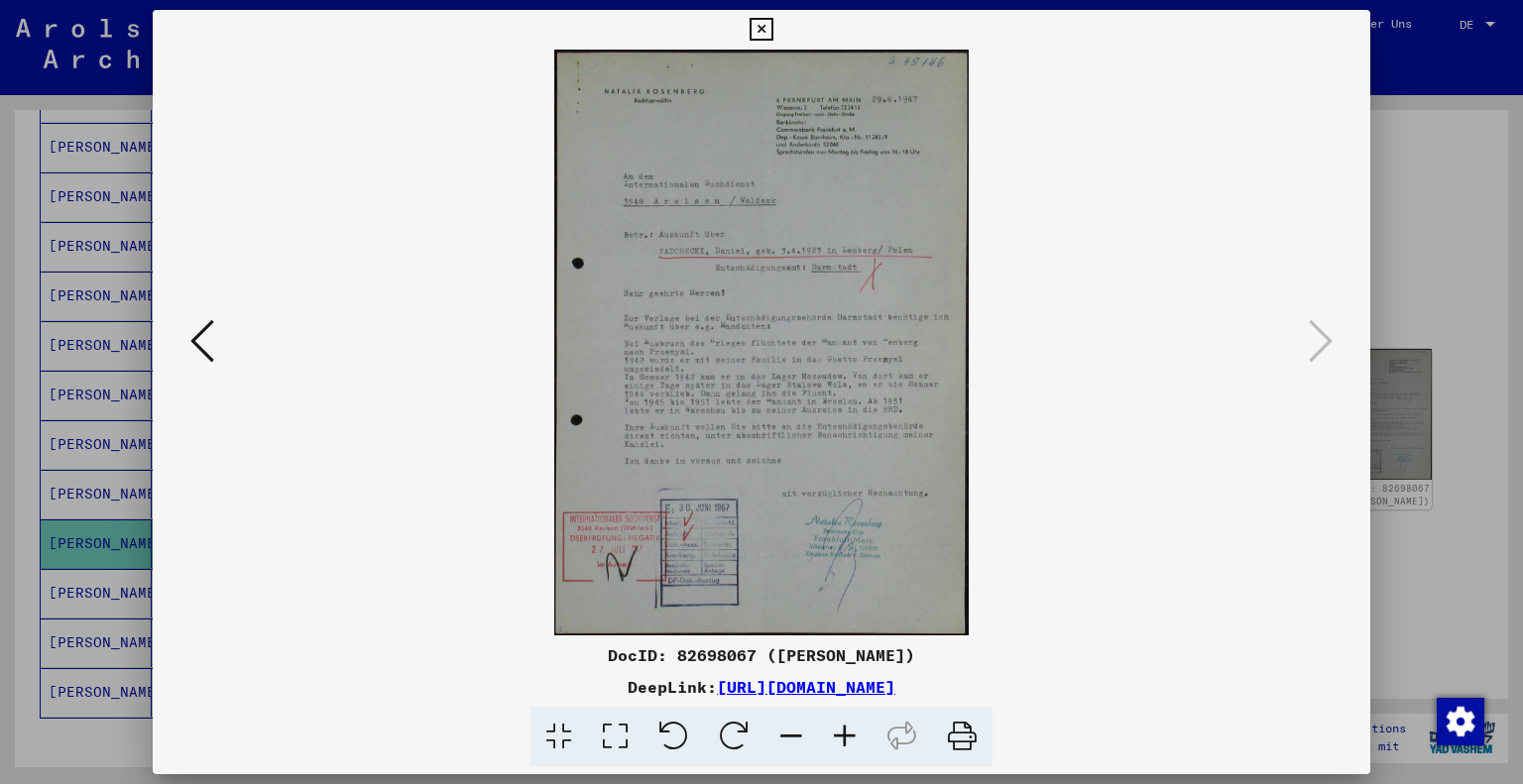 click at bounding box center [761, 30] 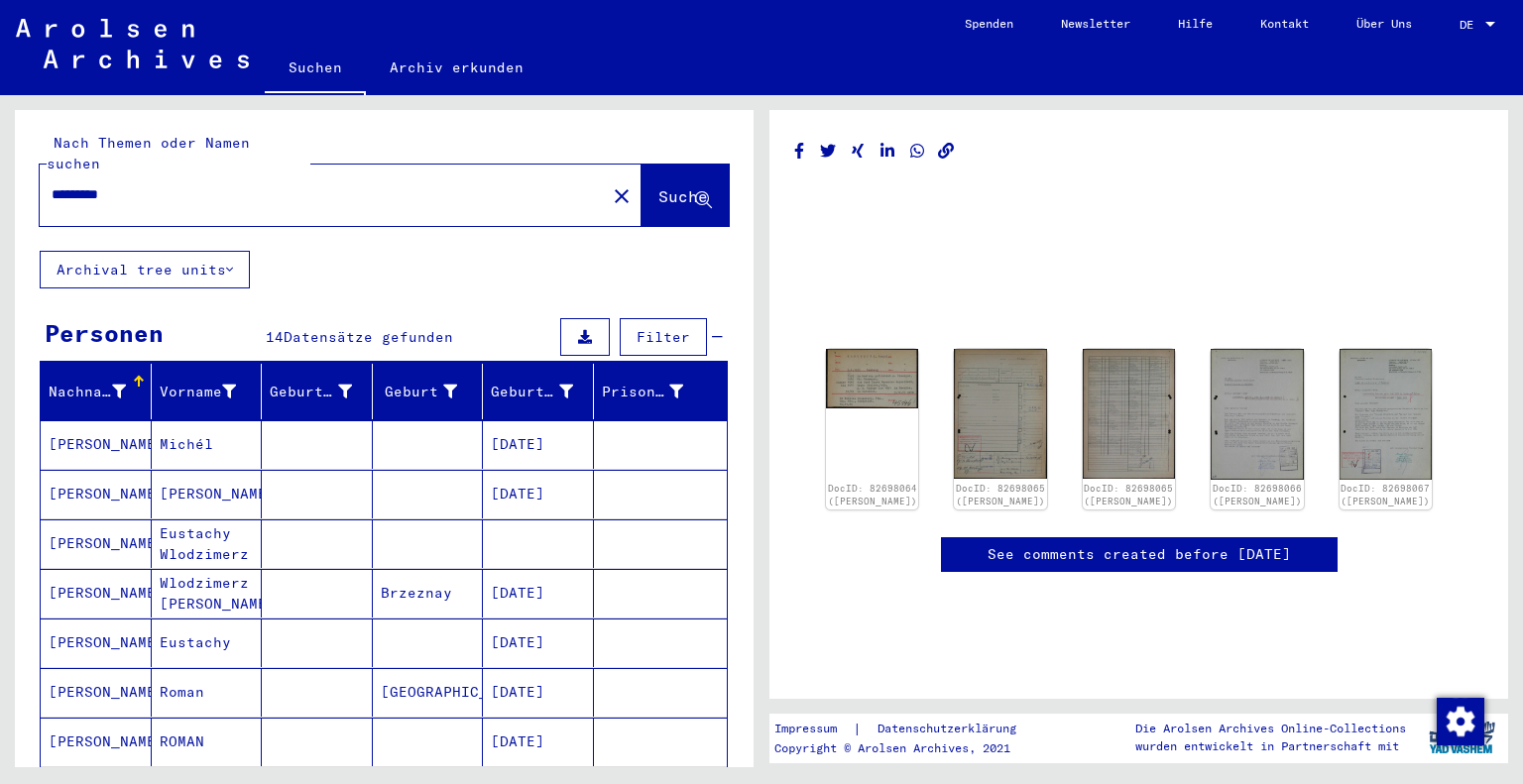scroll, scrollTop: 0, scrollLeft: 0, axis: both 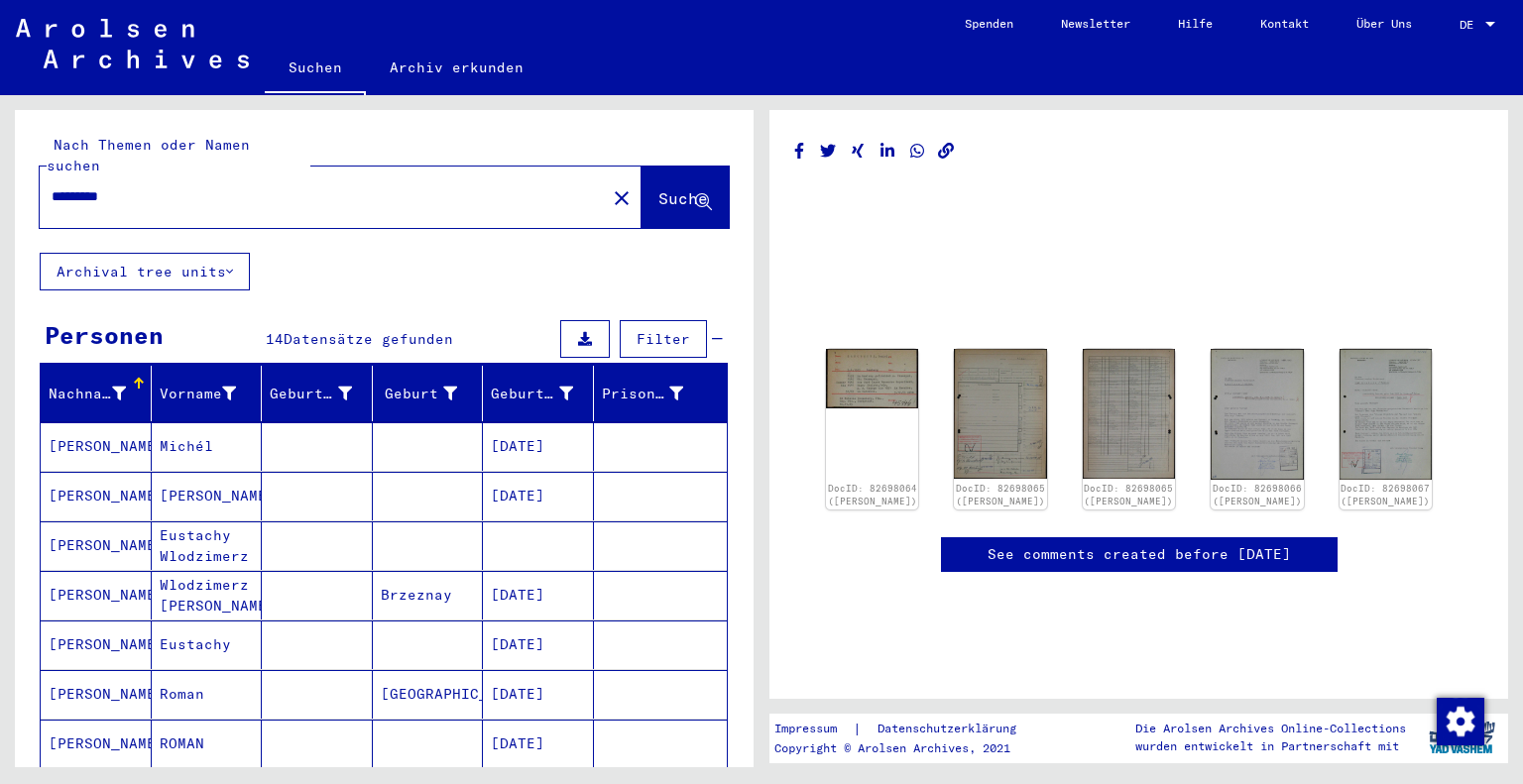 click on "*********" at bounding box center [322, 196] 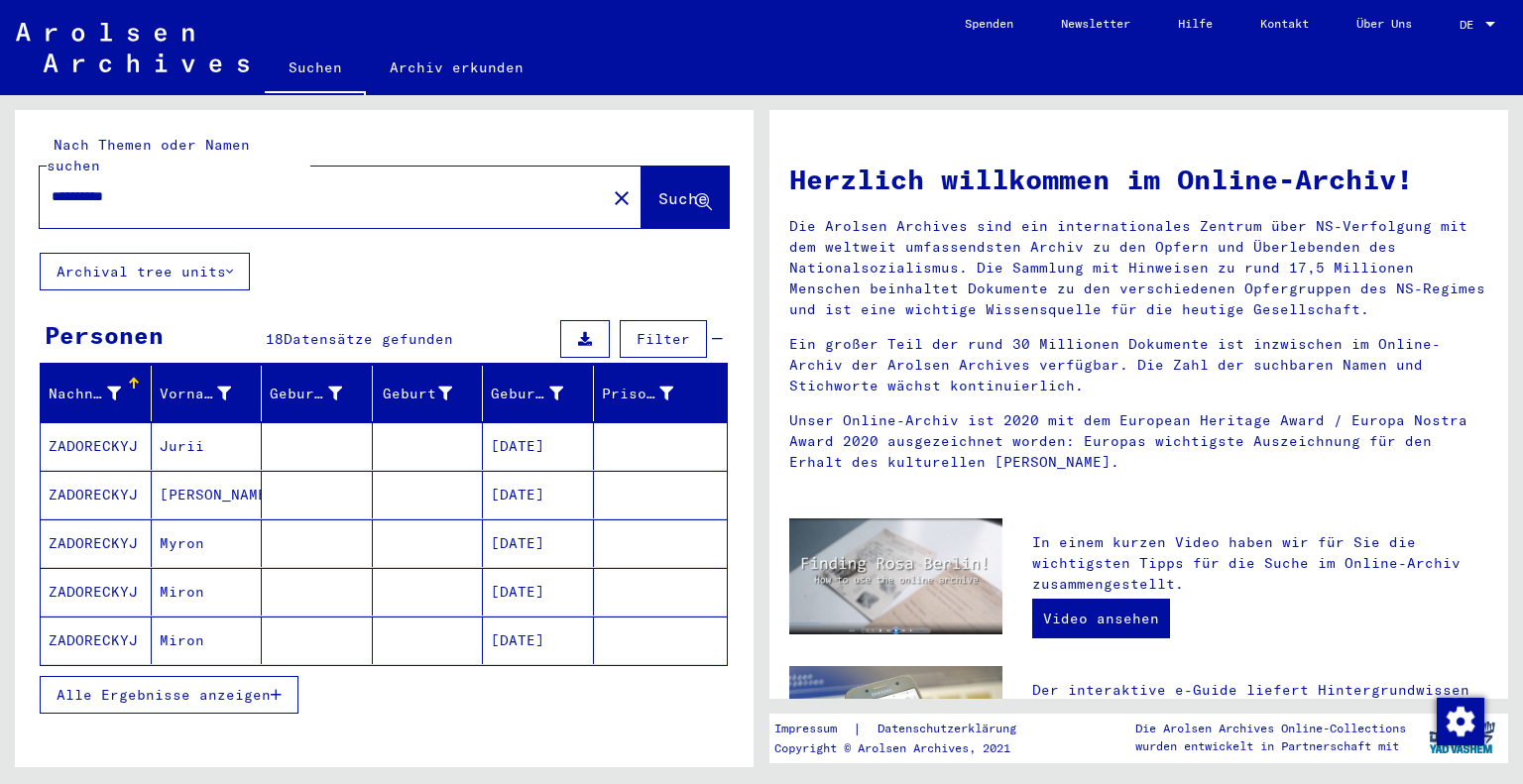 click on "ZADORECKYJ" at bounding box center (96, 495) 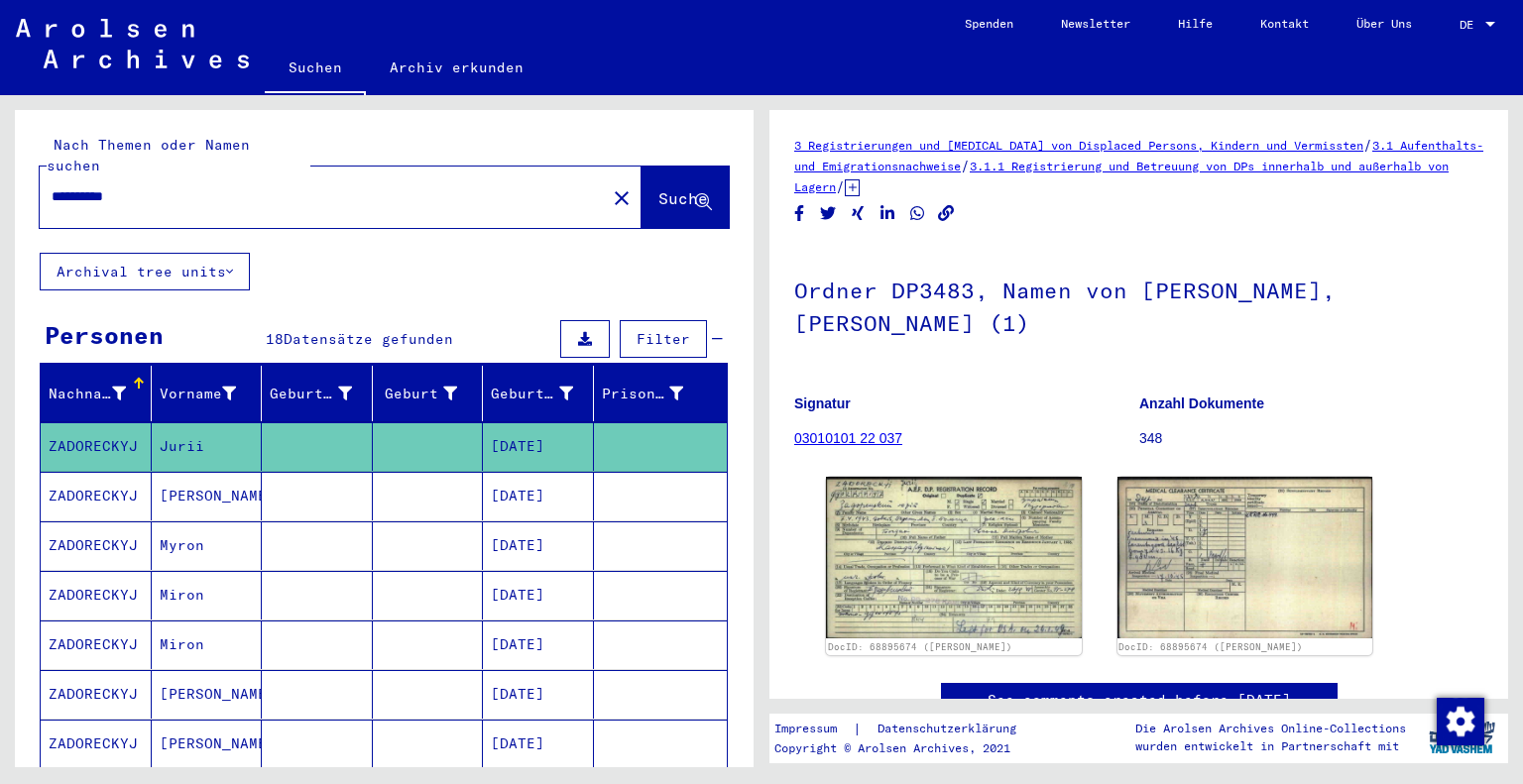 scroll, scrollTop: 0, scrollLeft: 0, axis: both 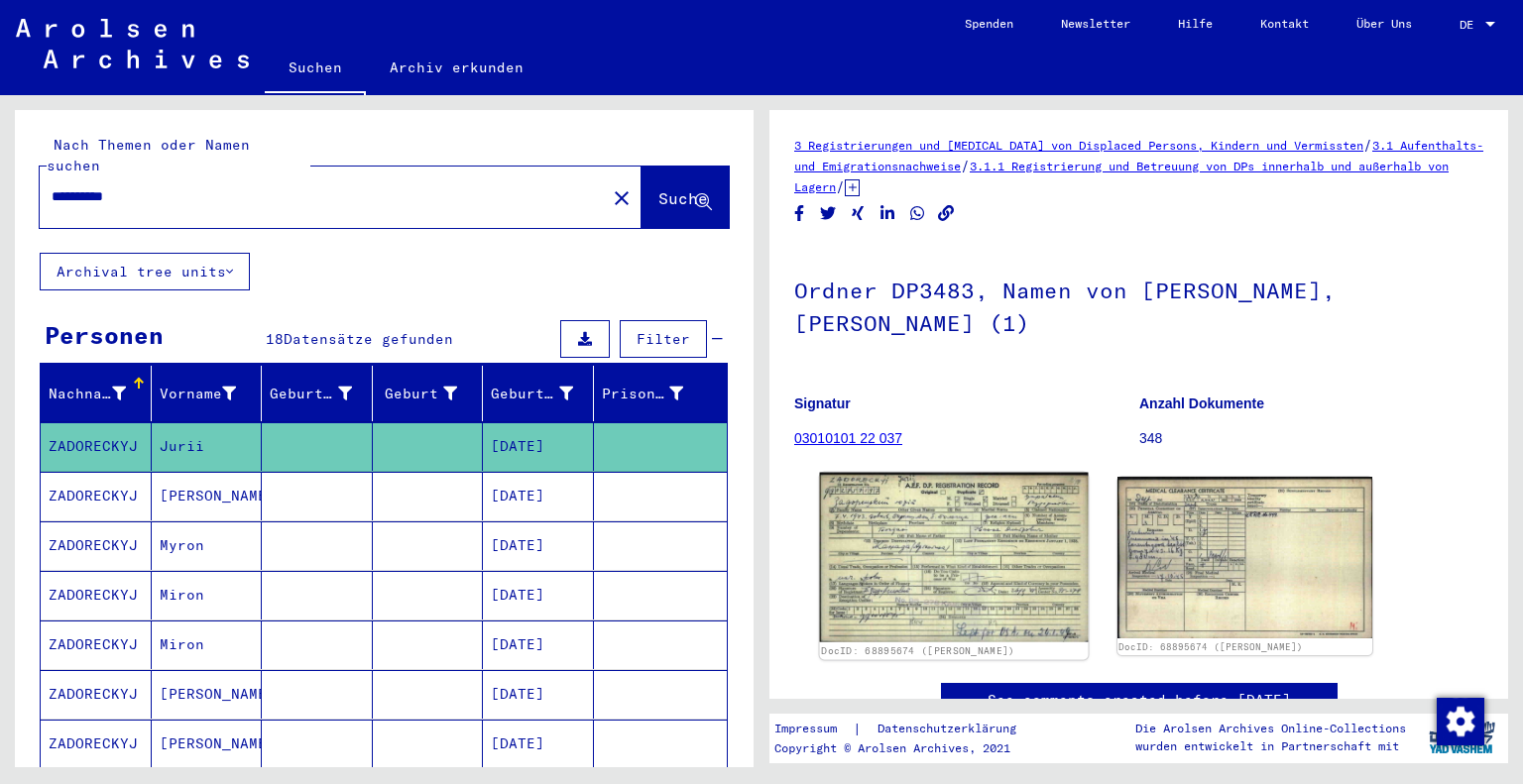 click 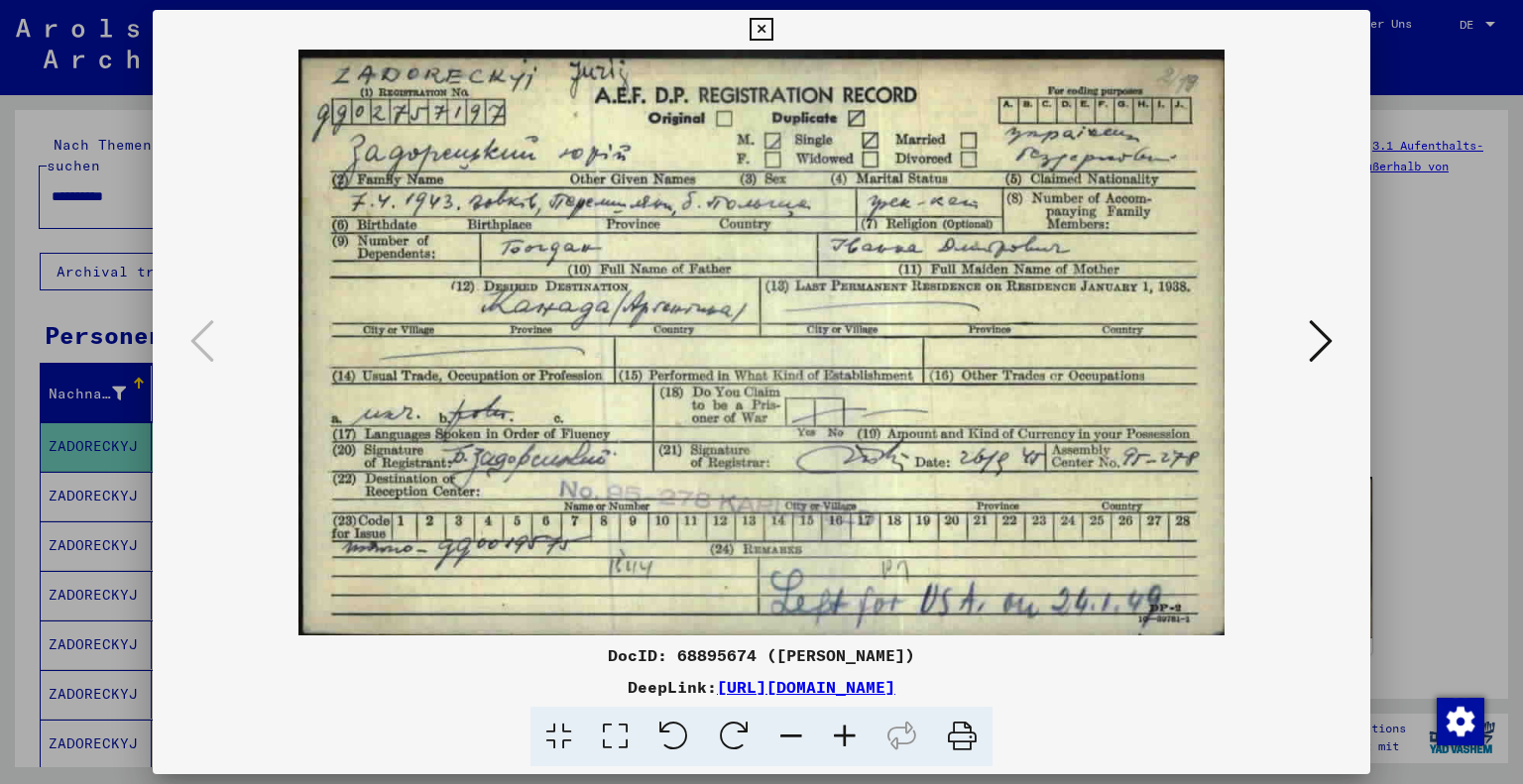 click at bounding box center (1321, 341) 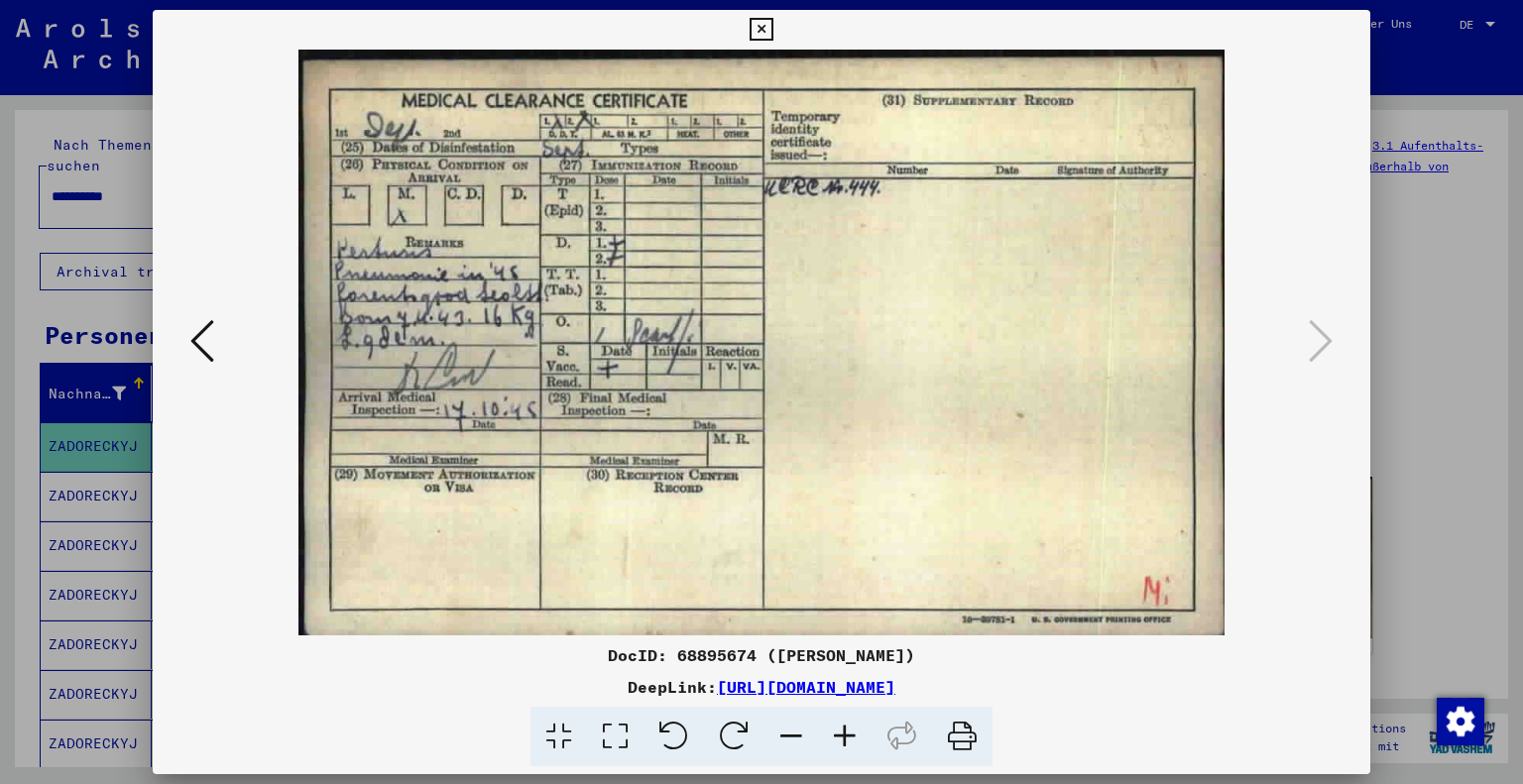 click at bounding box center (761, 30) 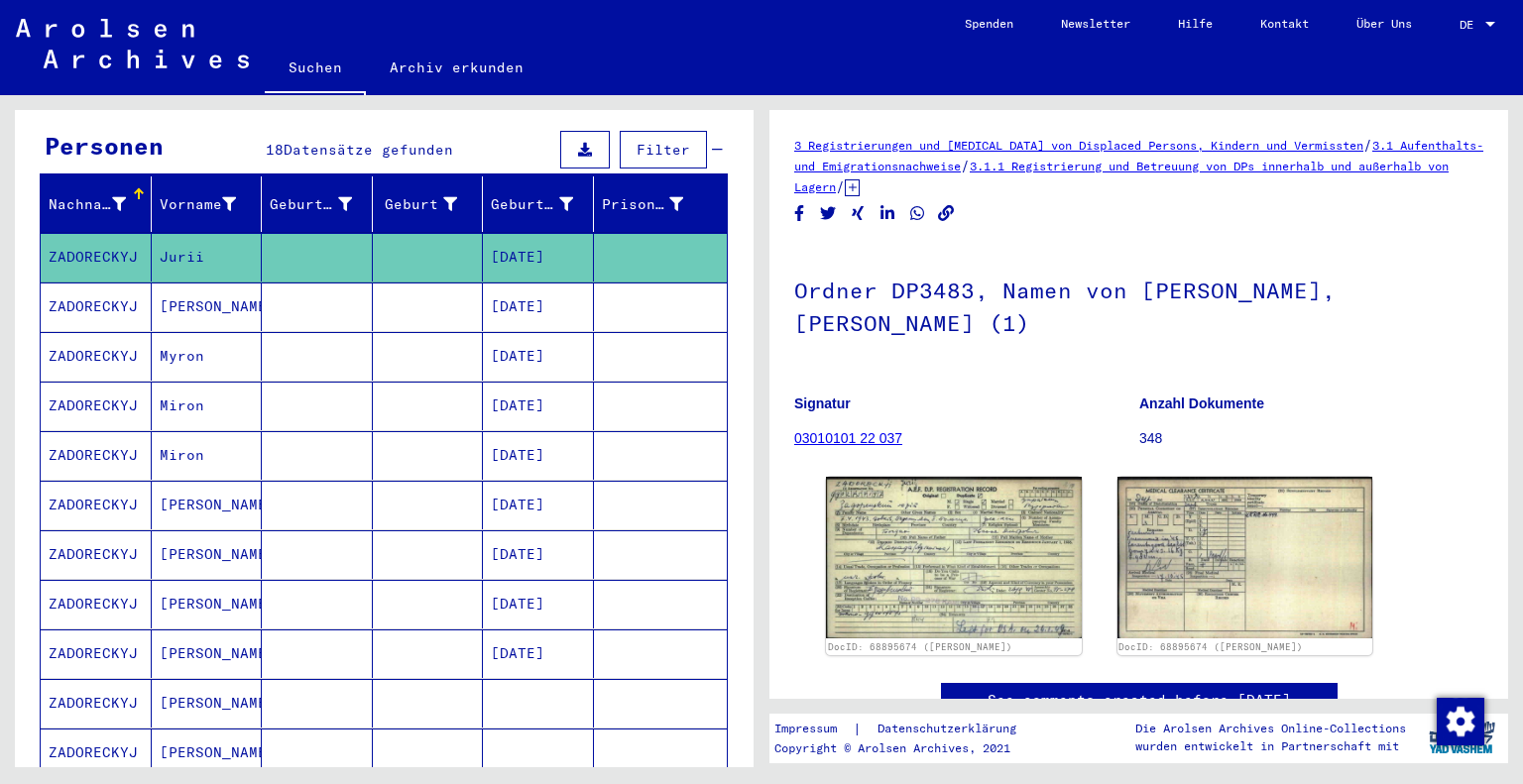 scroll, scrollTop: 198, scrollLeft: 0, axis: vertical 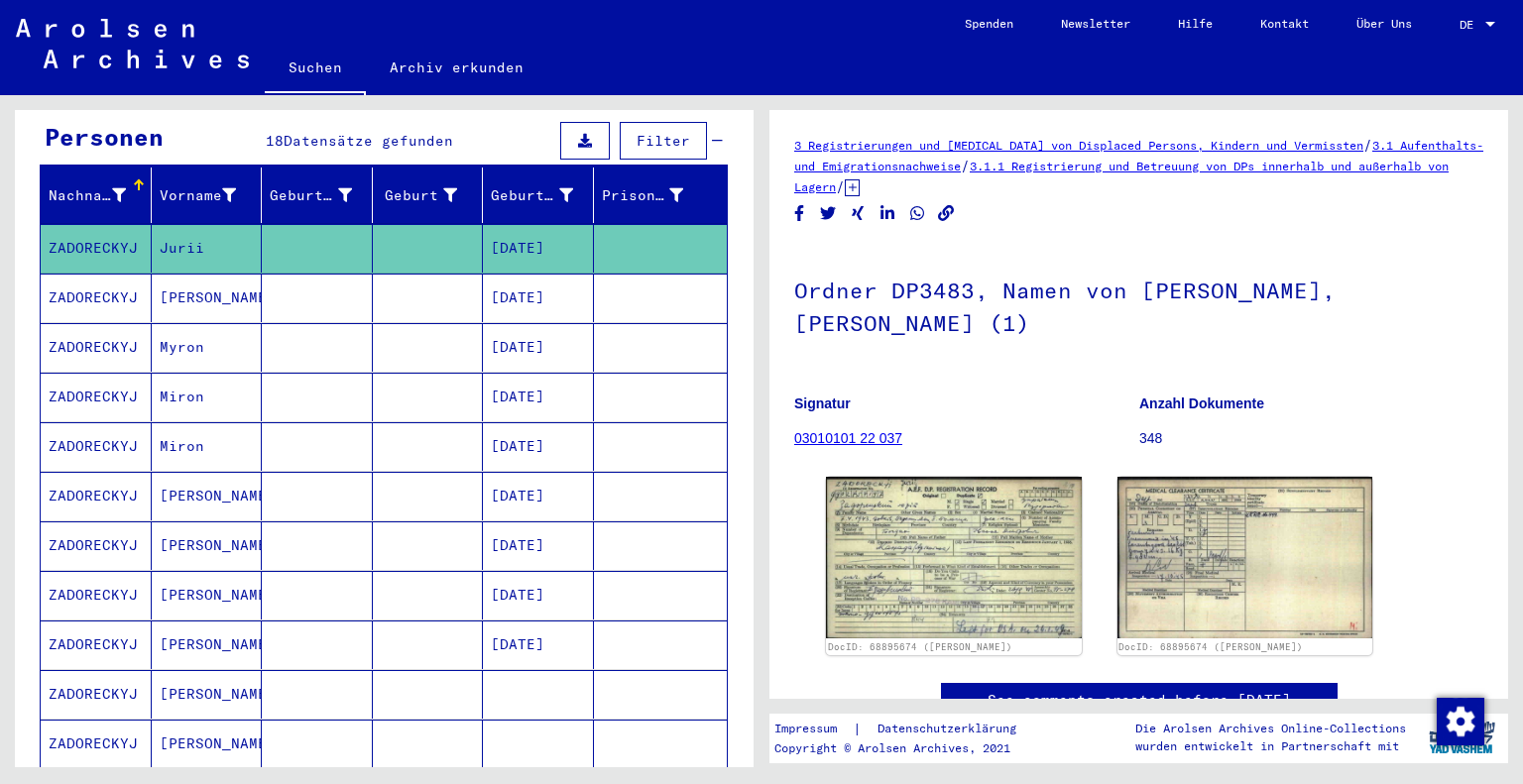 click on "Michael" at bounding box center (207, 347) 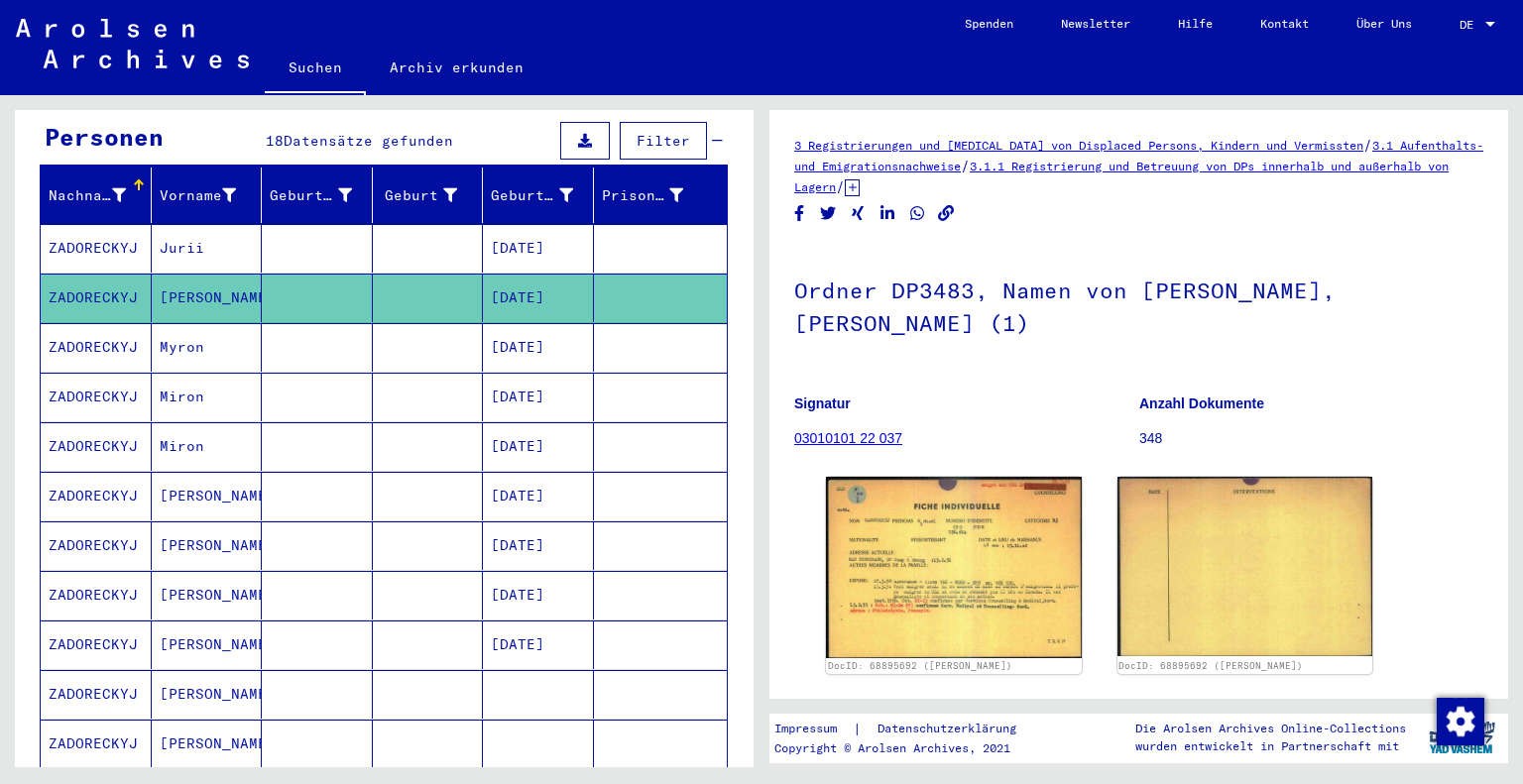 scroll, scrollTop: 0, scrollLeft: 0, axis: both 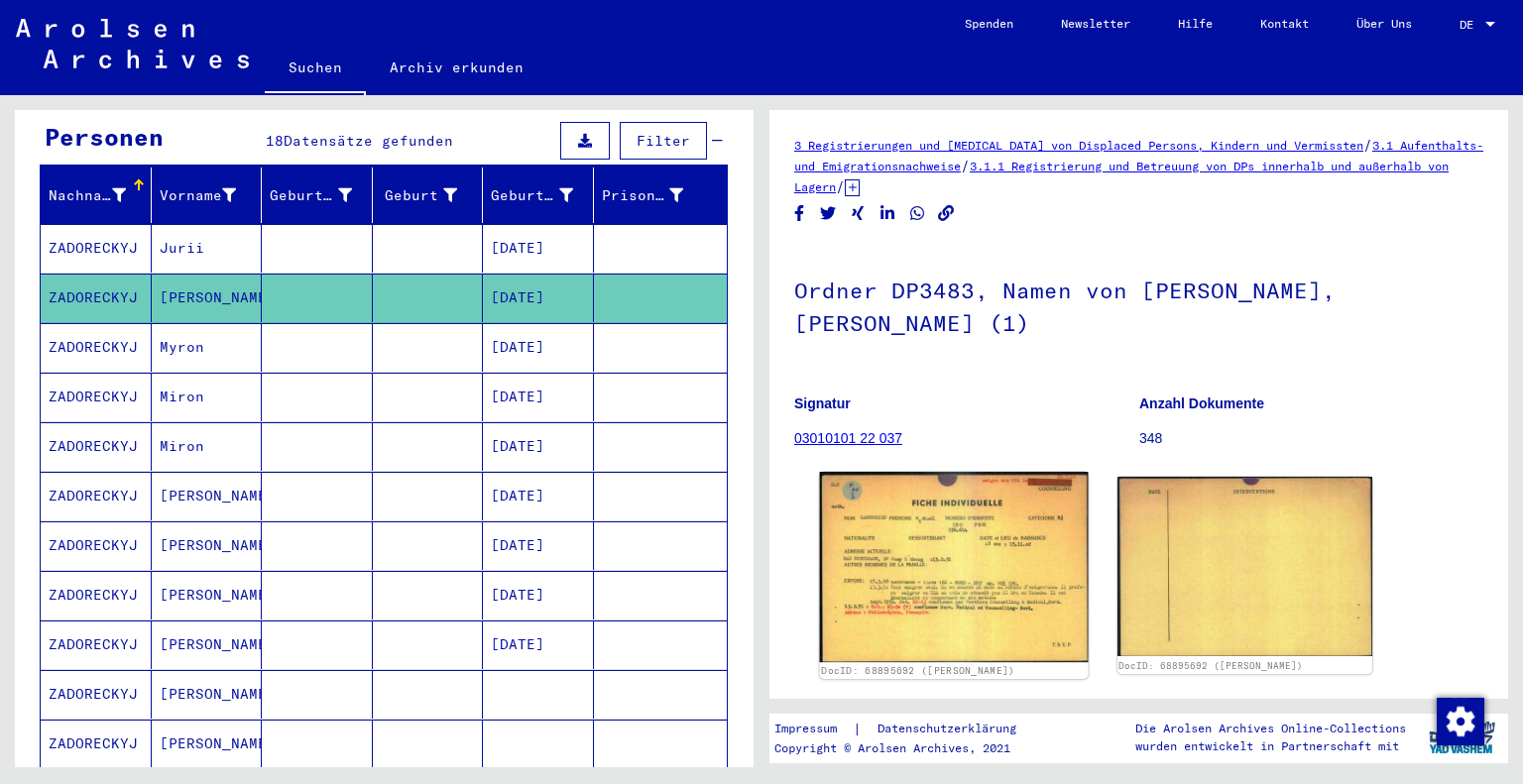 click 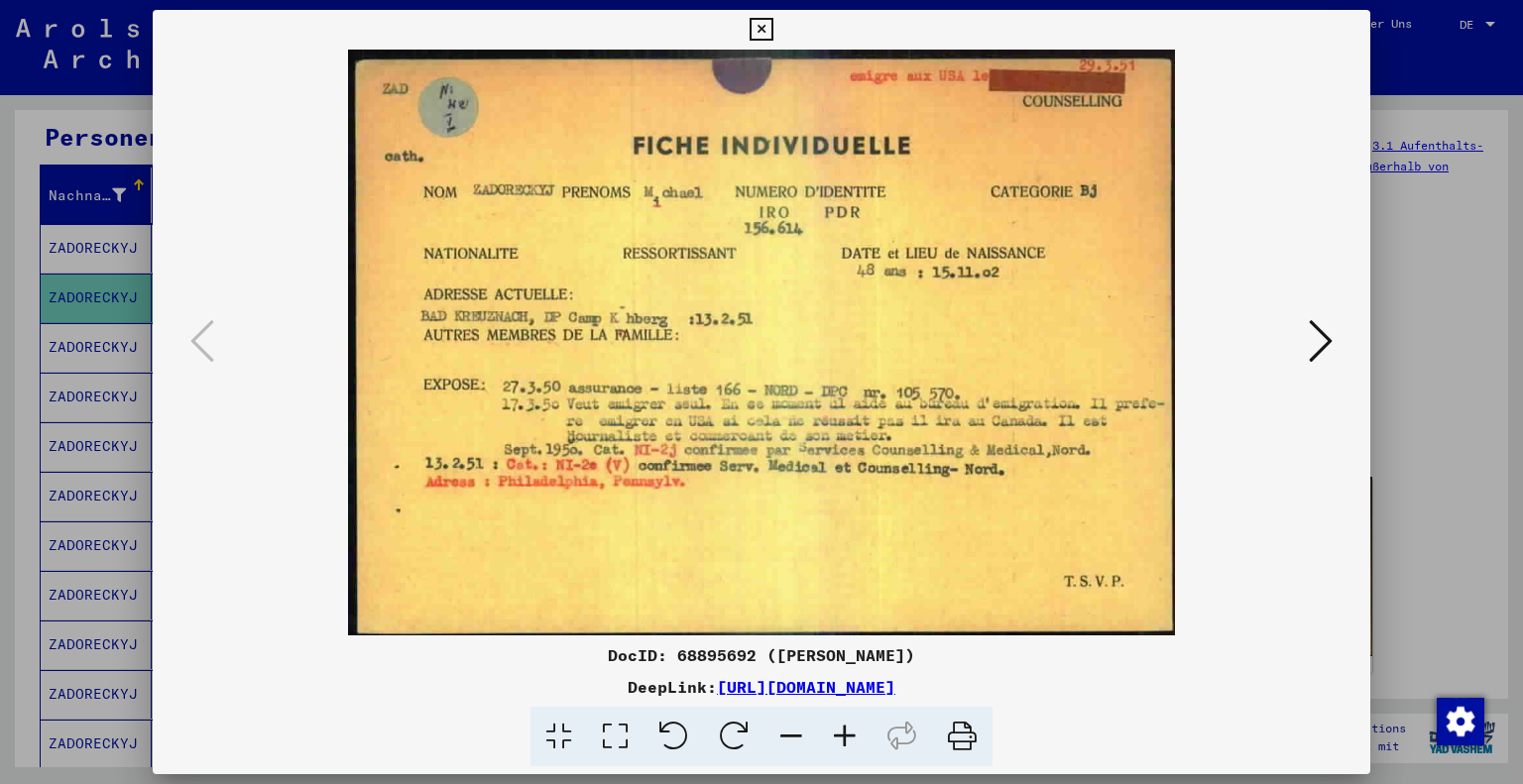 click at bounding box center (1321, 341) 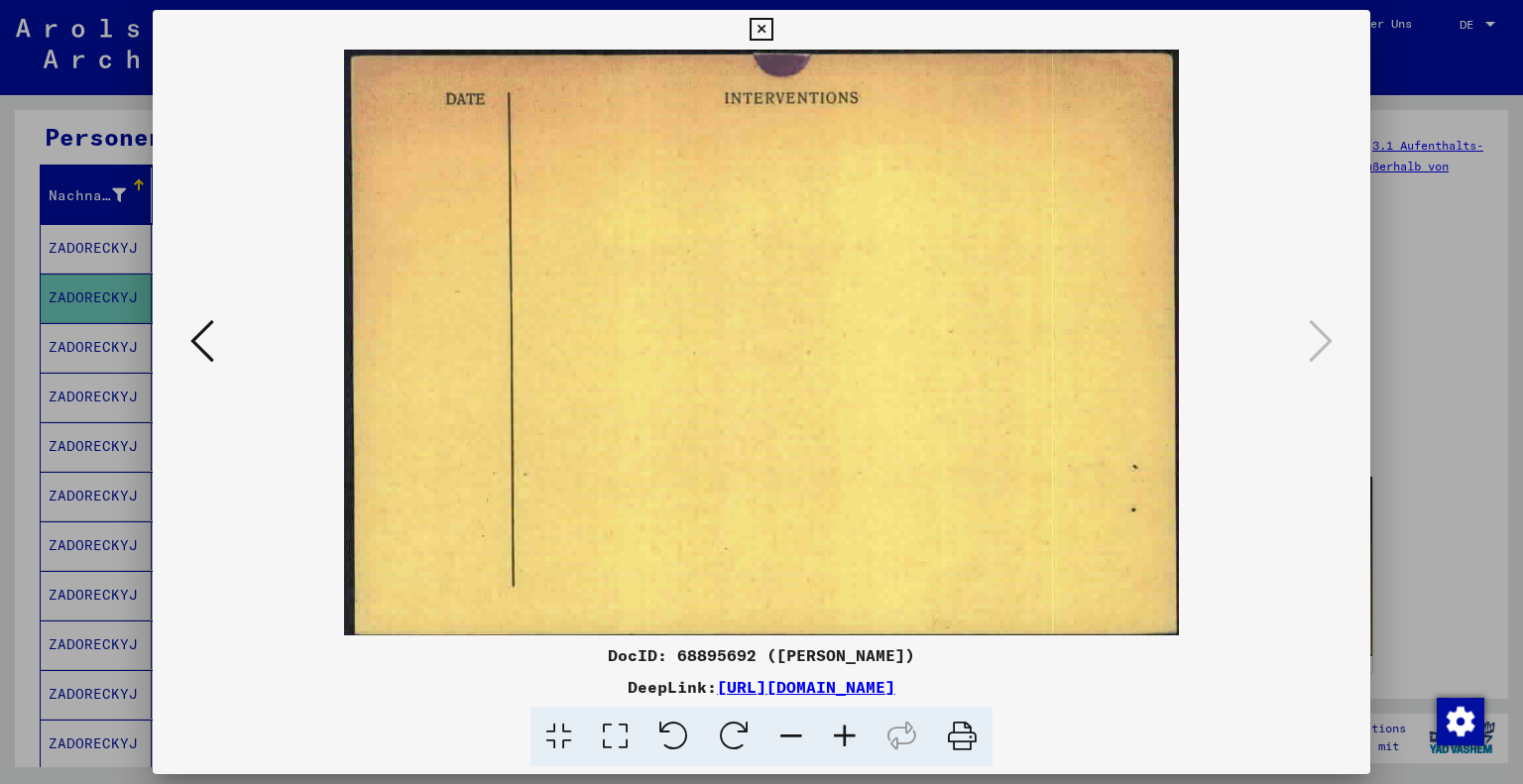 click at bounding box center [761, 30] 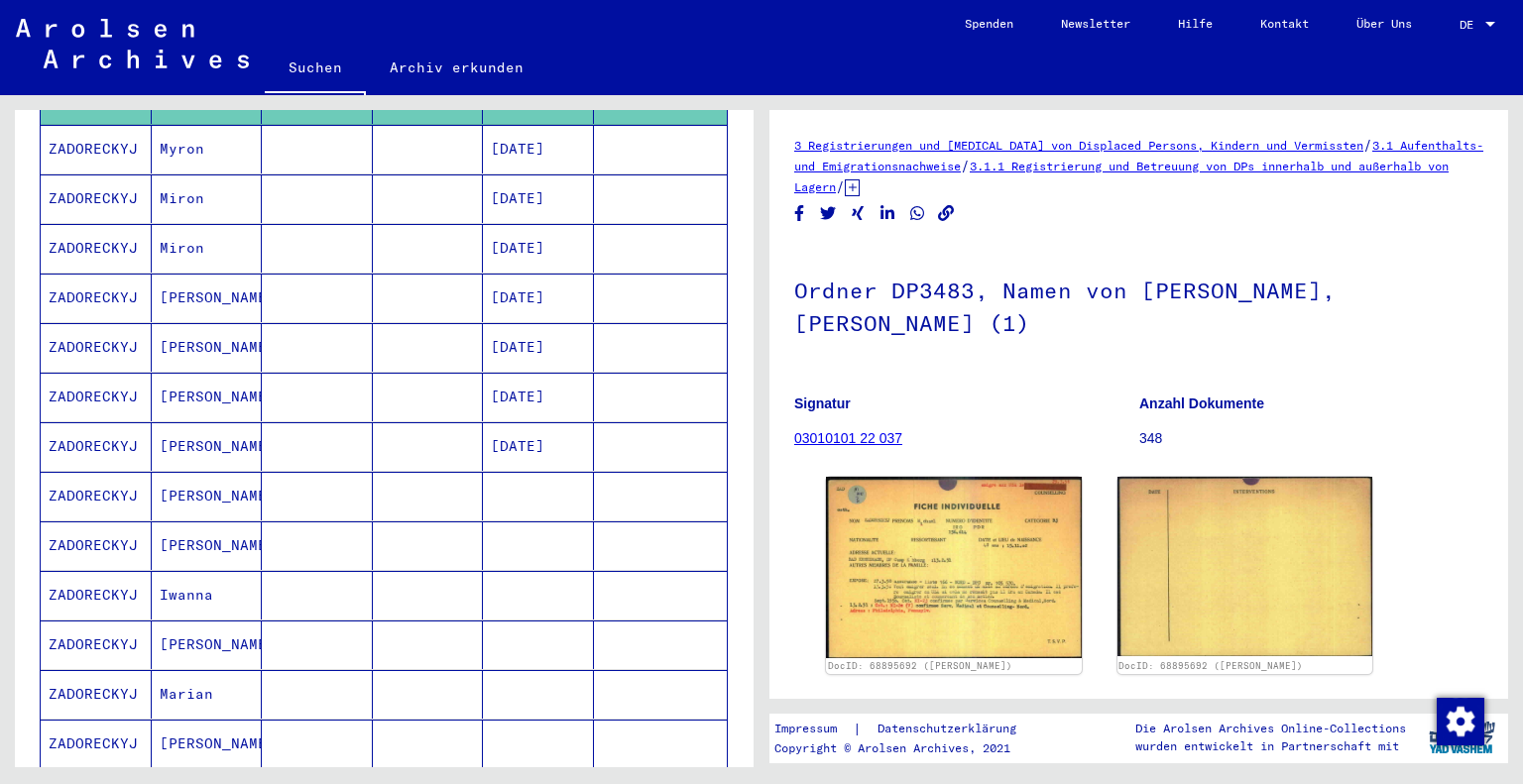 scroll, scrollTop: 496, scrollLeft: 0, axis: vertical 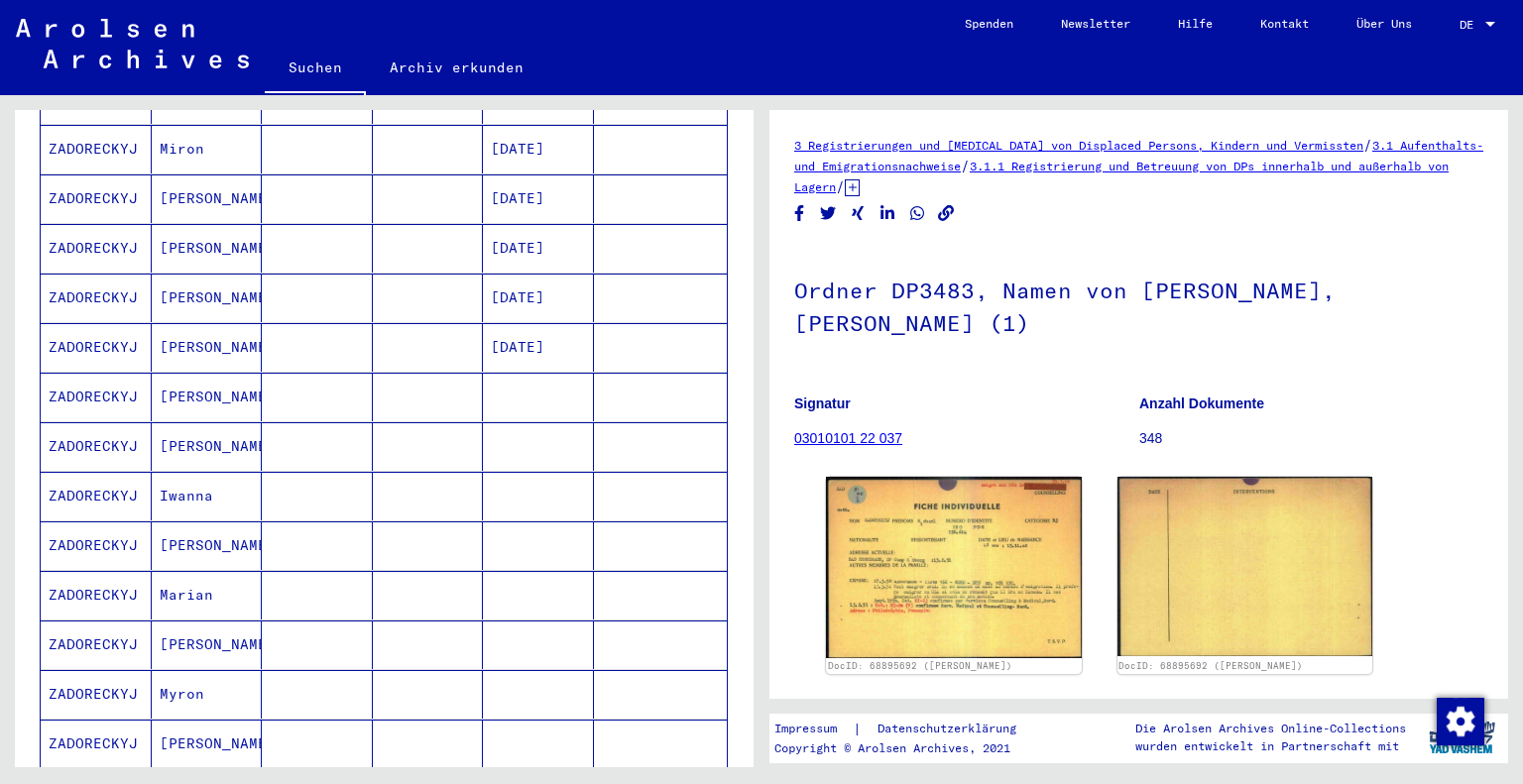 click on "Michael" at bounding box center (207, 446) 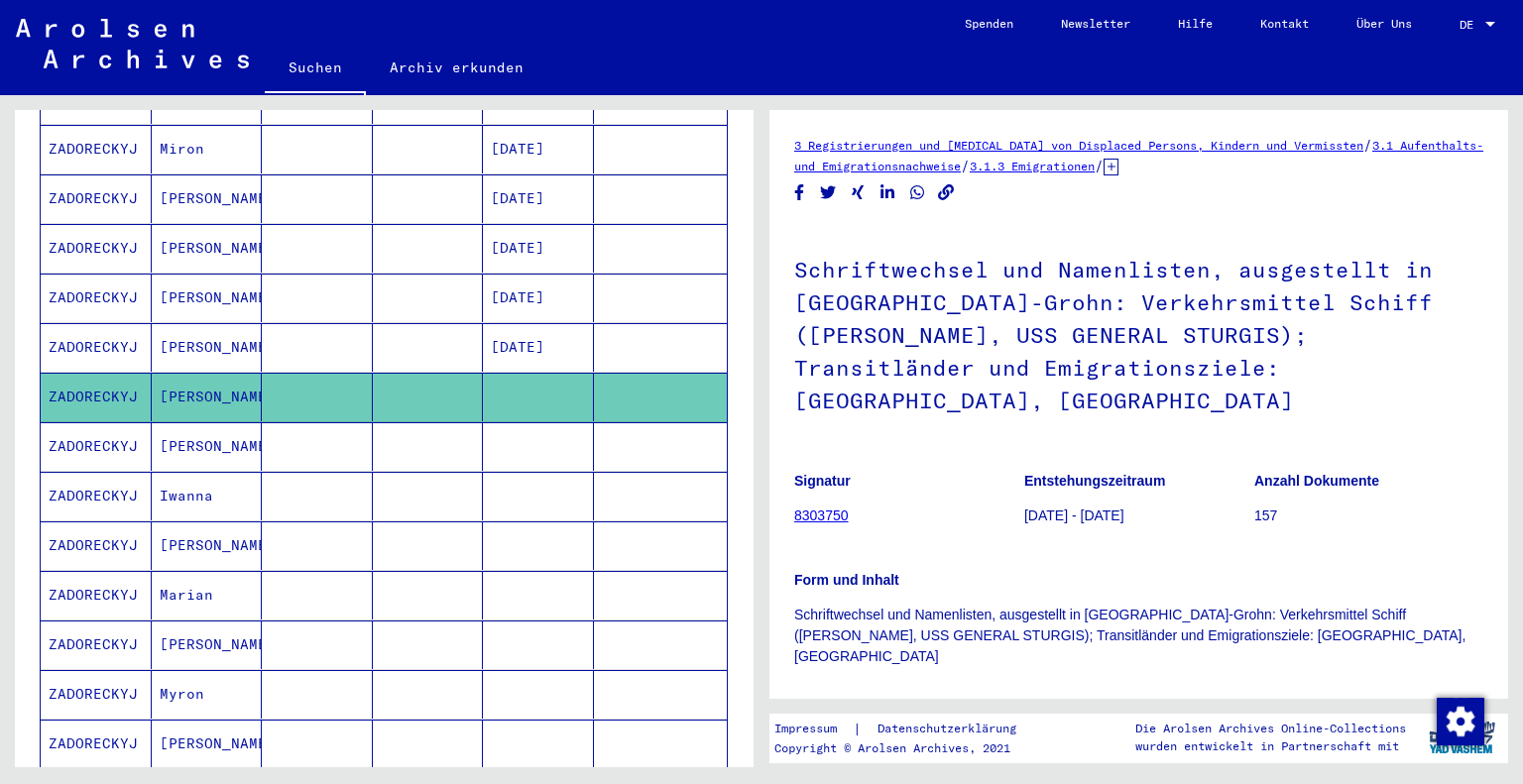 scroll, scrollTop: 0, scrollLeft: 0, axis: both 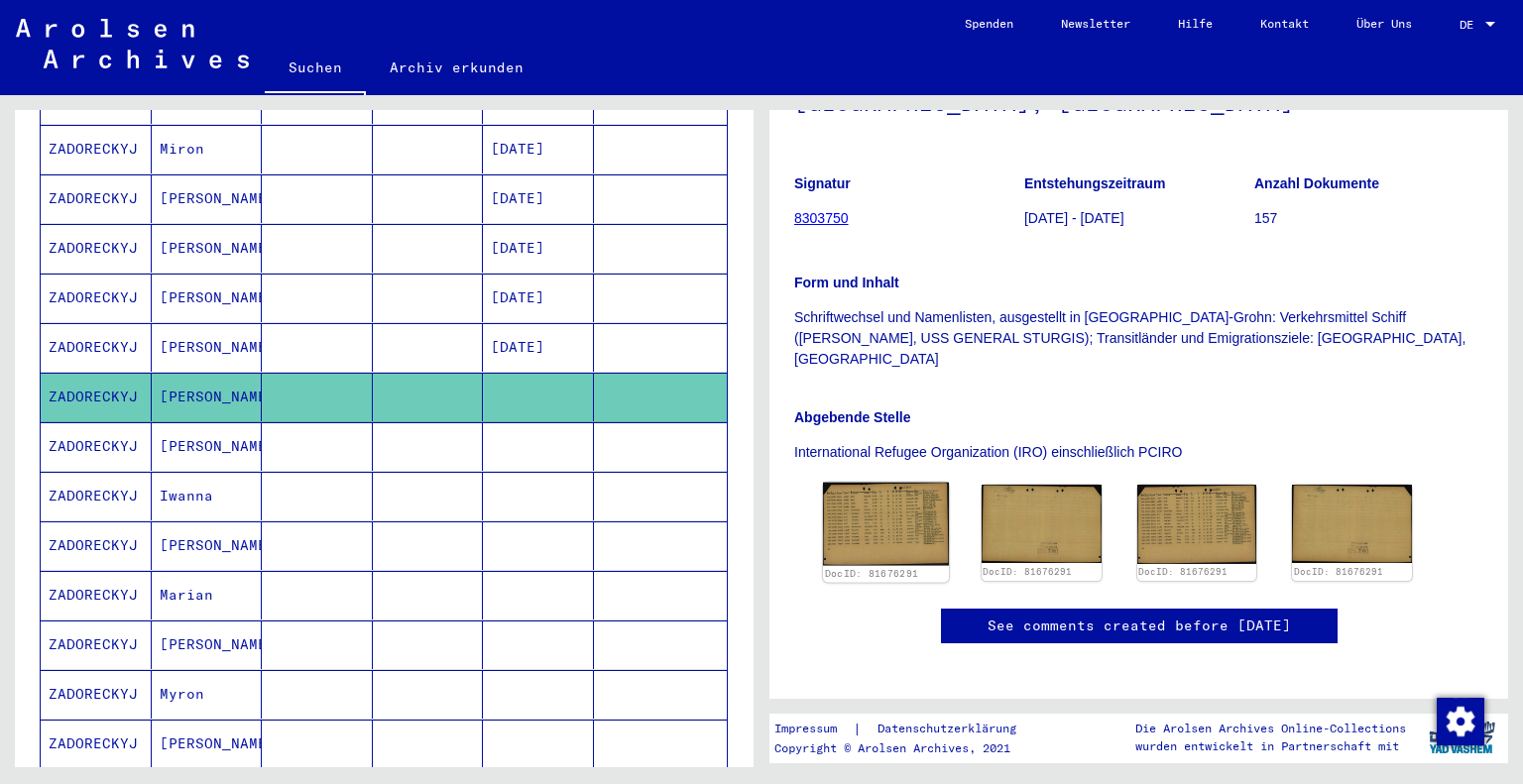 click 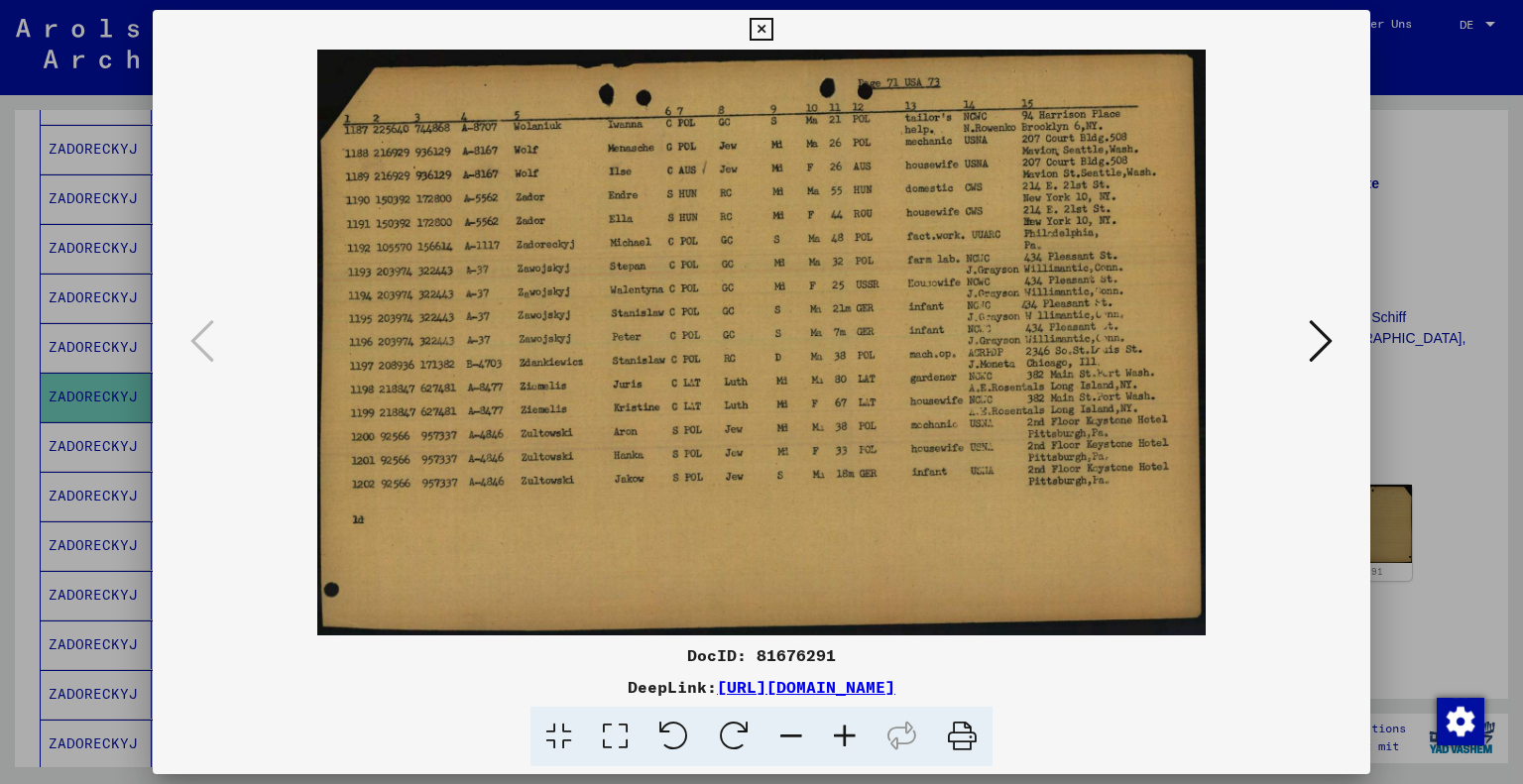 click at bounding box center [1321, 341] 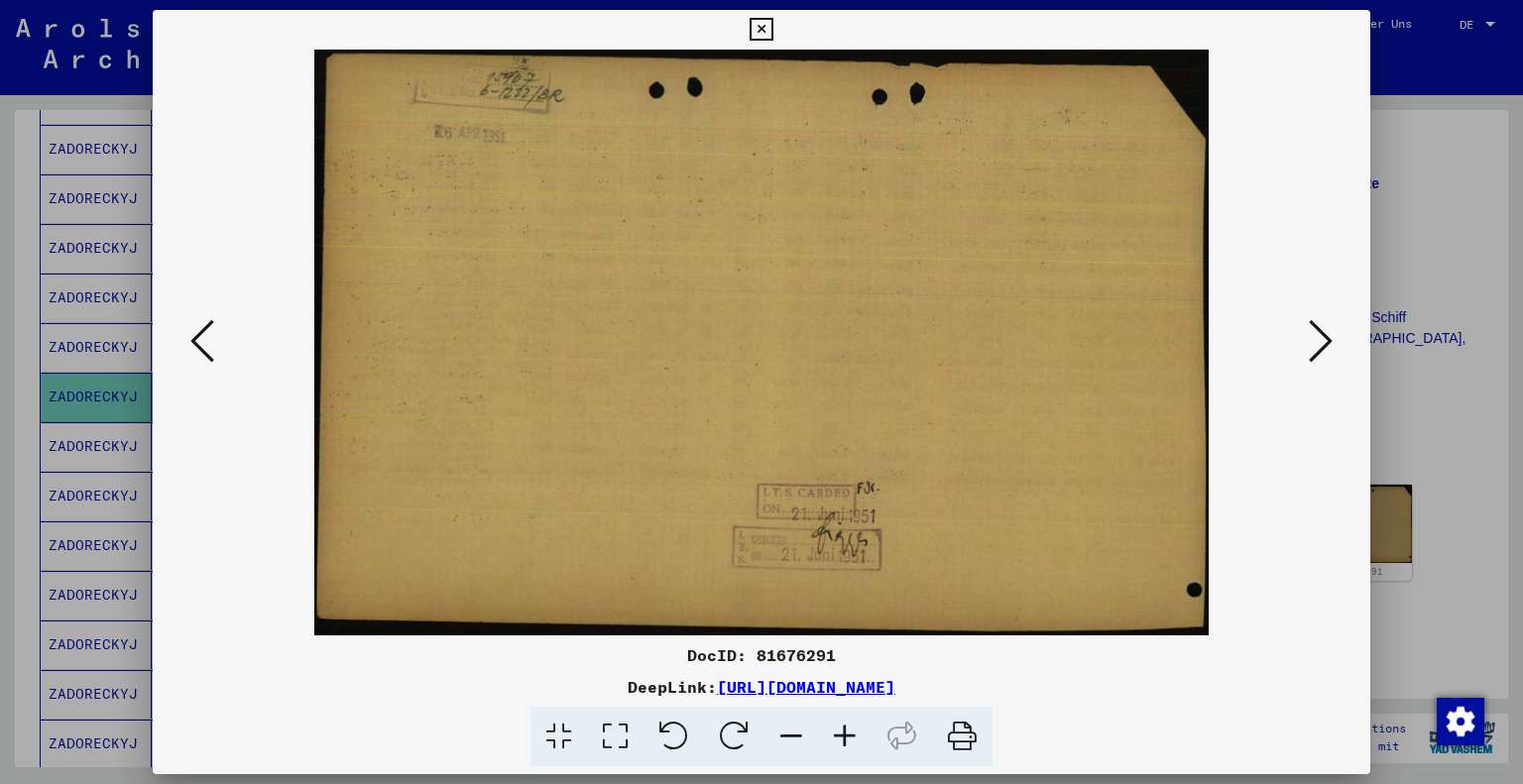 click at bounding box center (1321, 341) 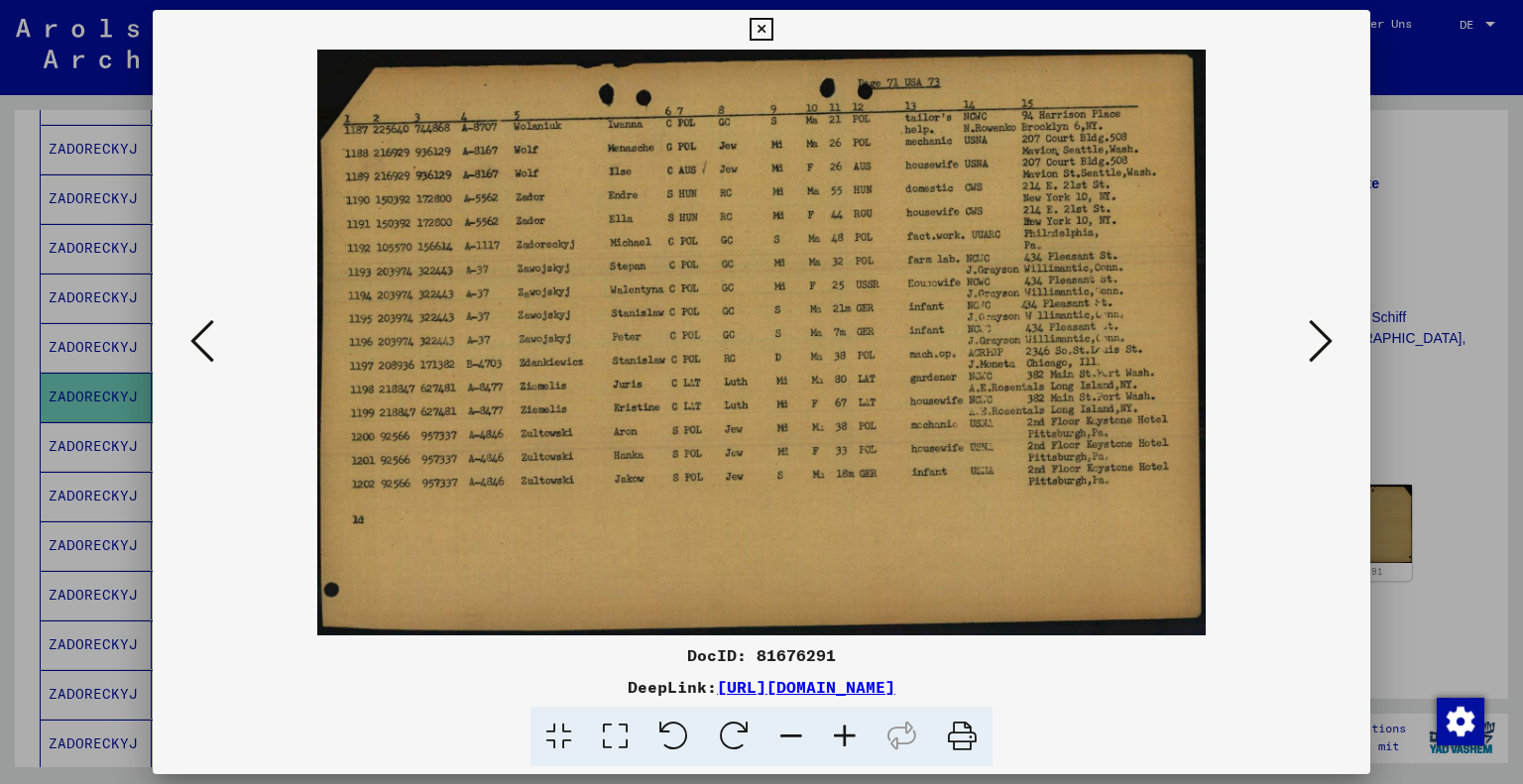 click at bounding box center (1321, 341) 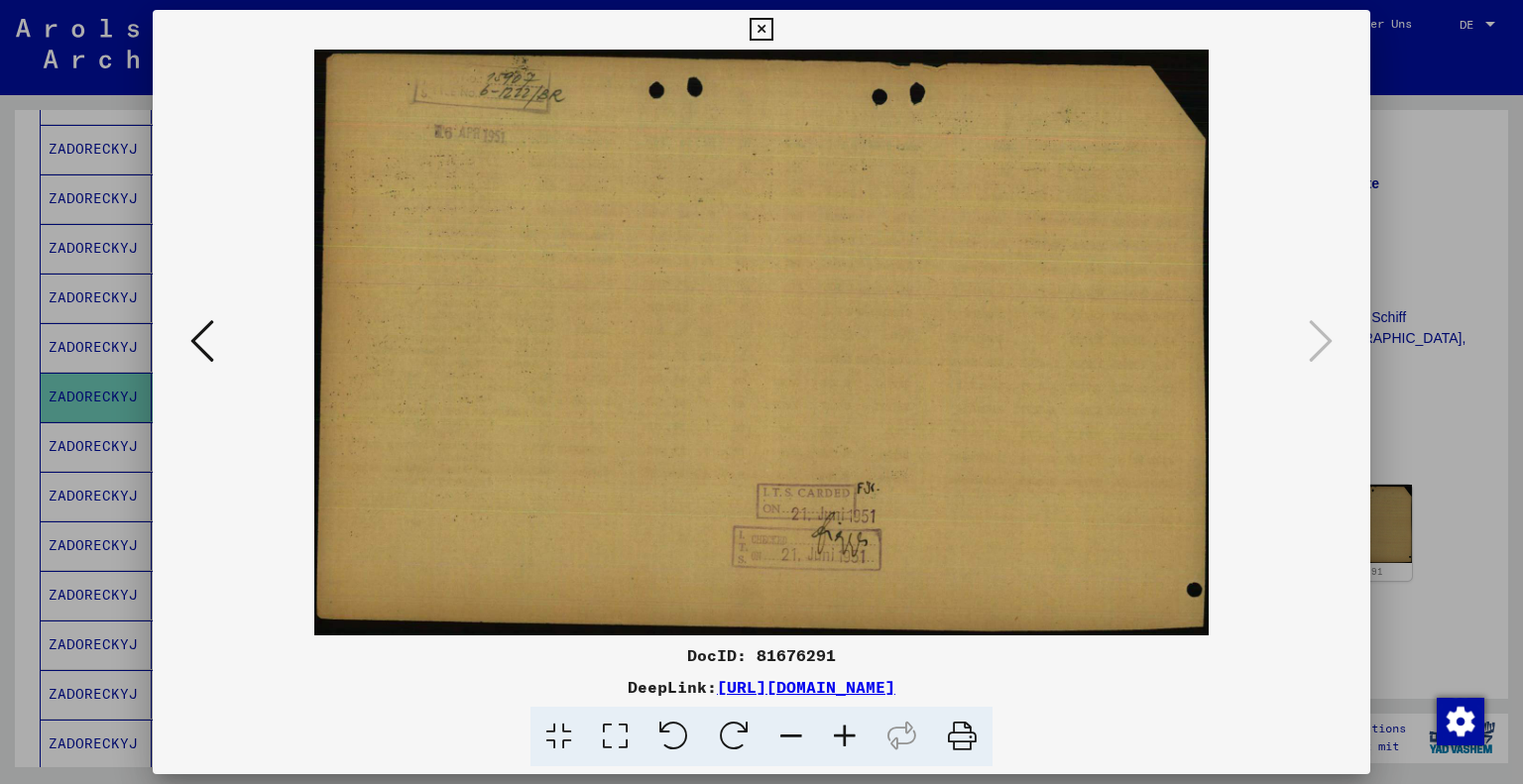 click at bounding box center (761, 30) 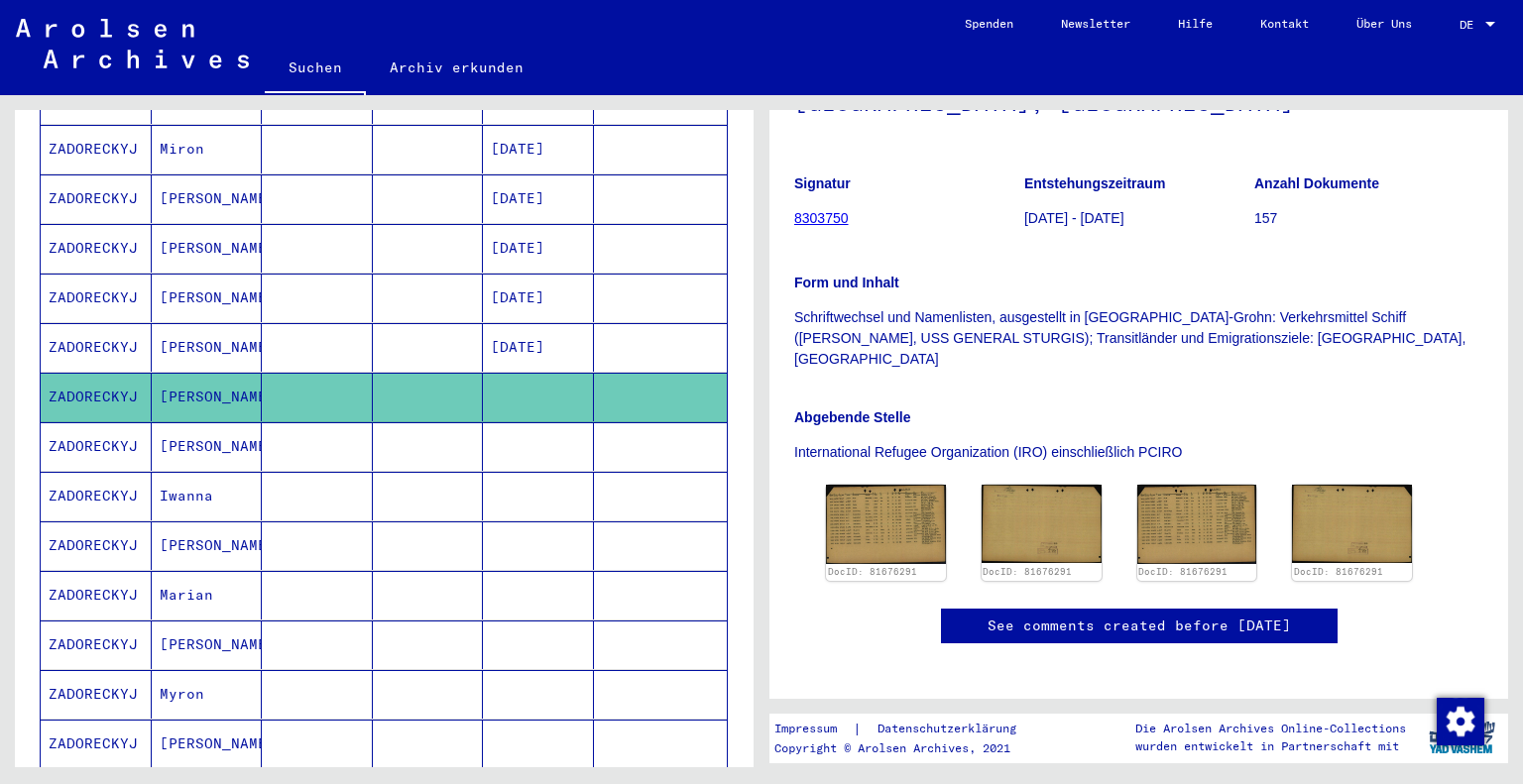 scroll, scrollTop: 595, scrollLeft: 0, axis: vertical 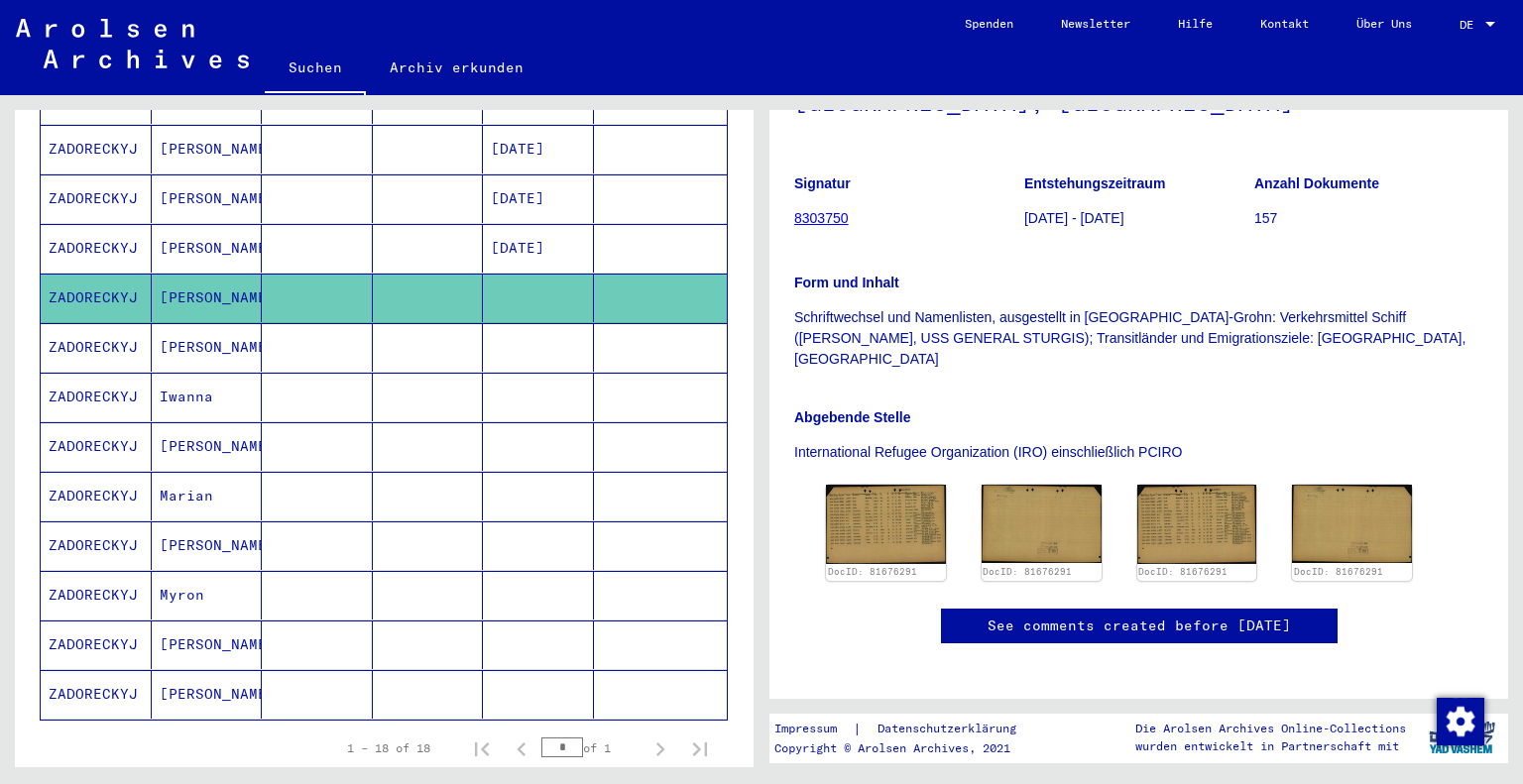 click on "Michel" at bounding box center (207, 694) 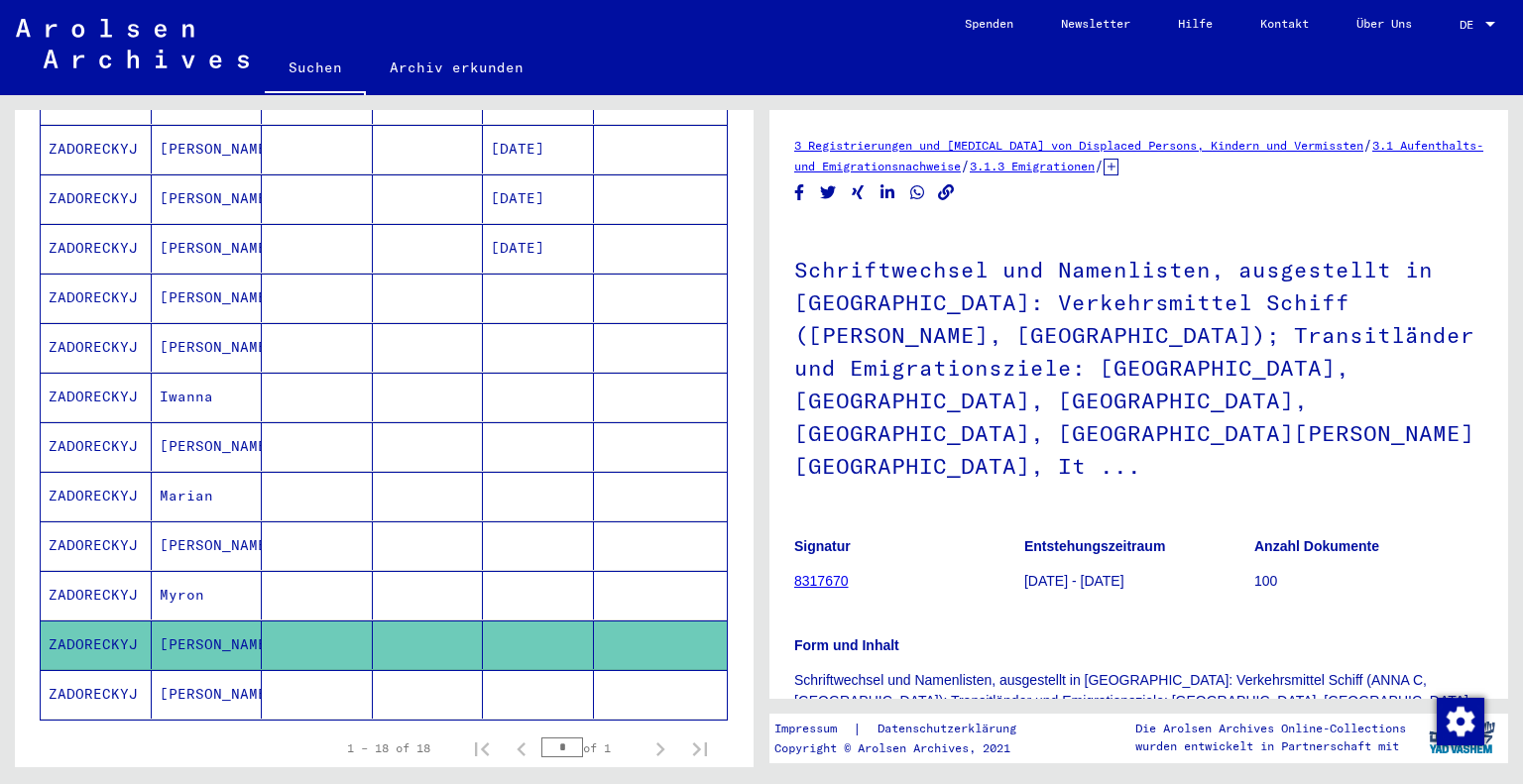 scroll, scrollTop: 0, scrollLeft: 0, axis: both 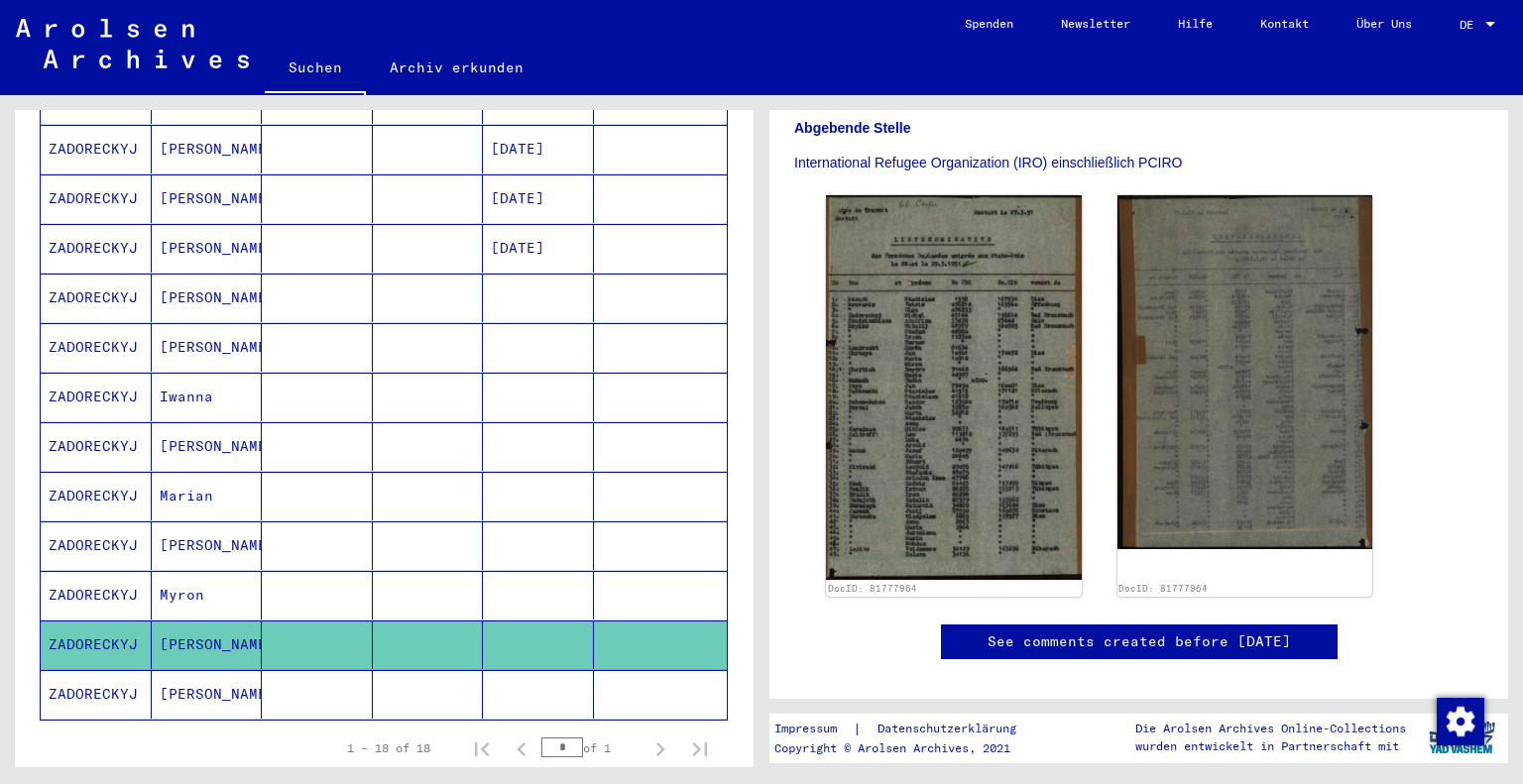 click on "Michel" 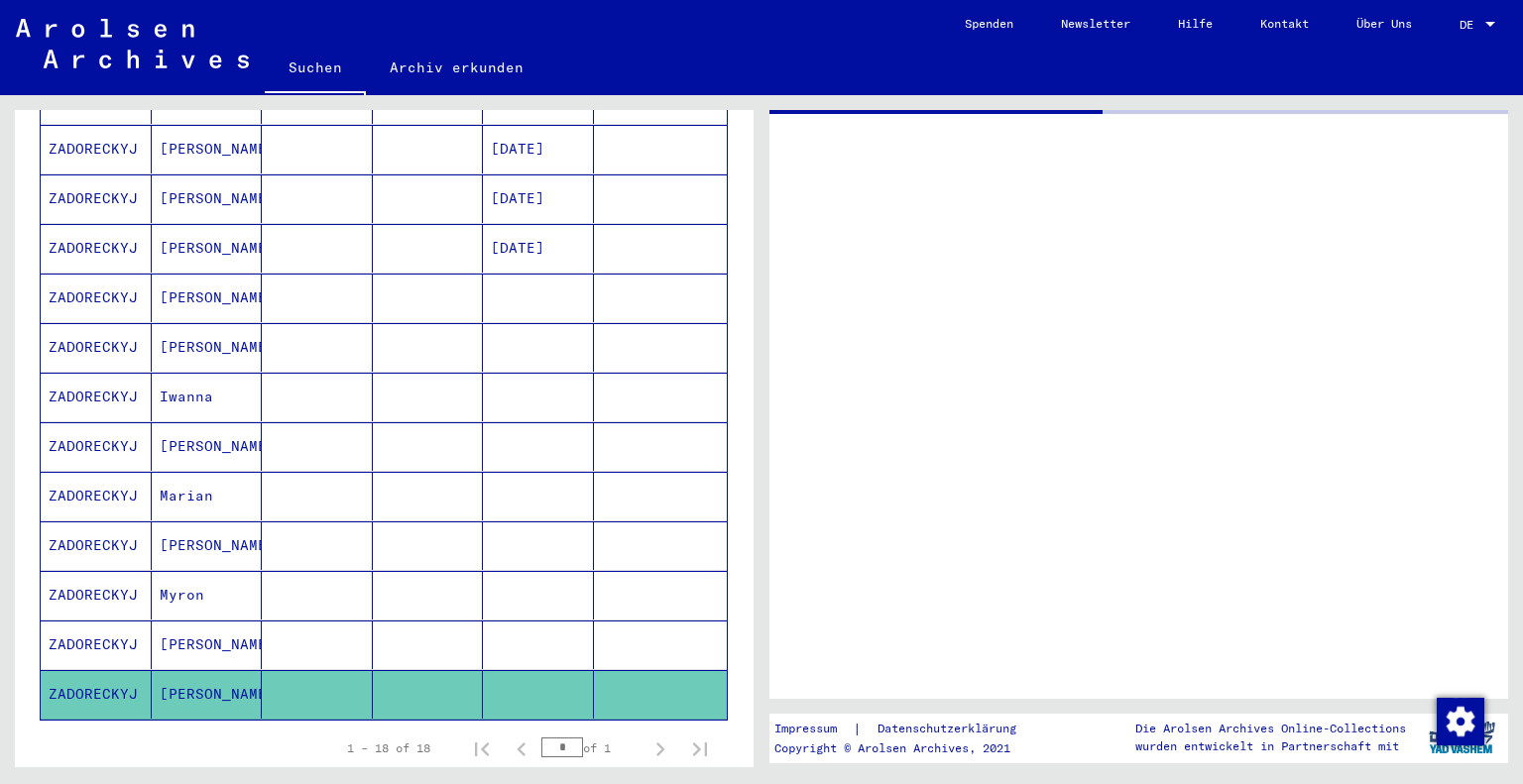 scroll, scrollTop: 0, scrollLeft: 0, axis: both 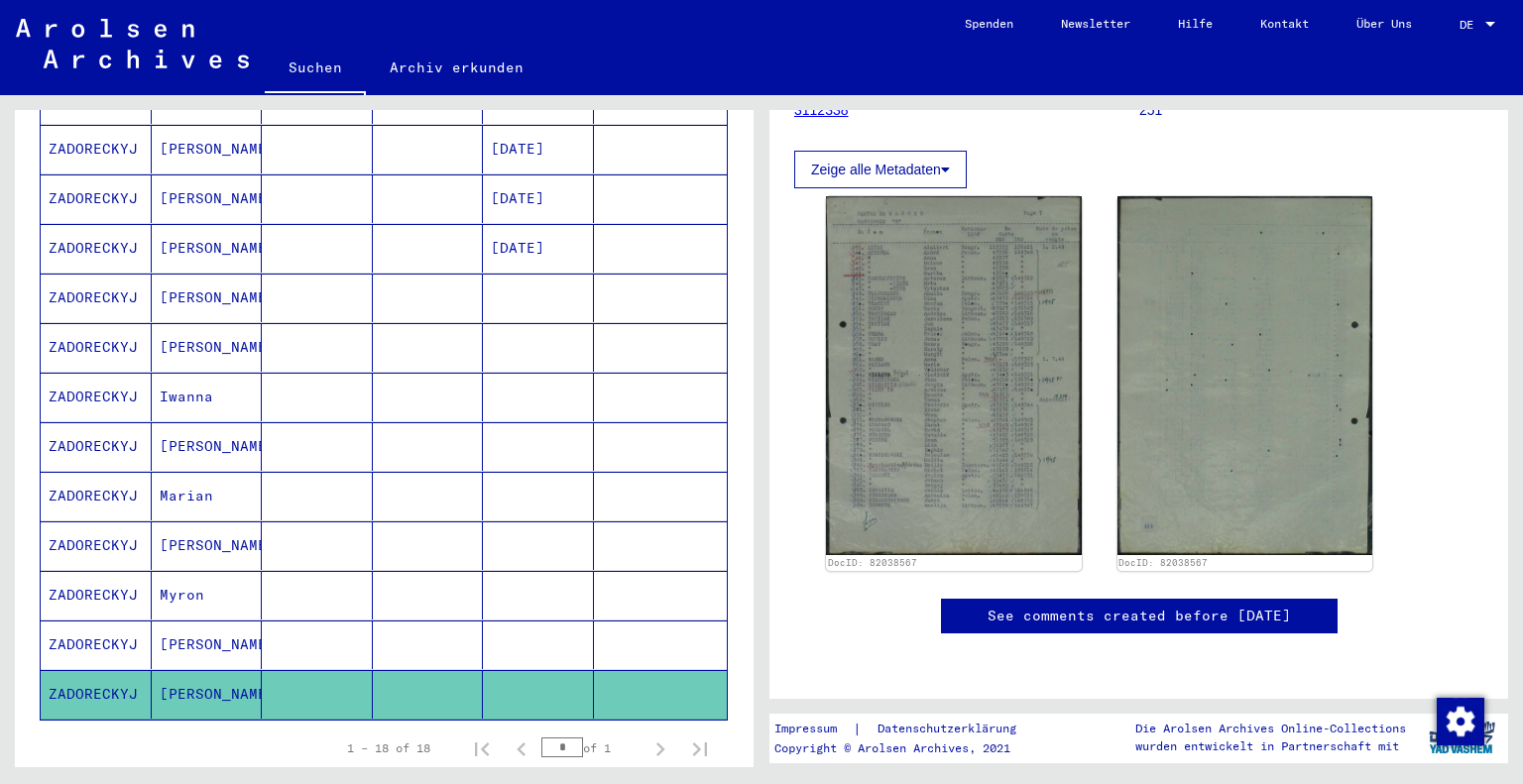 click on "Antonina" at bounding box center (207, 595) 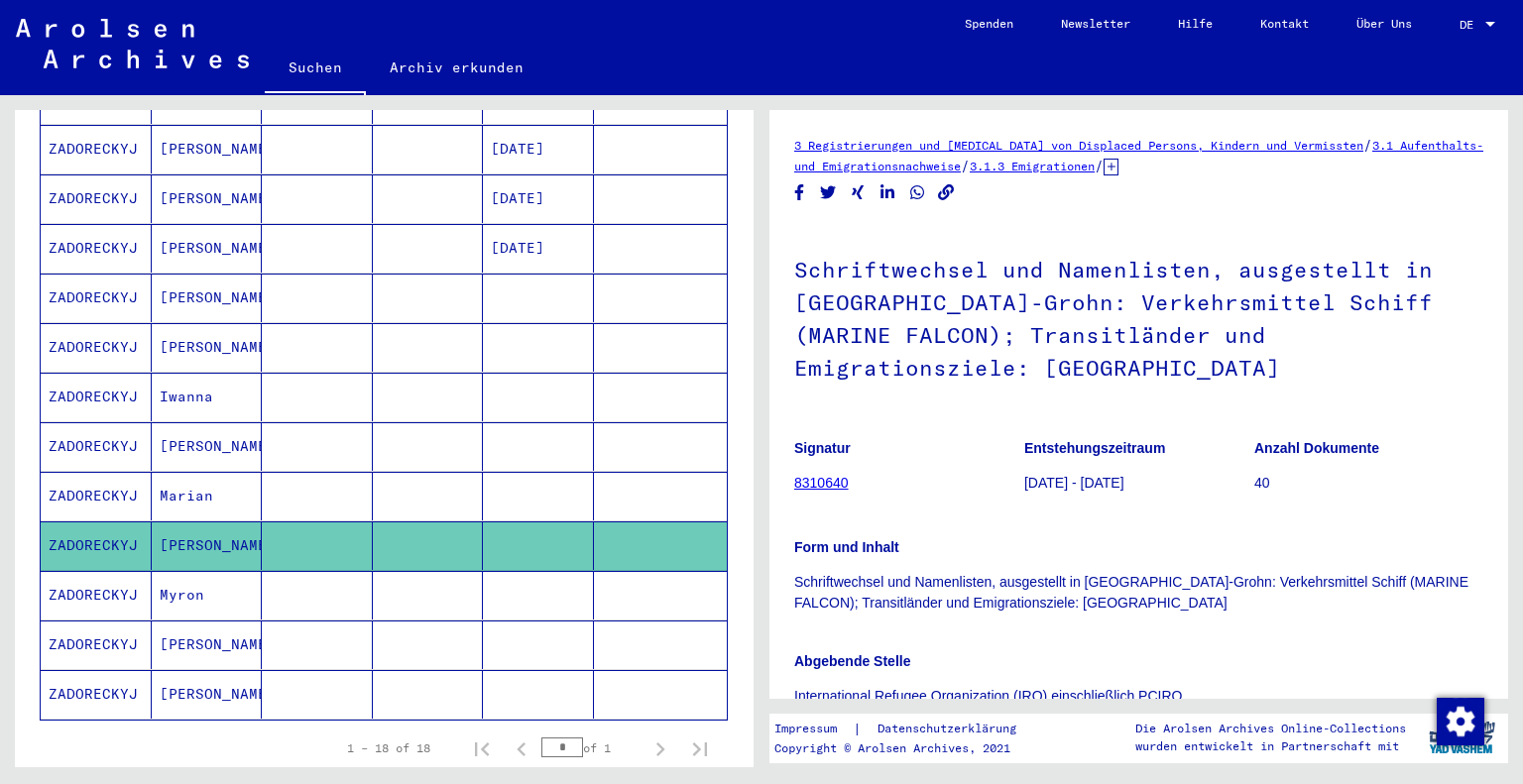 scroll, scrollTop: 0, scrollLeft: 0, axis: both 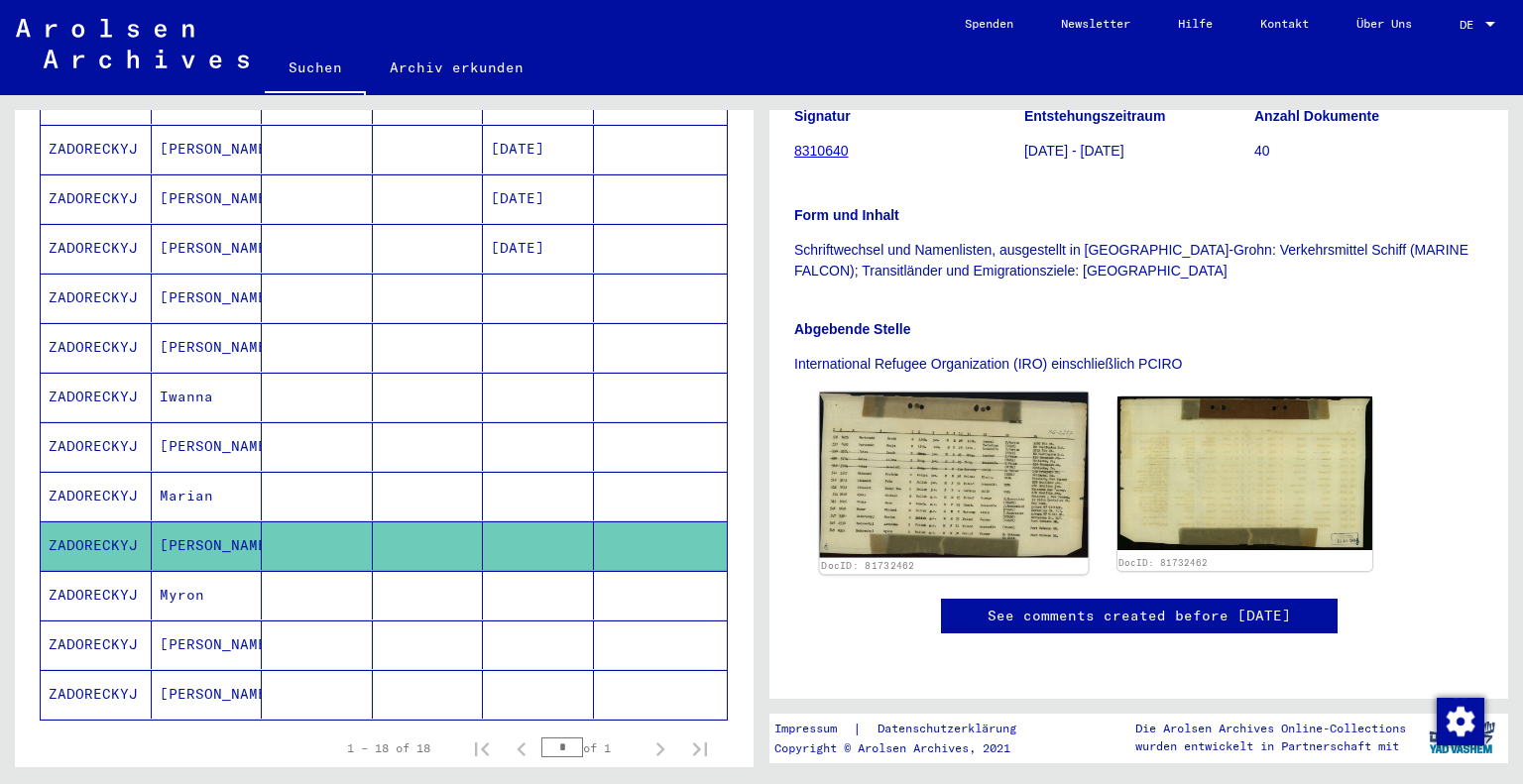 click 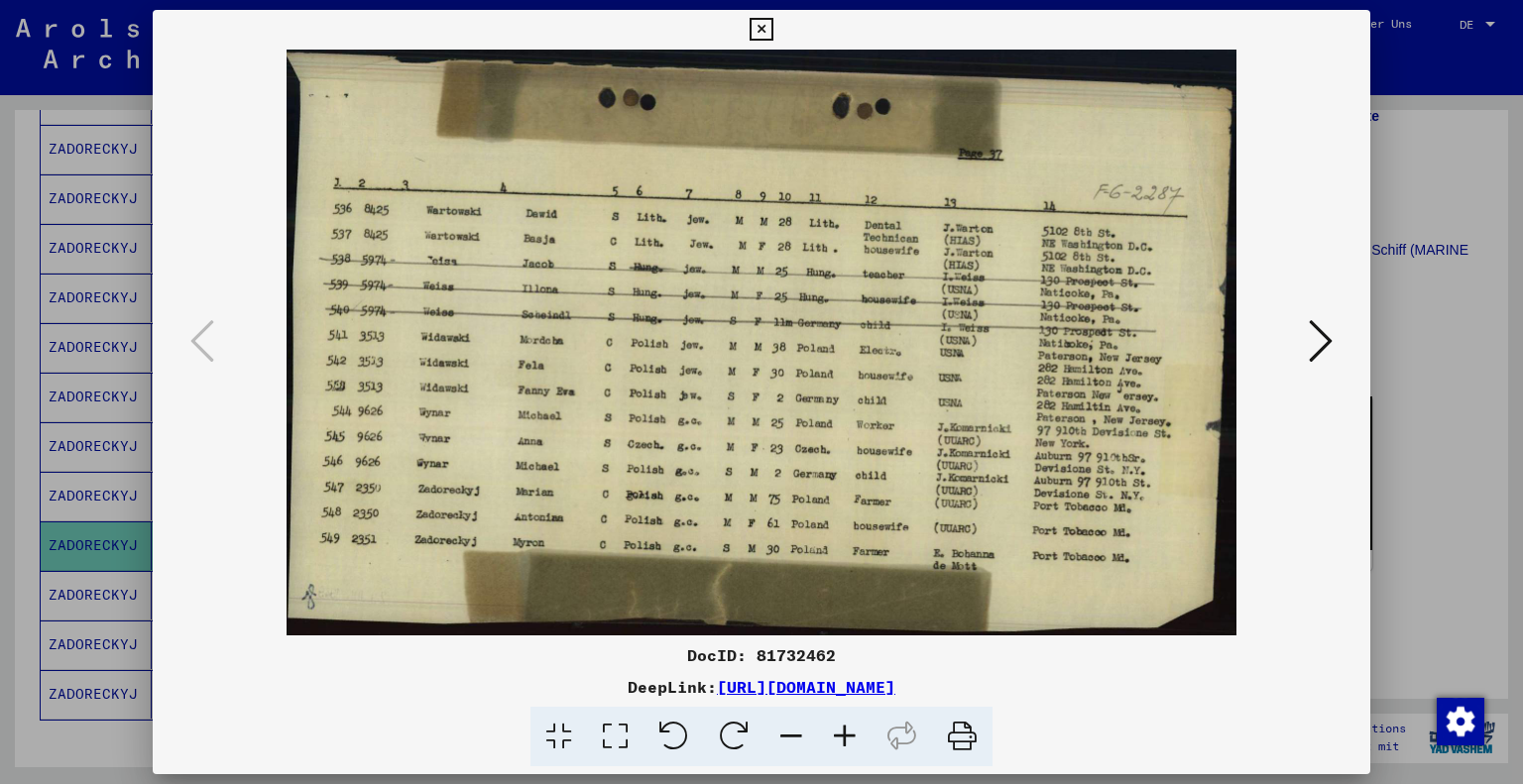 click at bounding box center [1321, 341] 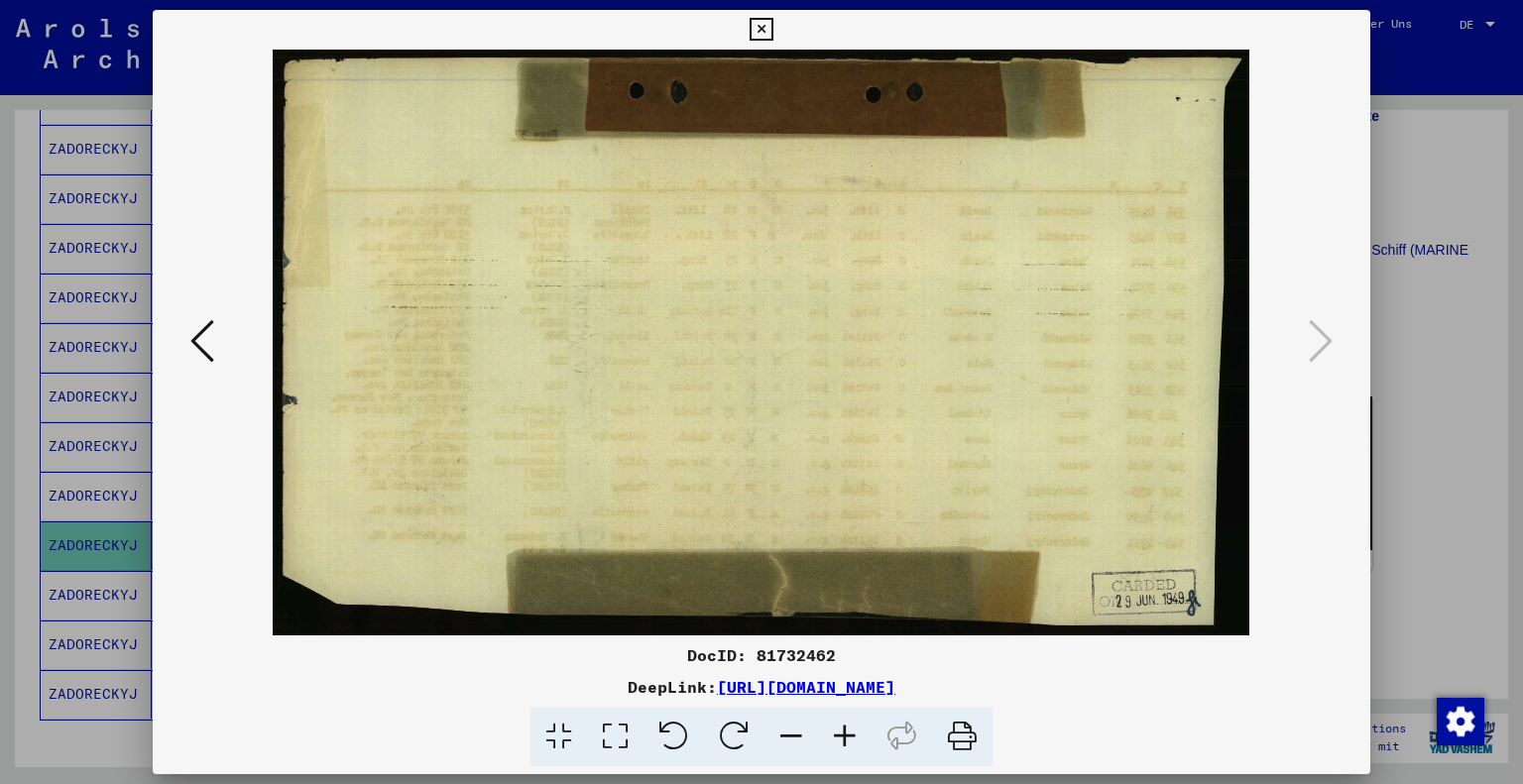 click at bounding box center [761, 30] 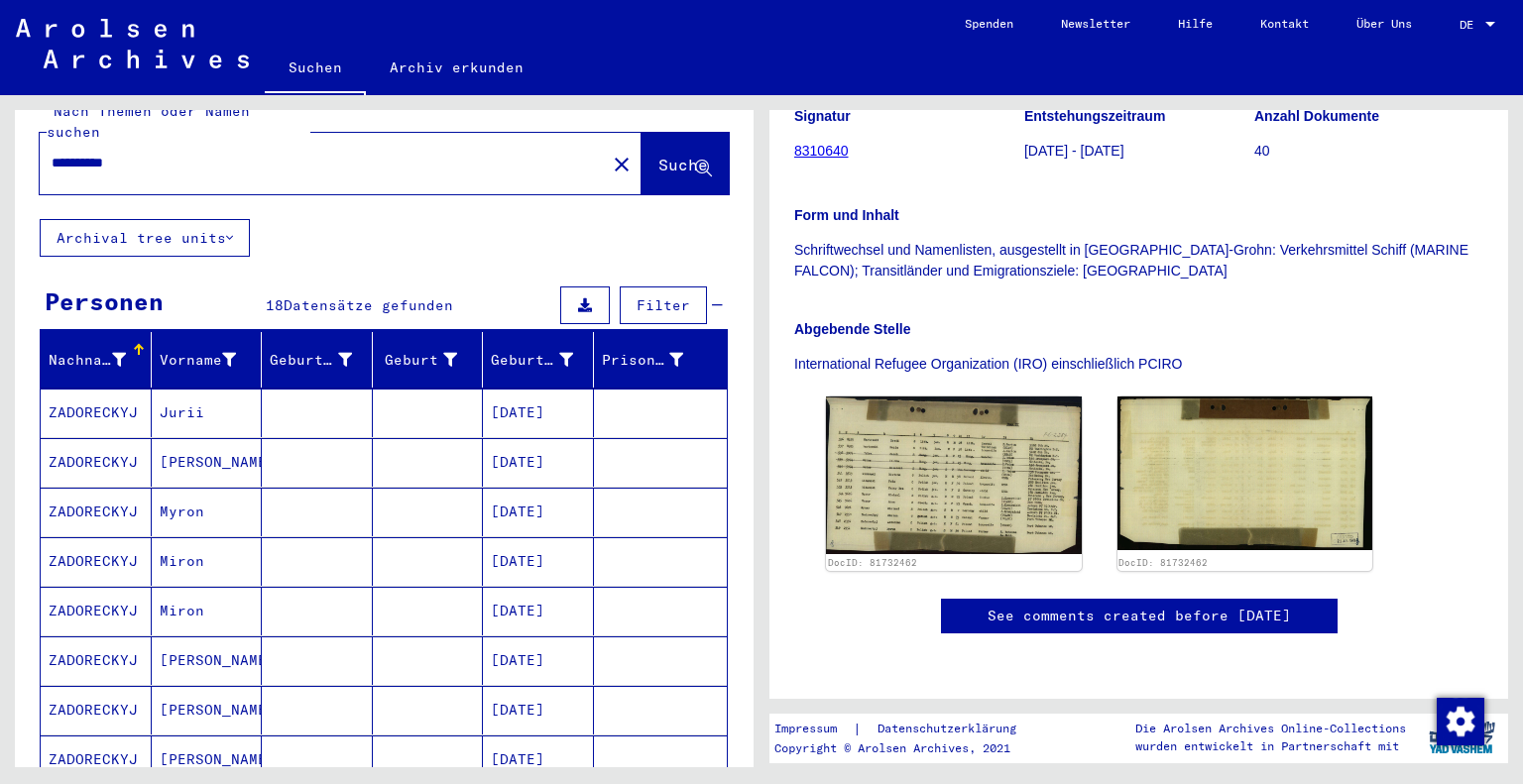 scroll, scrollTop: 0, scrollLeft: 0, axis: both 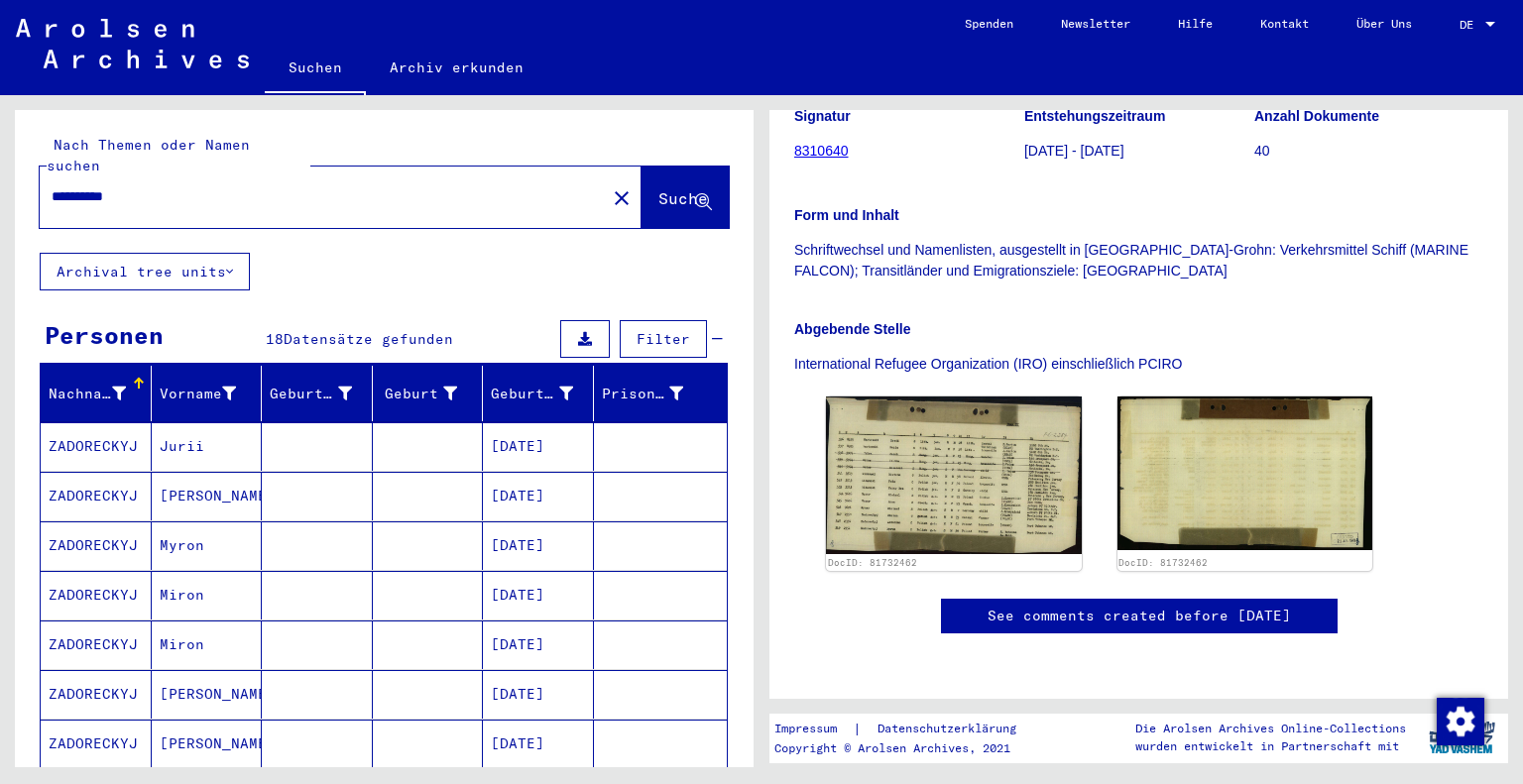 click on "**********" 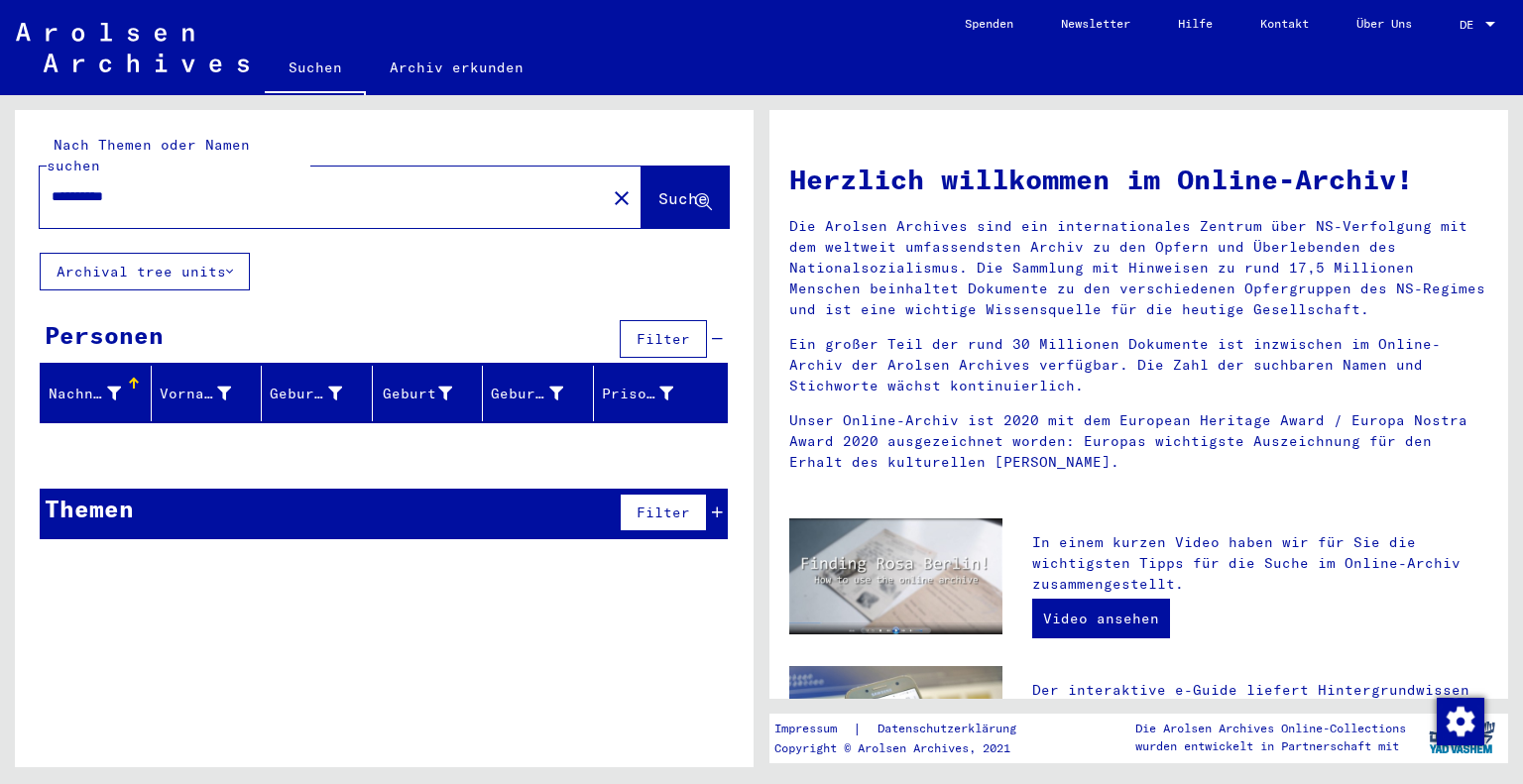 click on "**********" at bounding box center [316, 196] 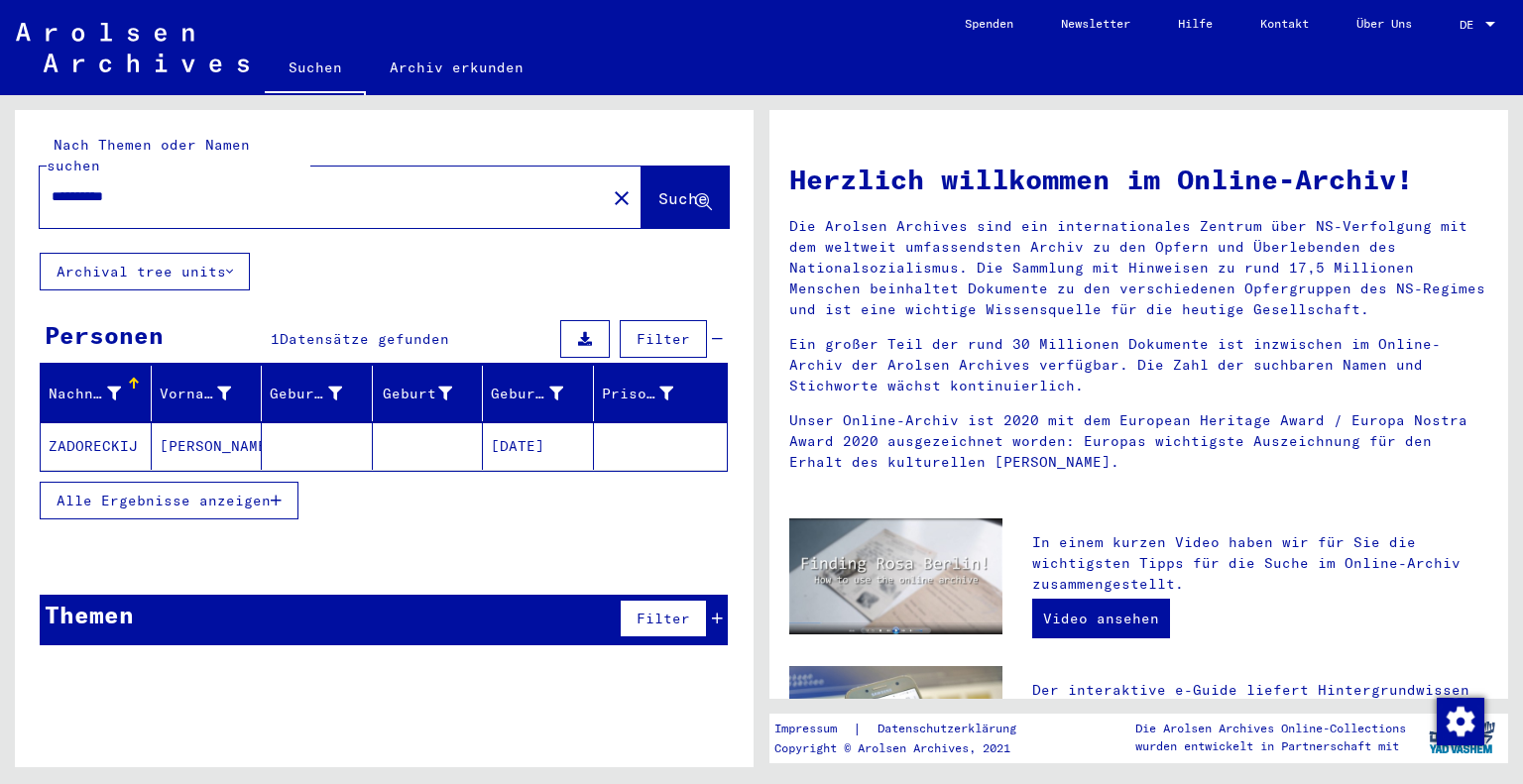 click on "Michael" 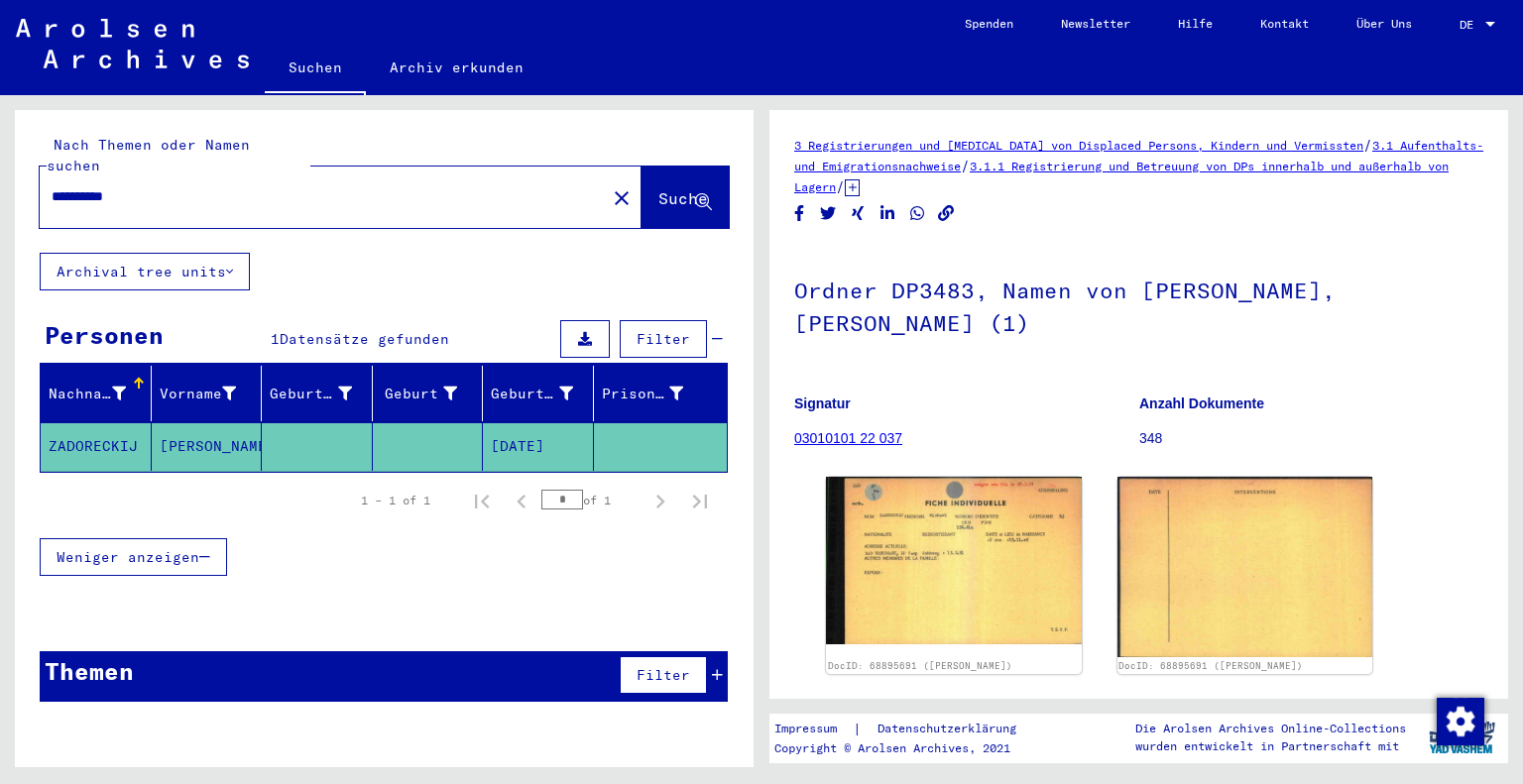 scroll, scrollTop: 0, scrollLeft: 0, axis: both 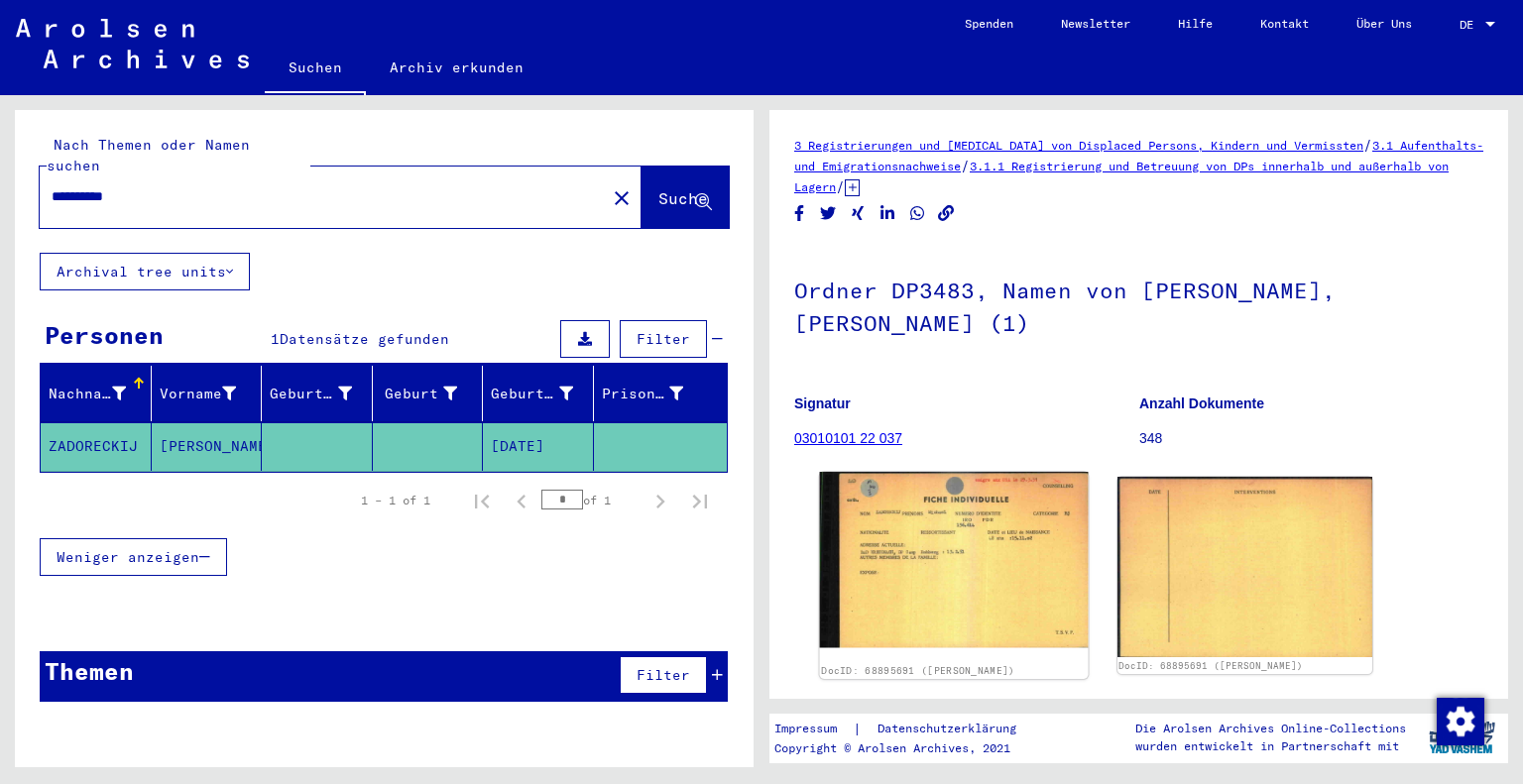 click 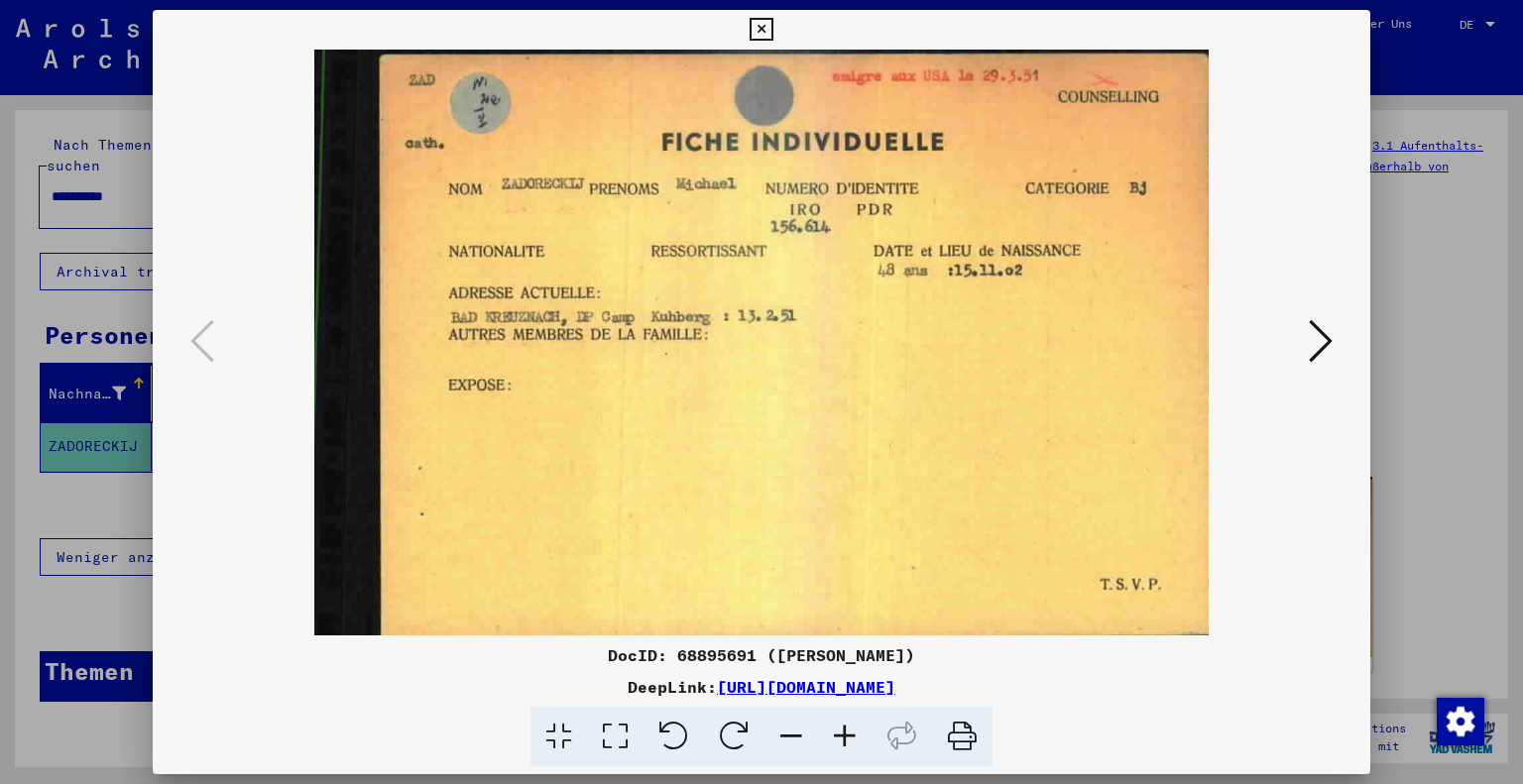 type 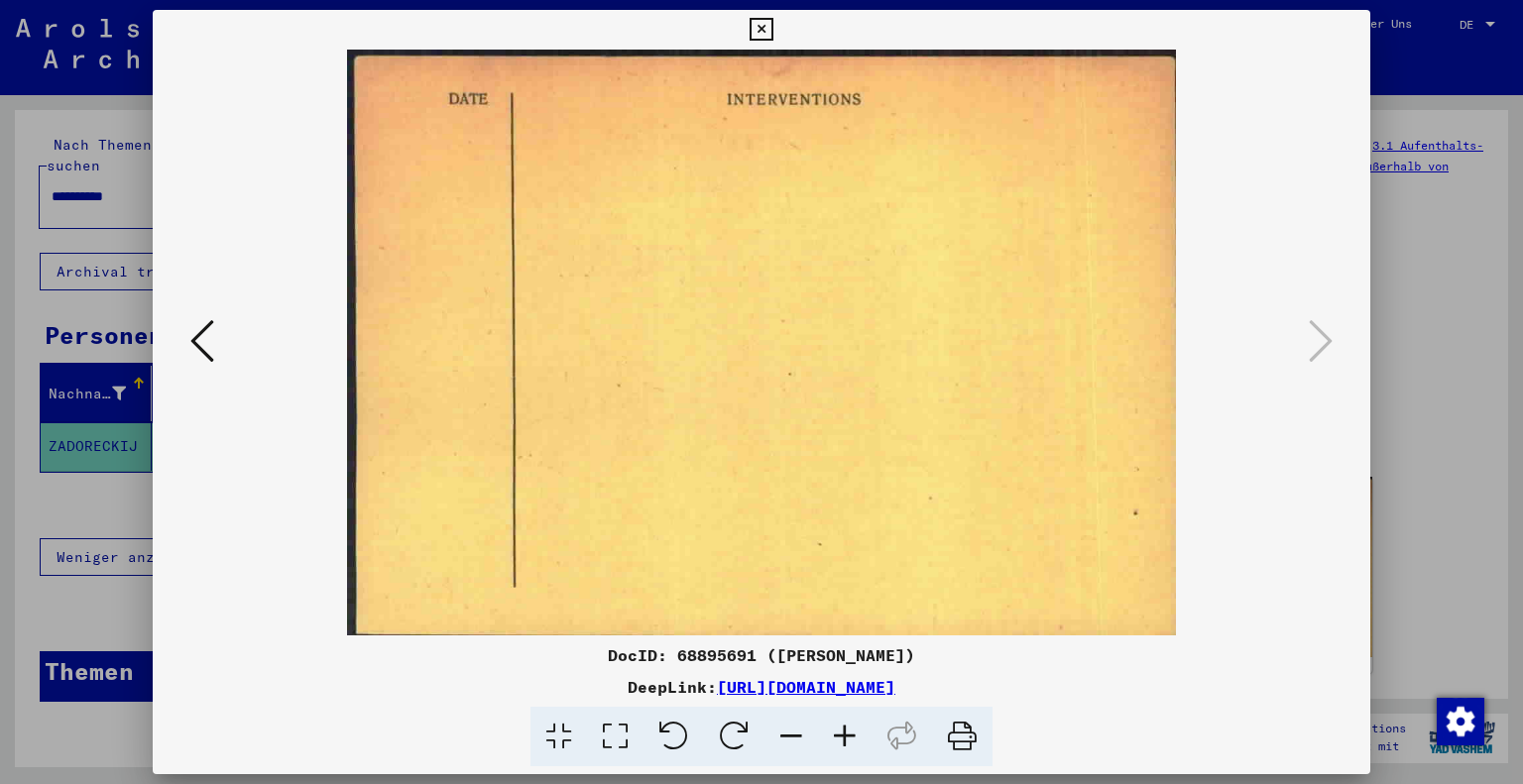 click at bounding box center (202, 341) 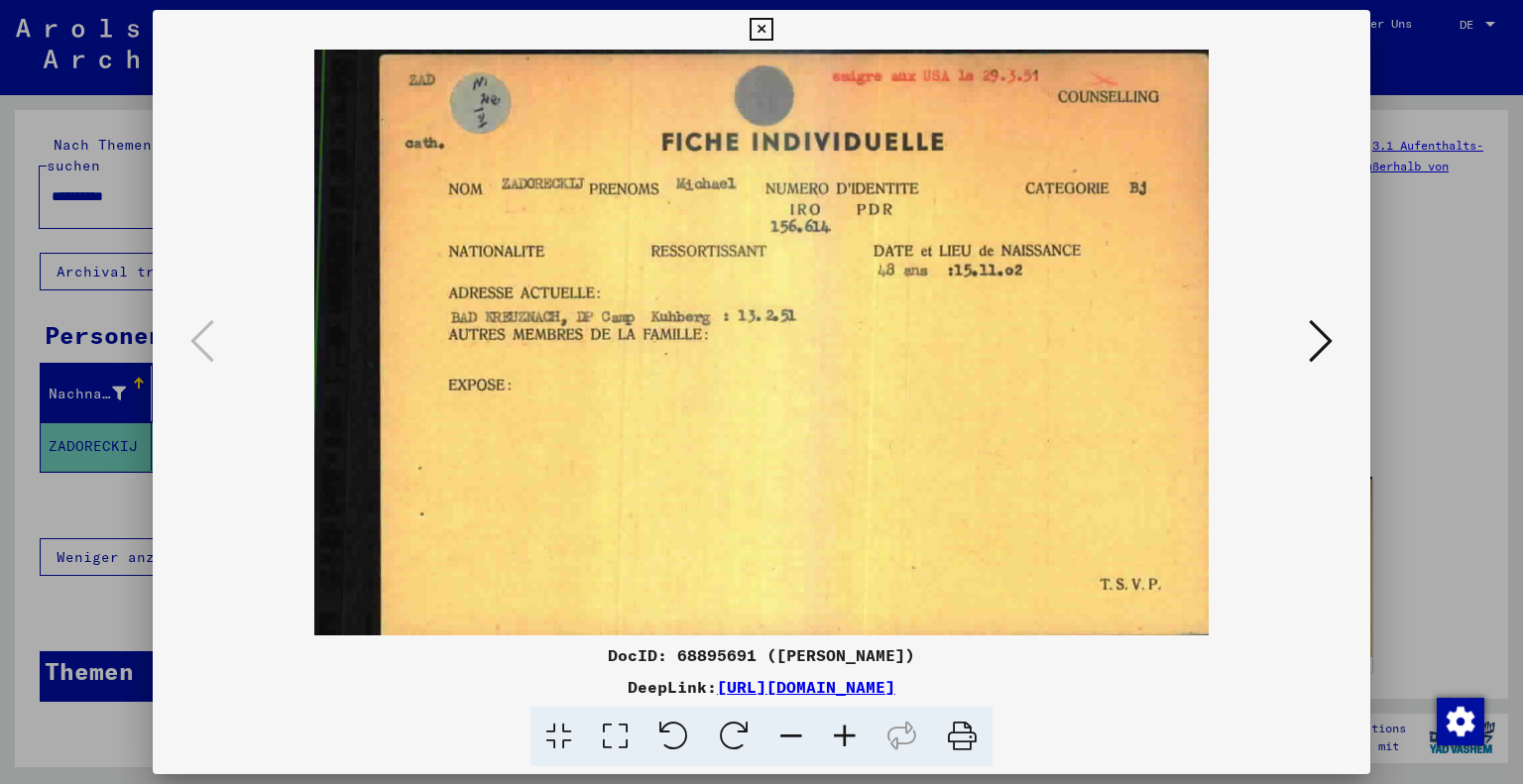 click at bounding box center [761, 30] 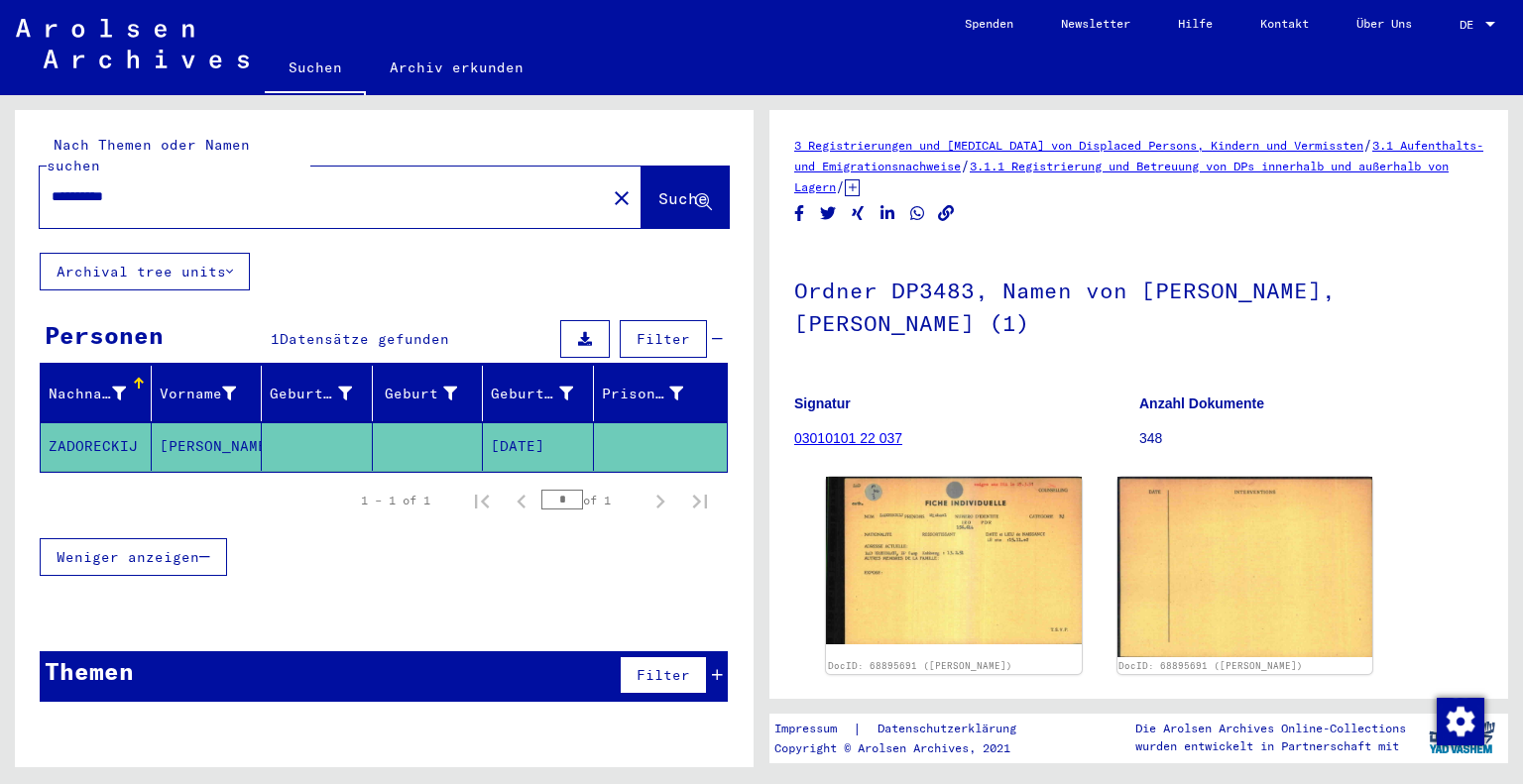 click on "**********" at bounding box center (322, 196) 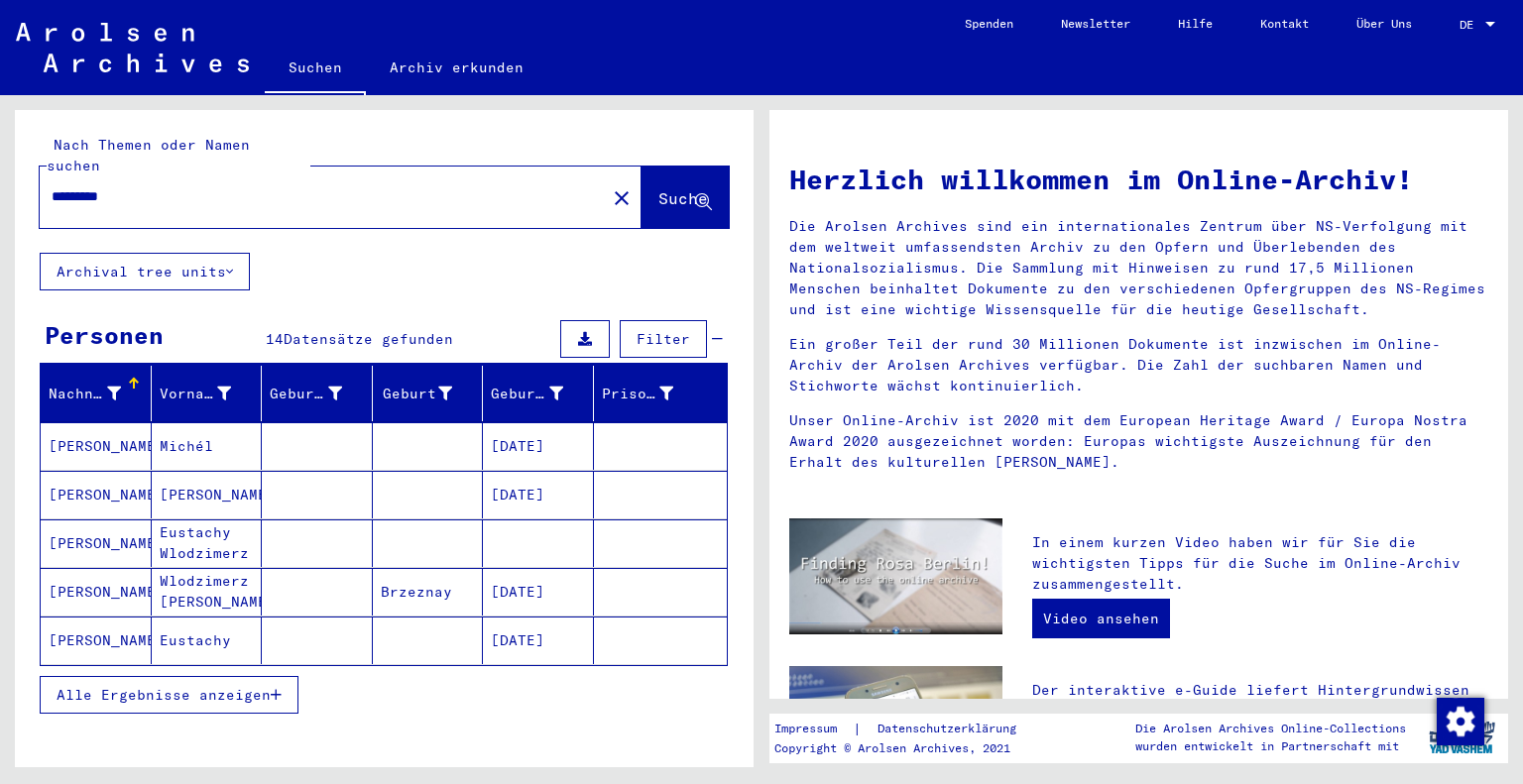 click on "Michél" at bounding box center (207, 495) 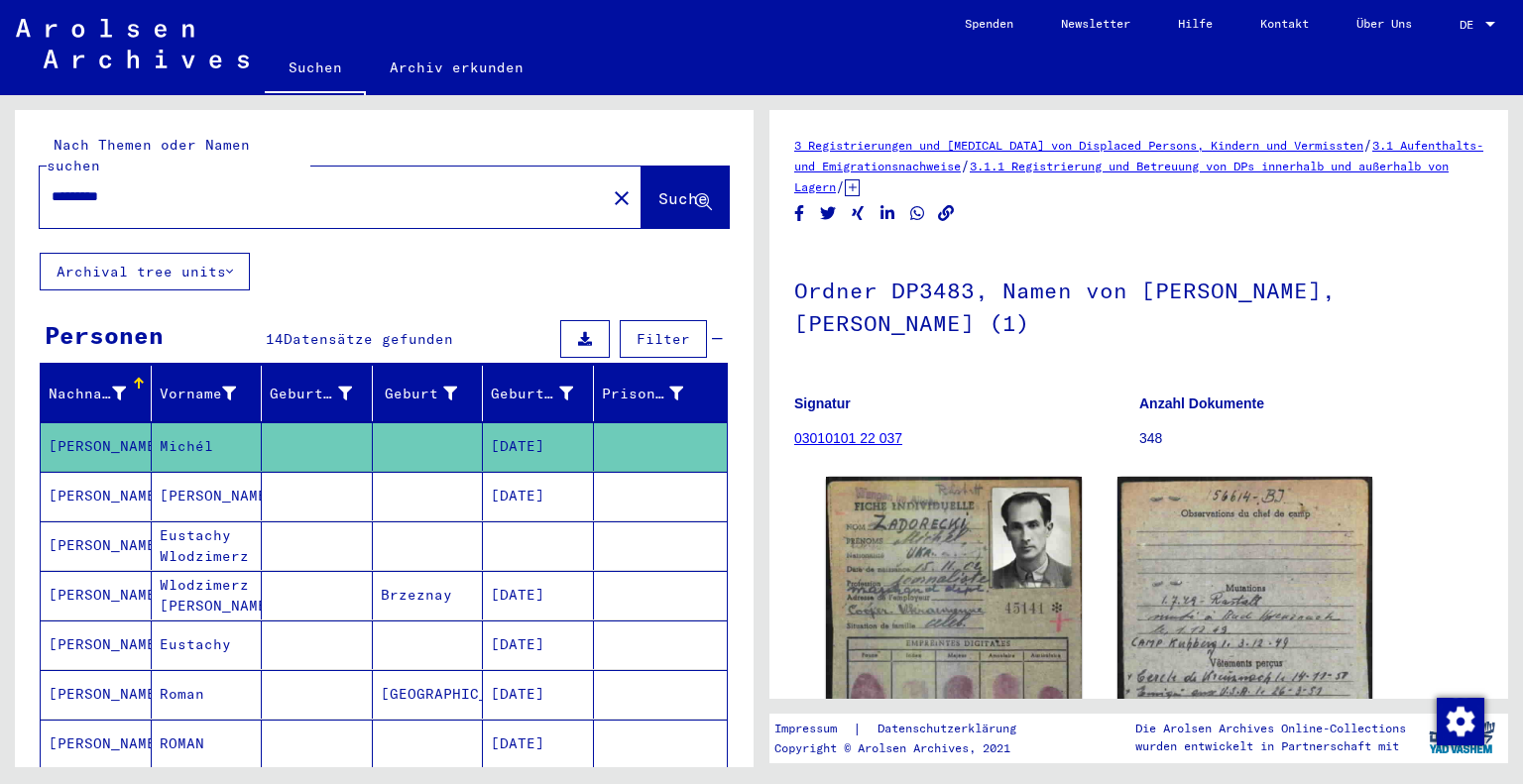 scroll, scrollTop: 0, scrollLeft: 0, axis: both 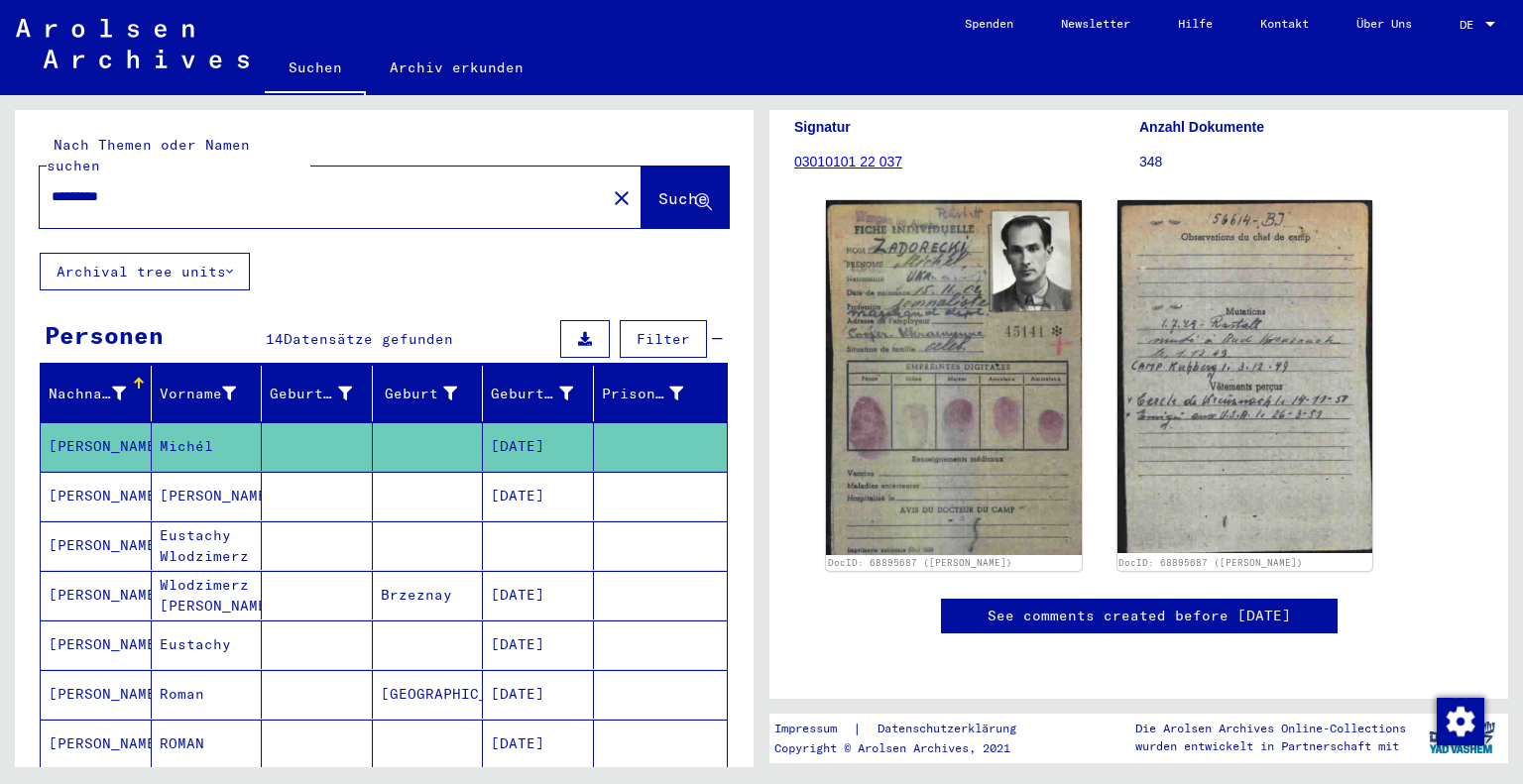 click on "Michael" at bounding box center (207, 545) 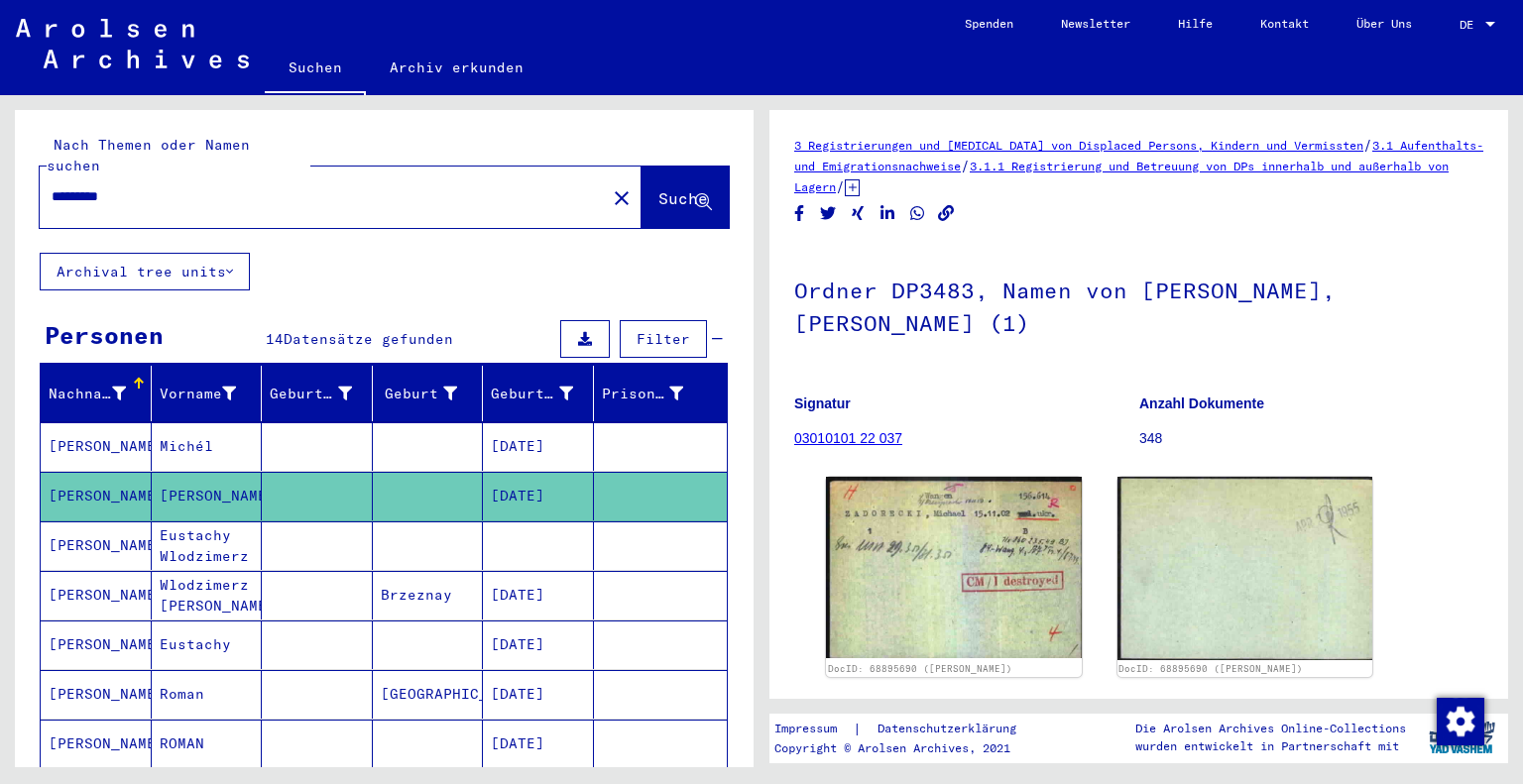 scroll, scrollTop: 0, scrollLeft: 0, axis: both 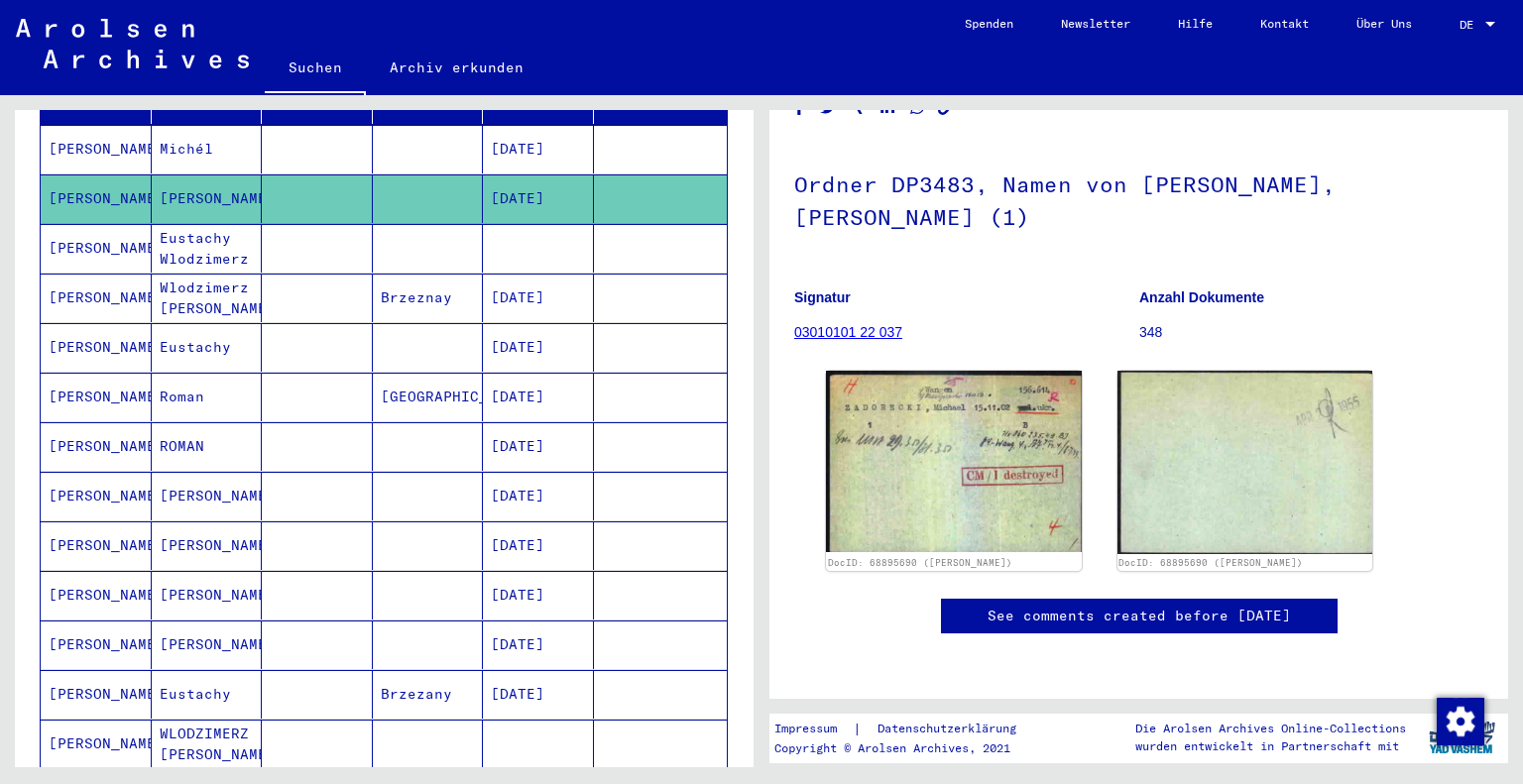 click on "Michael" 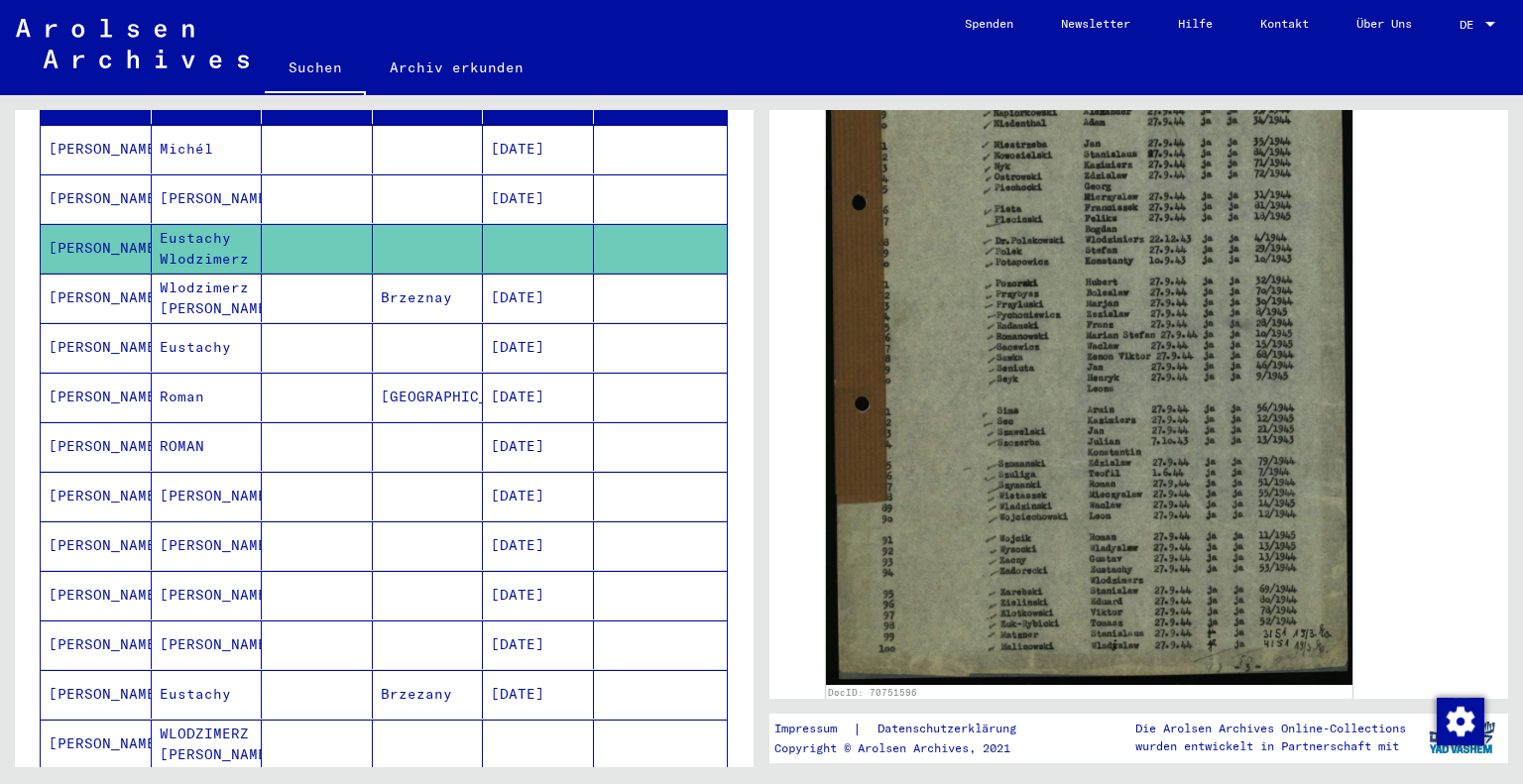 scroll, scrollTop: 793, scrollLeft: 0, axis: vertical 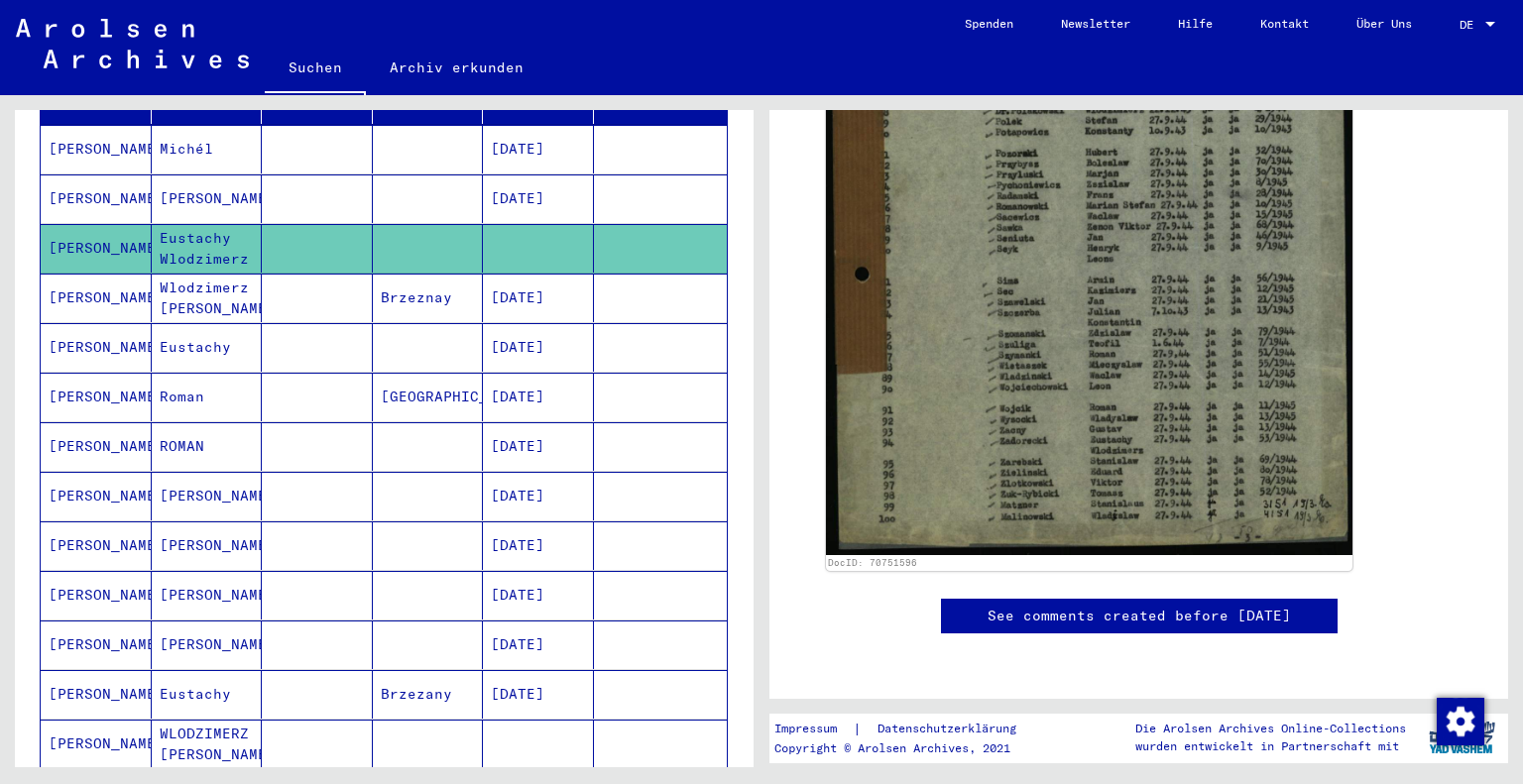 click at bounding box center (317, 347) 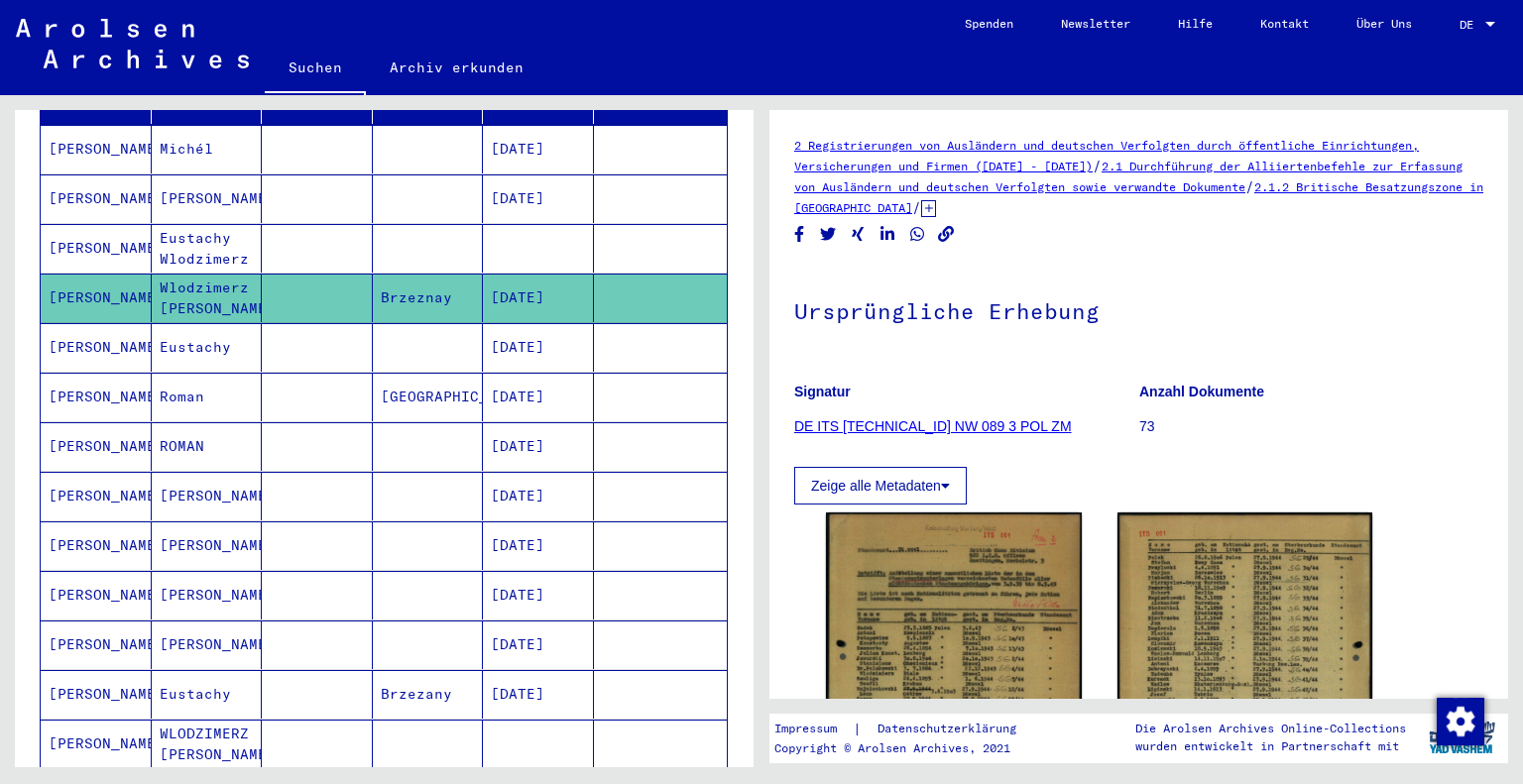 scroll, scrollTop: 0, scrollLeft: 0, axis: both 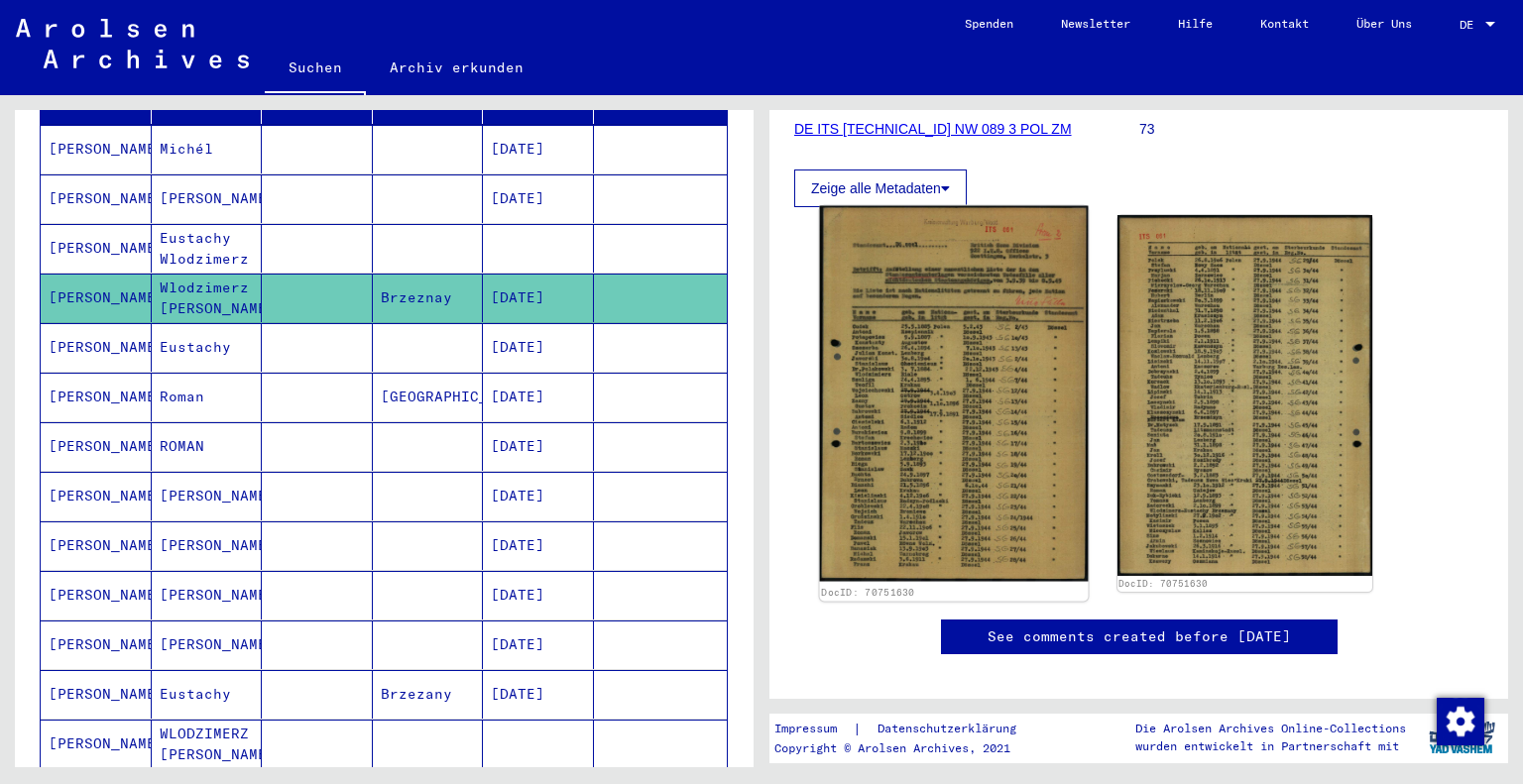 click 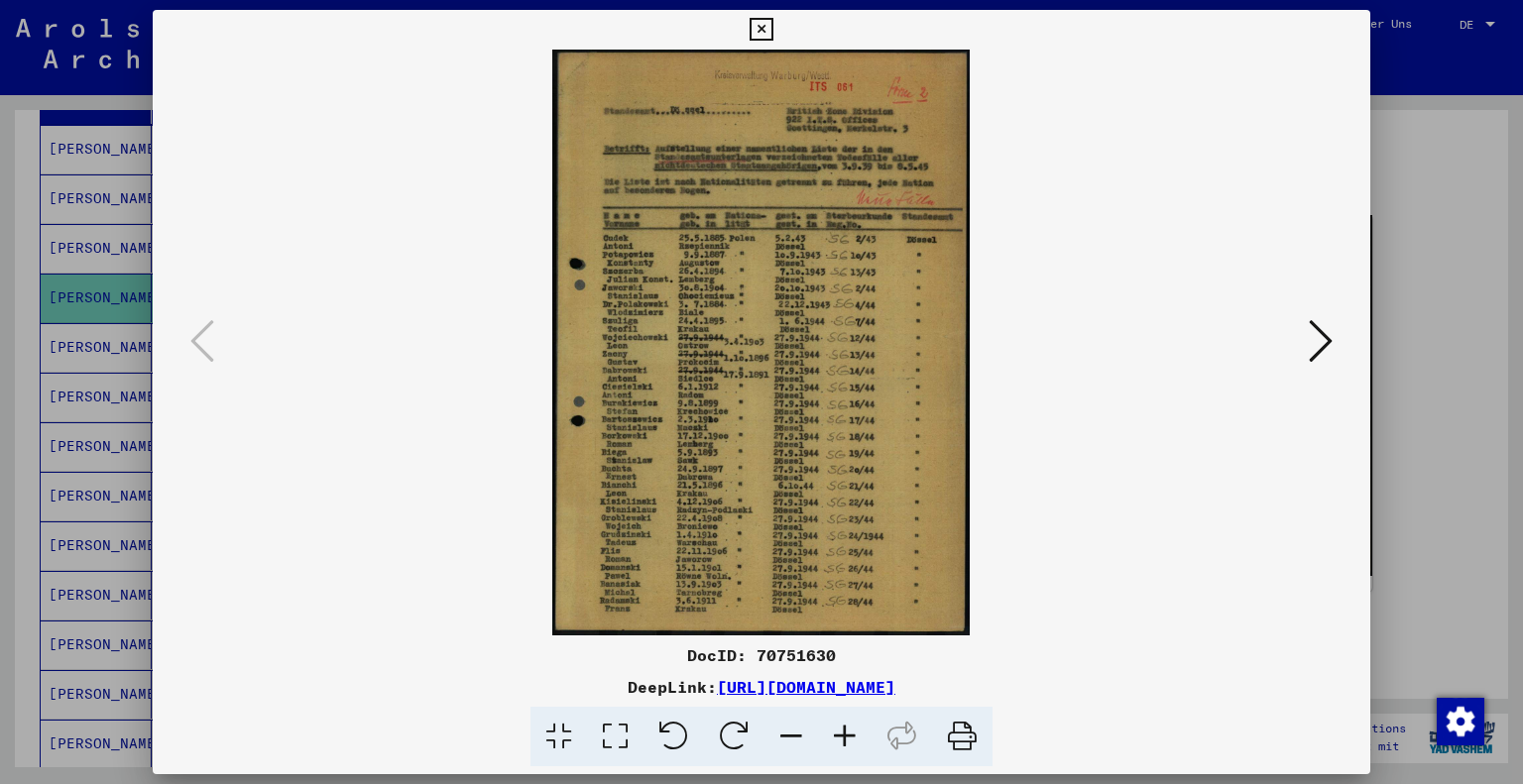 click at bounding box center [1321, 341] 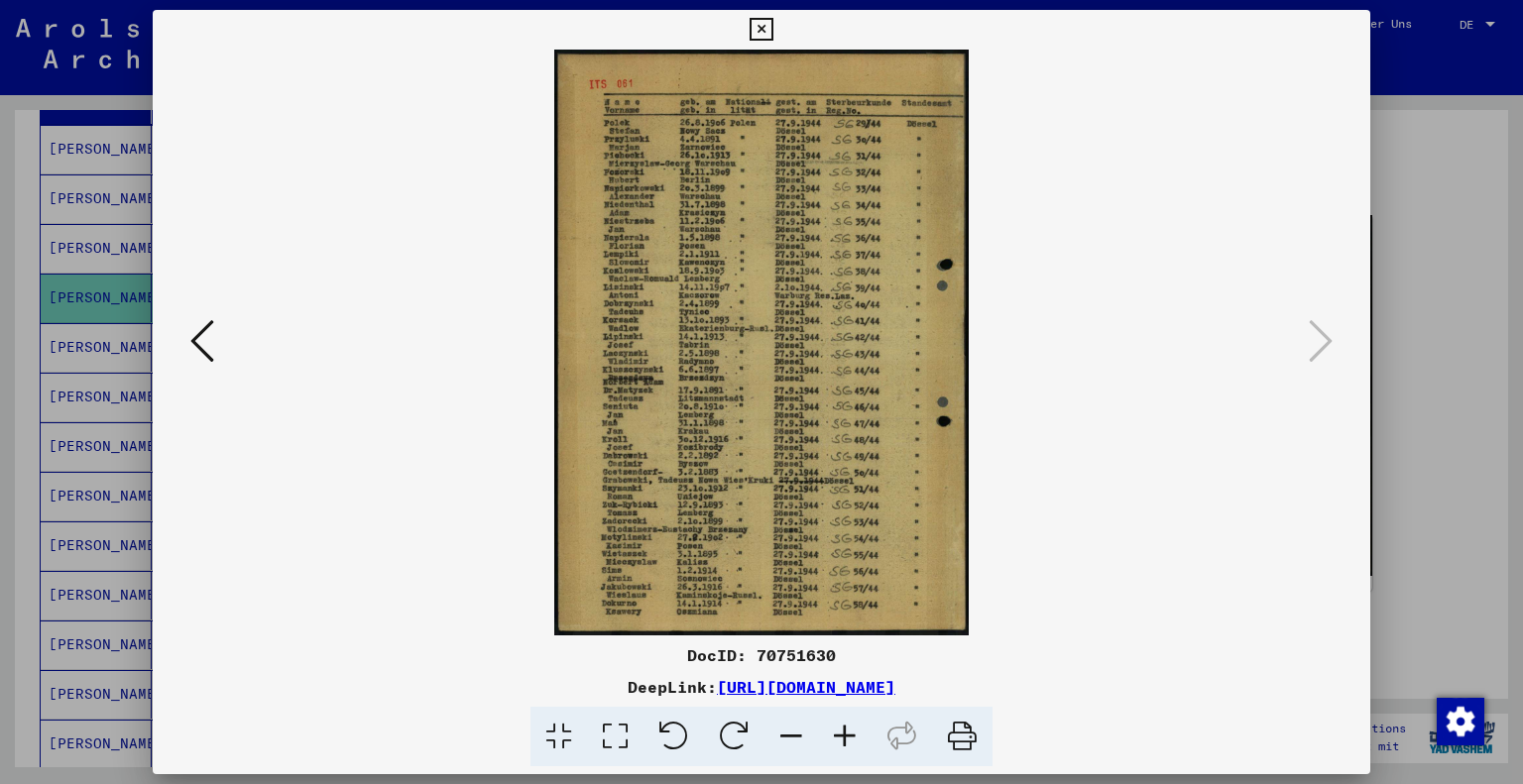 click at bounding box center [761, 30] 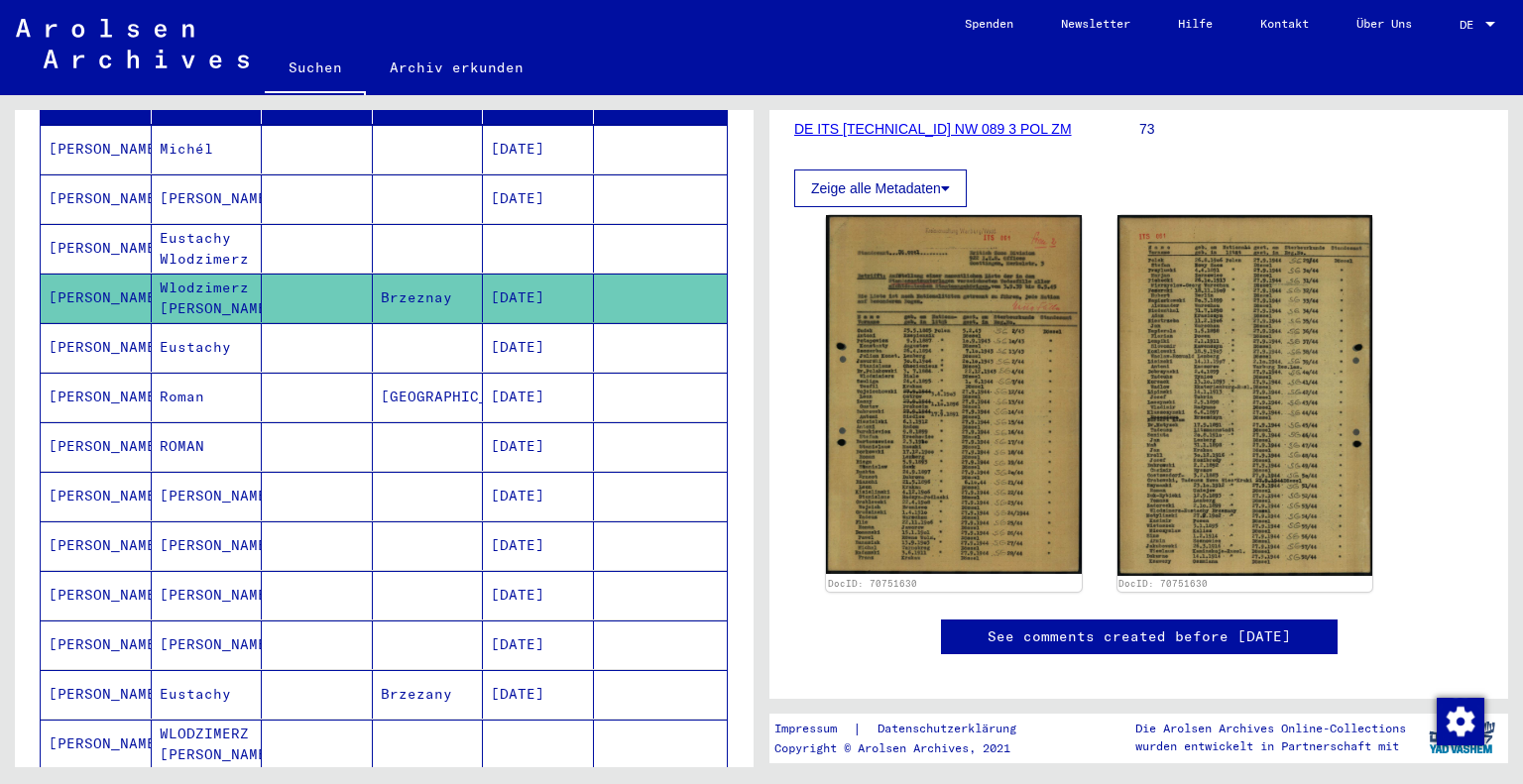 click on "Eustachy" at bounding box center [207, 396] 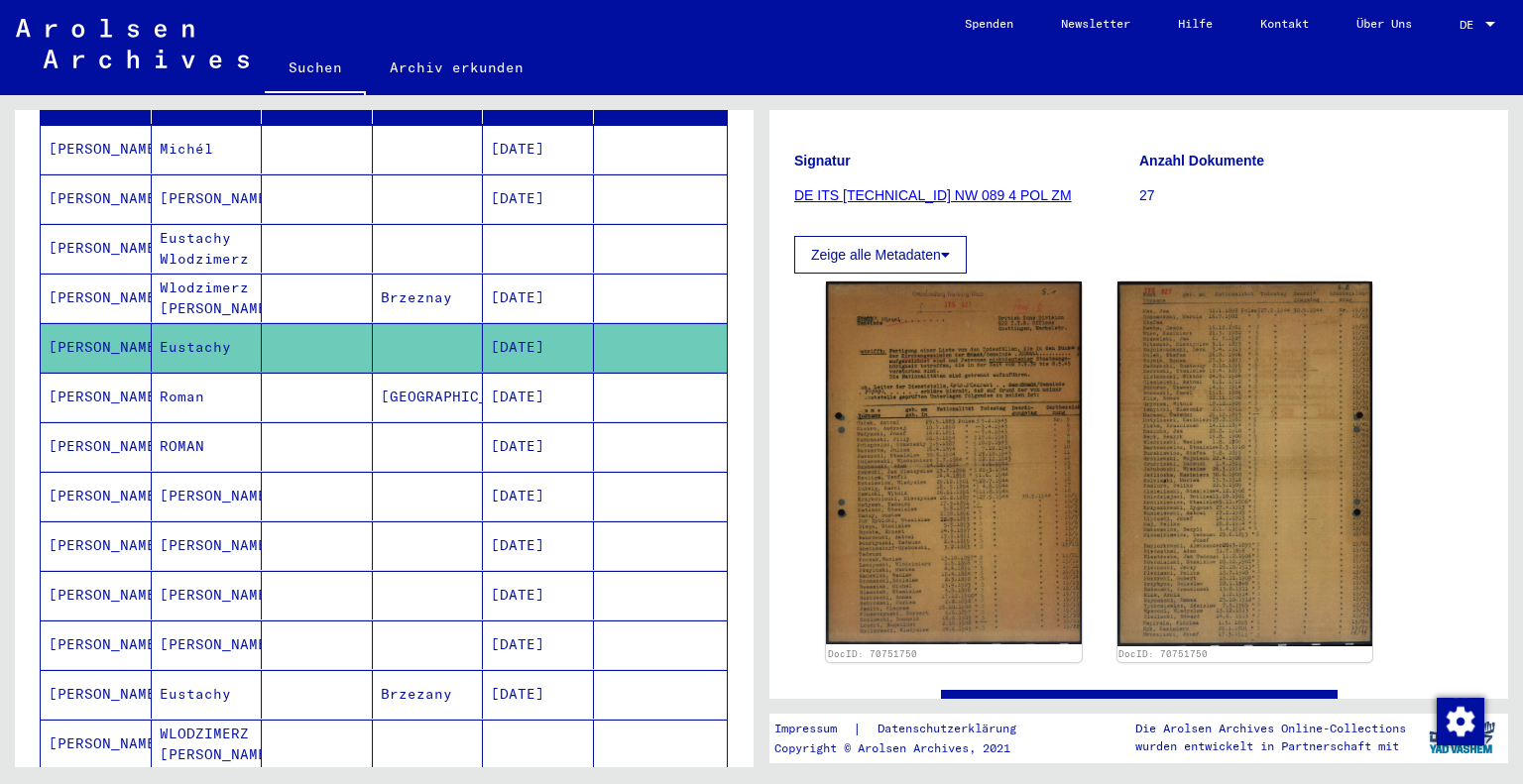 scroll, scrollTop: 297, scrollLeft: 0, axis: vertical 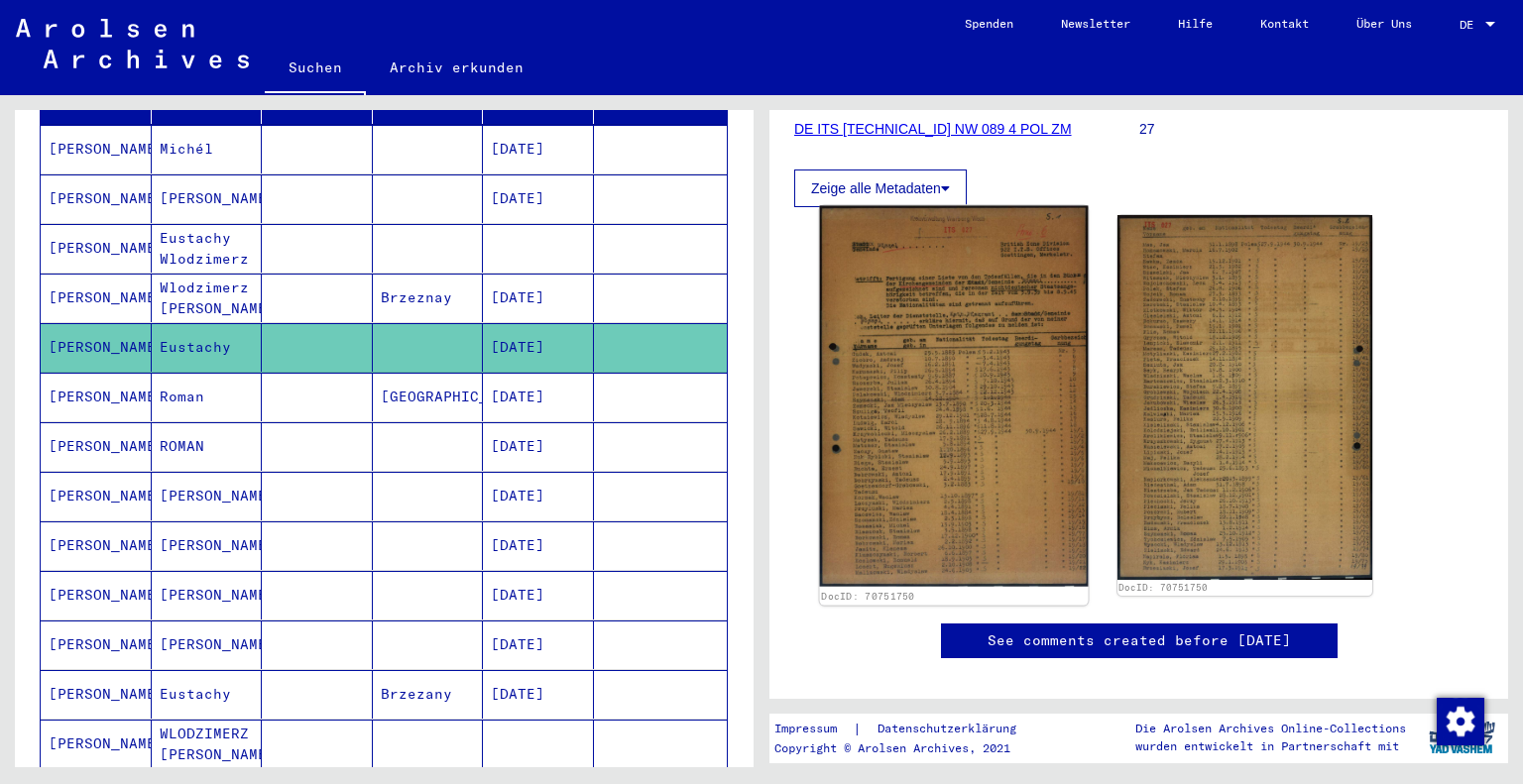 click 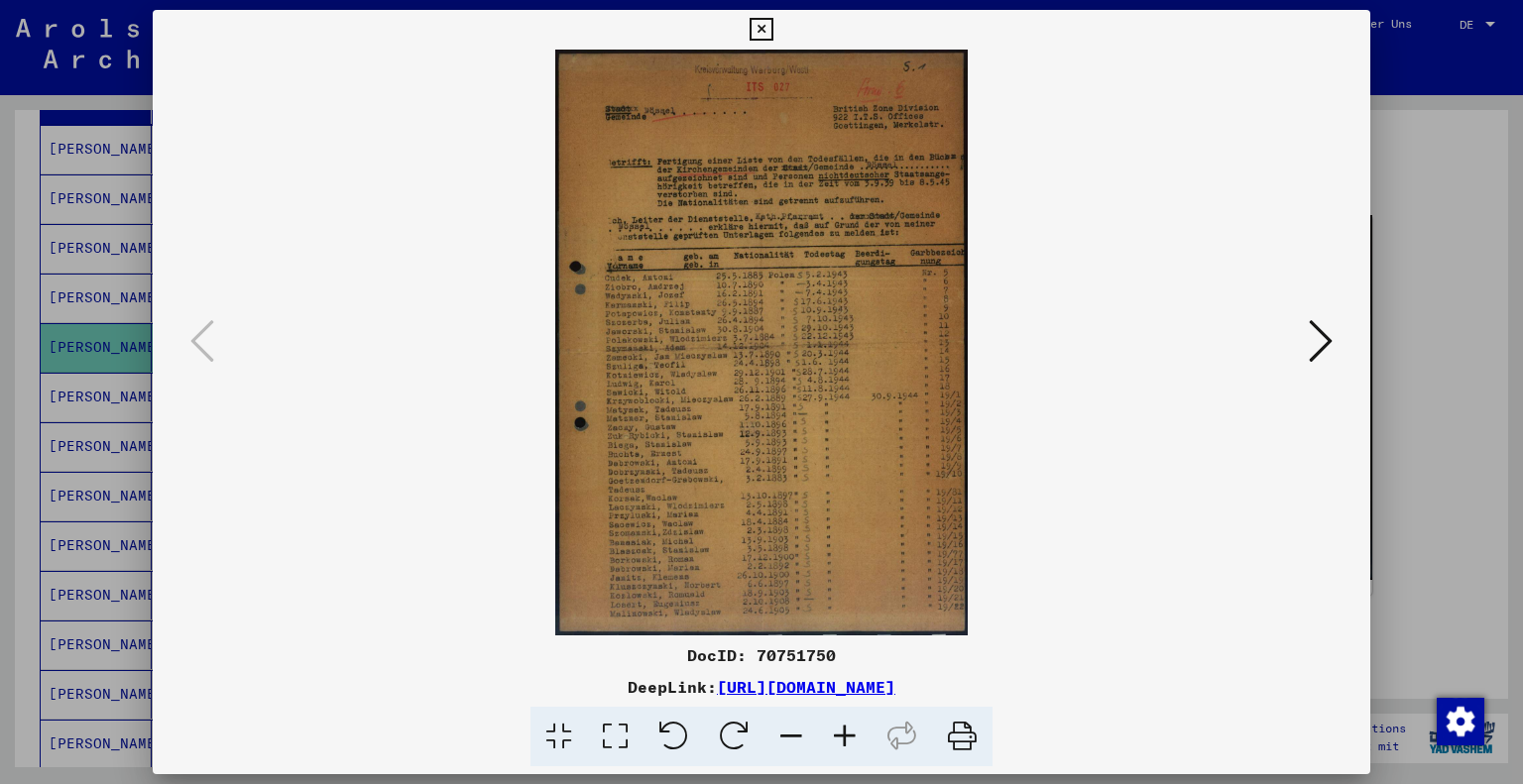 click at bounding box center [1321, 341] 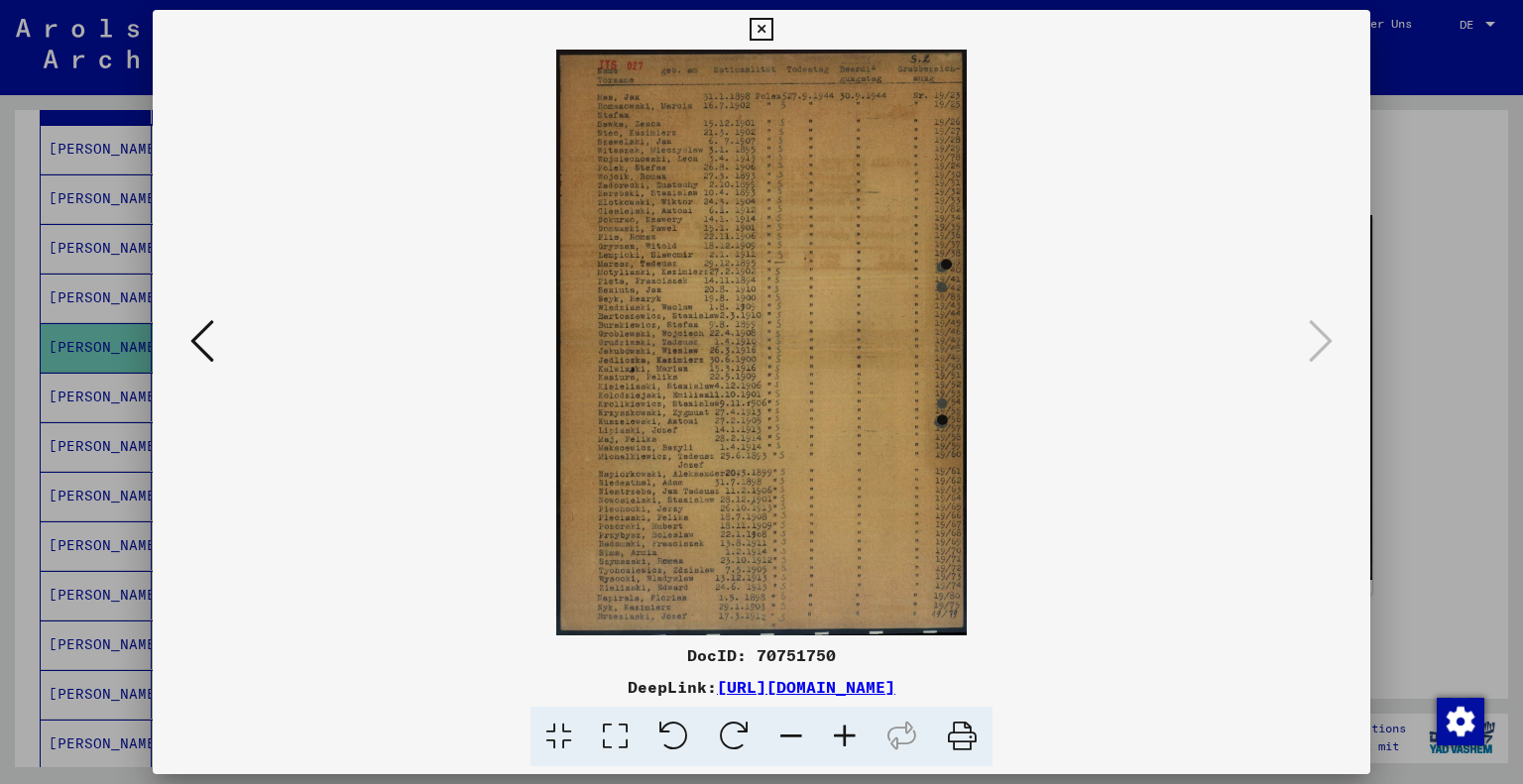 click at bounding box center [761, 30] 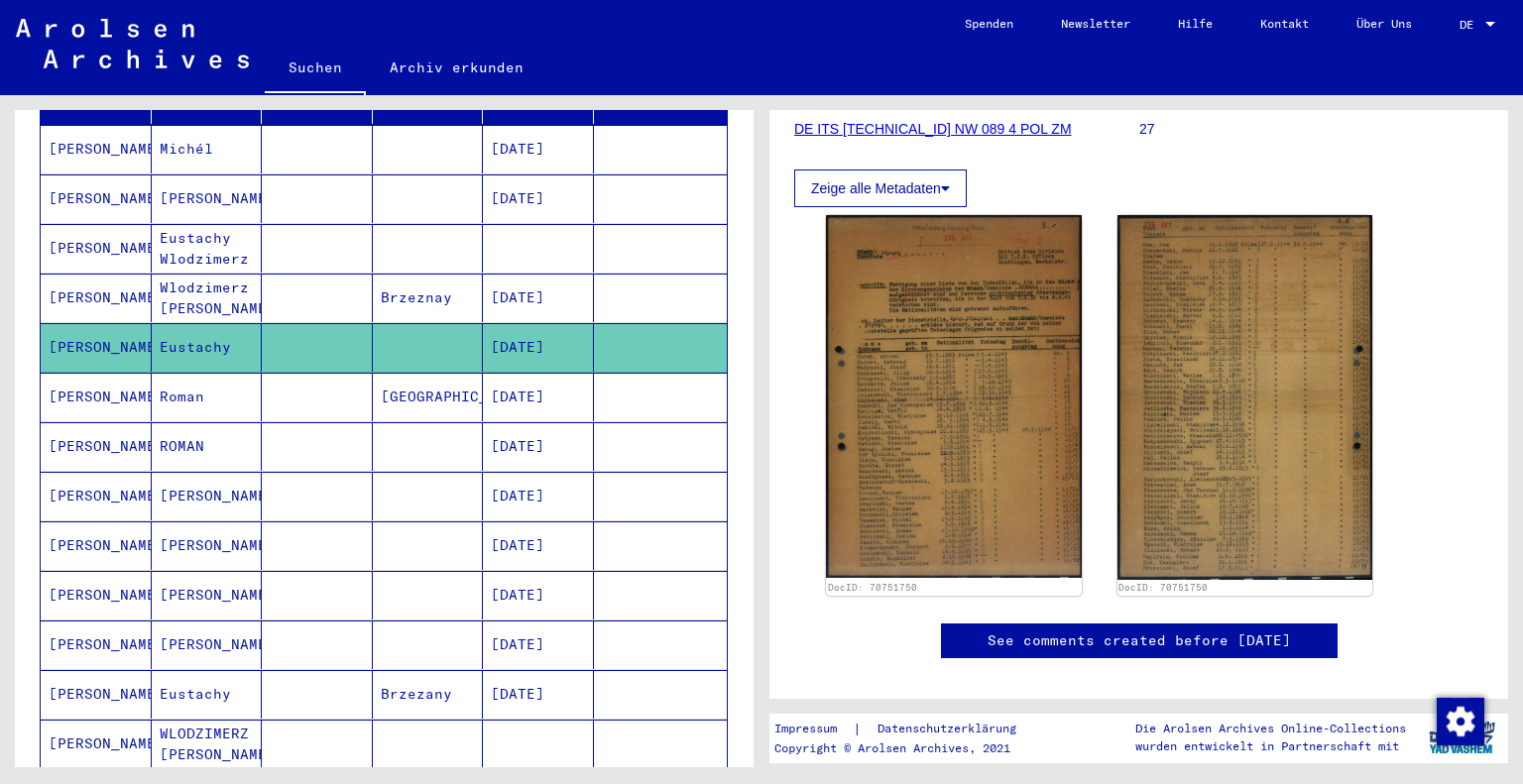 click on "Roman" at bounding box center [207, 446] 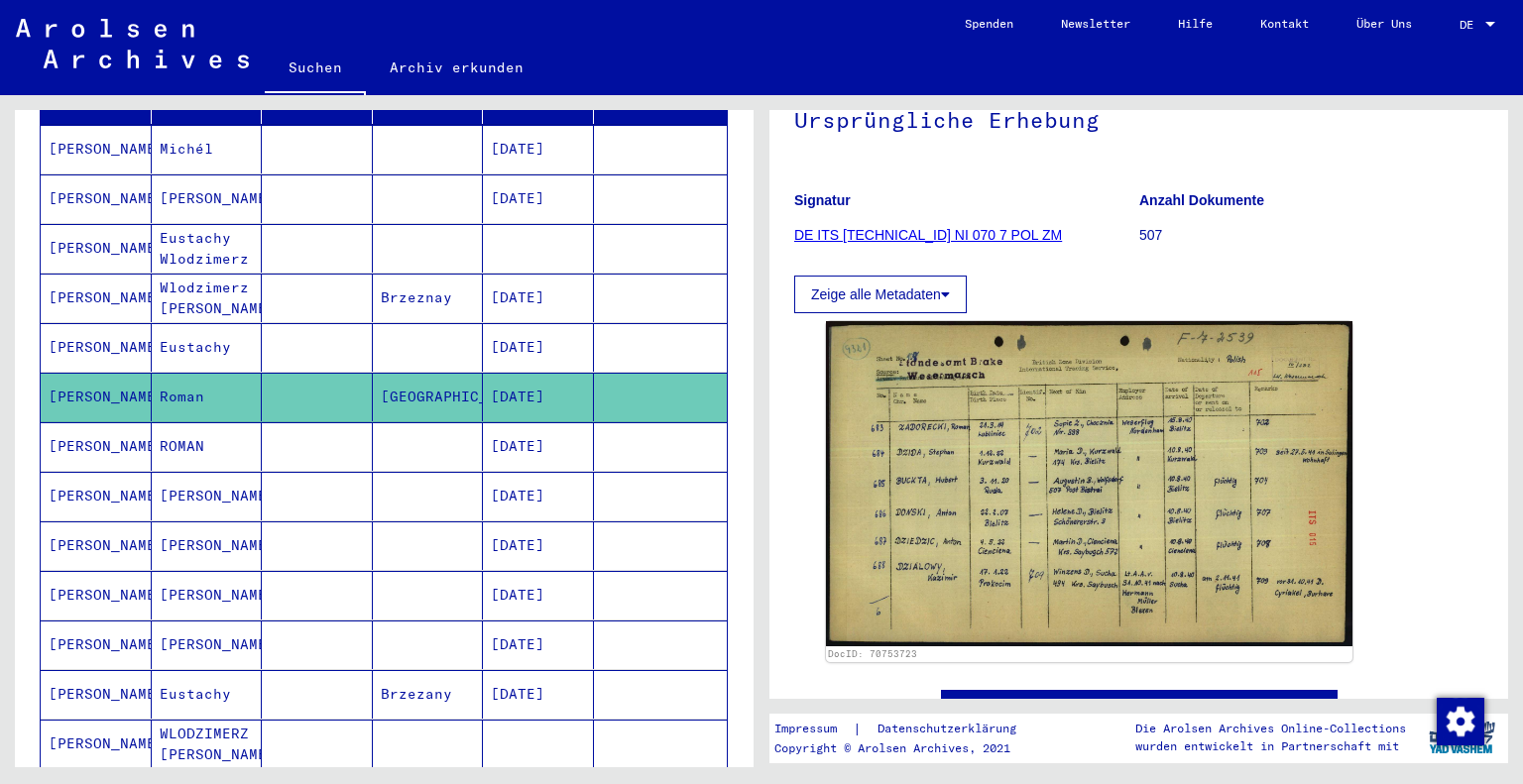 scroll, scrollTop: 198, scrollLeft: 0, axis: vertical 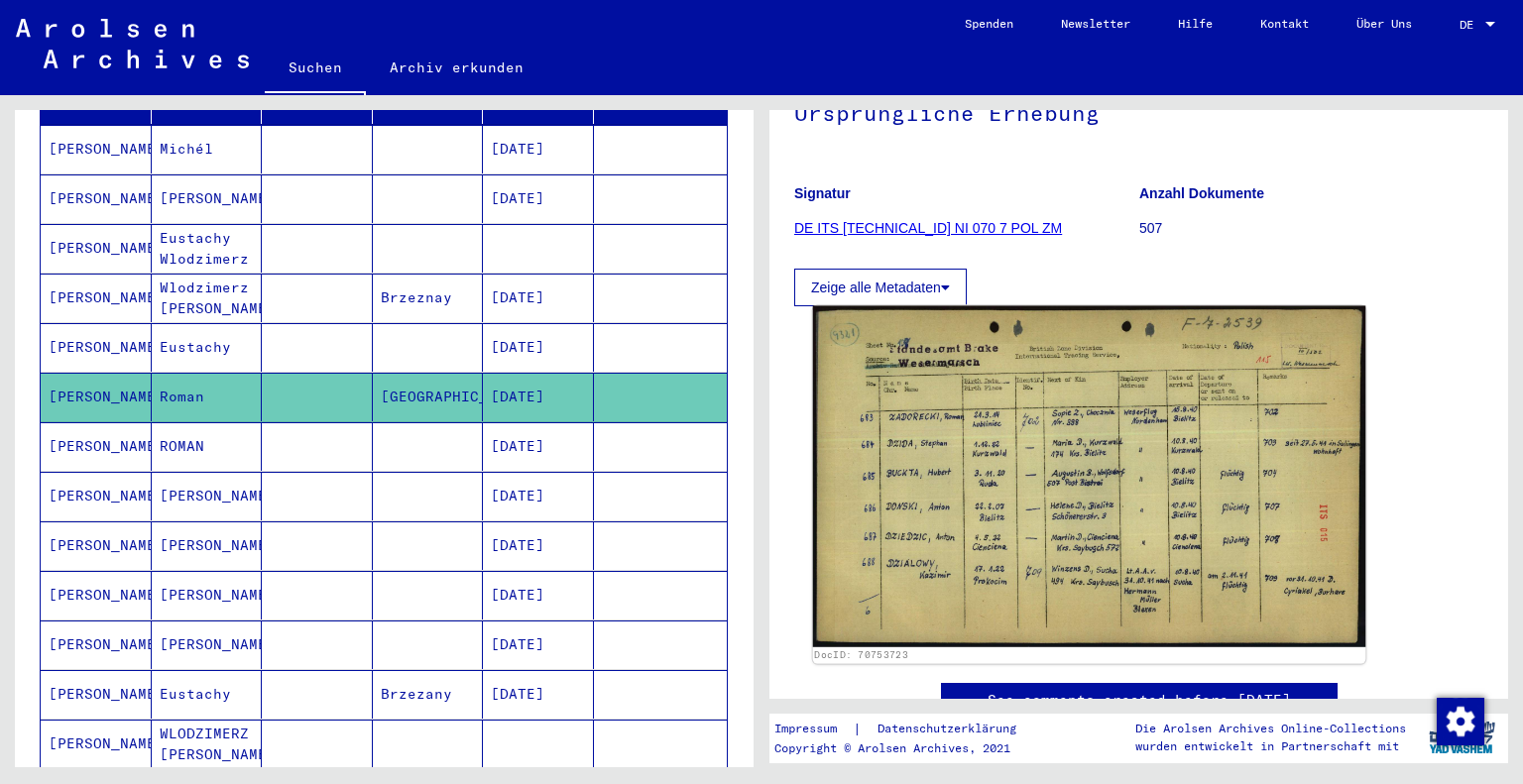 click 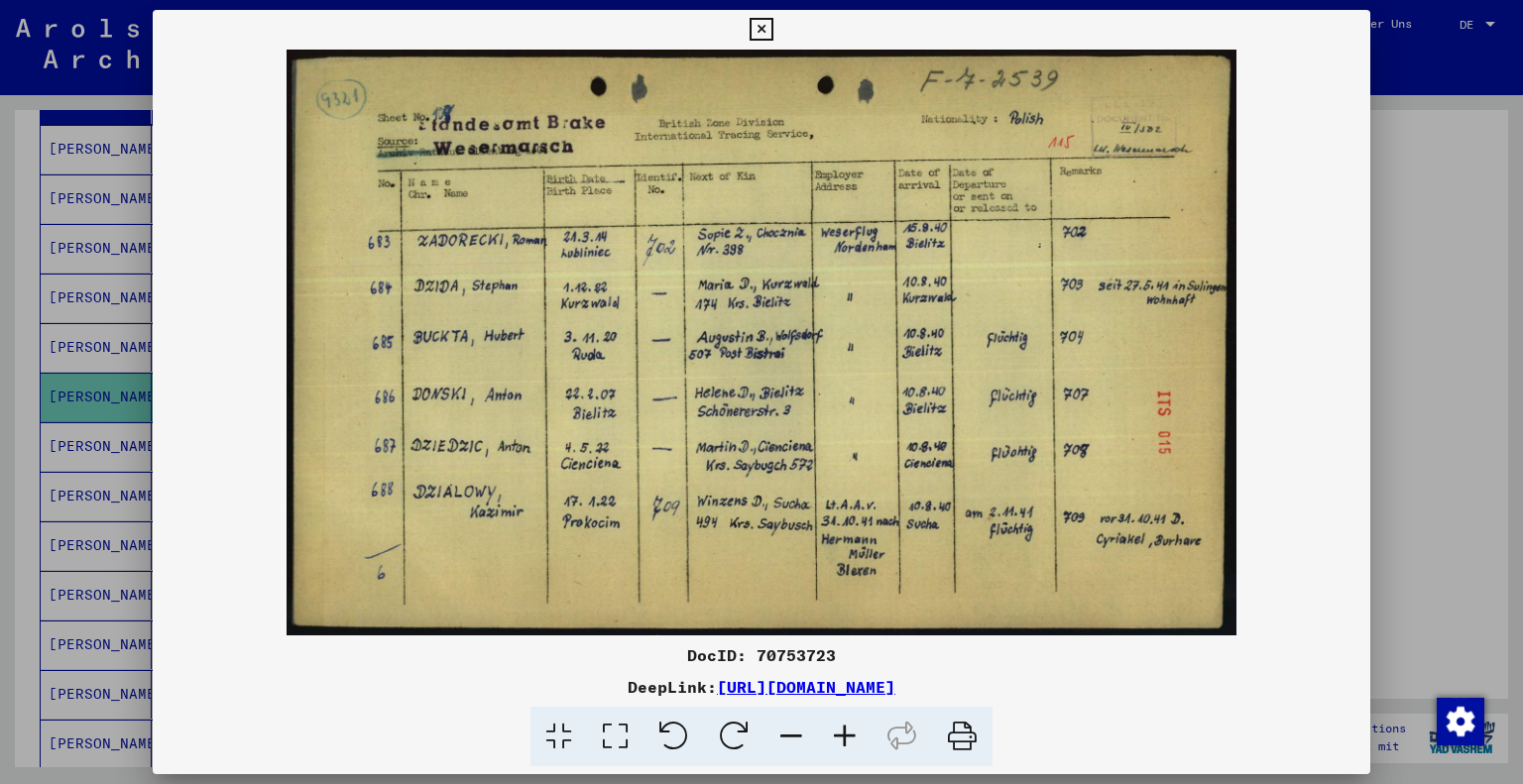 click at bounding box center (761, 30) 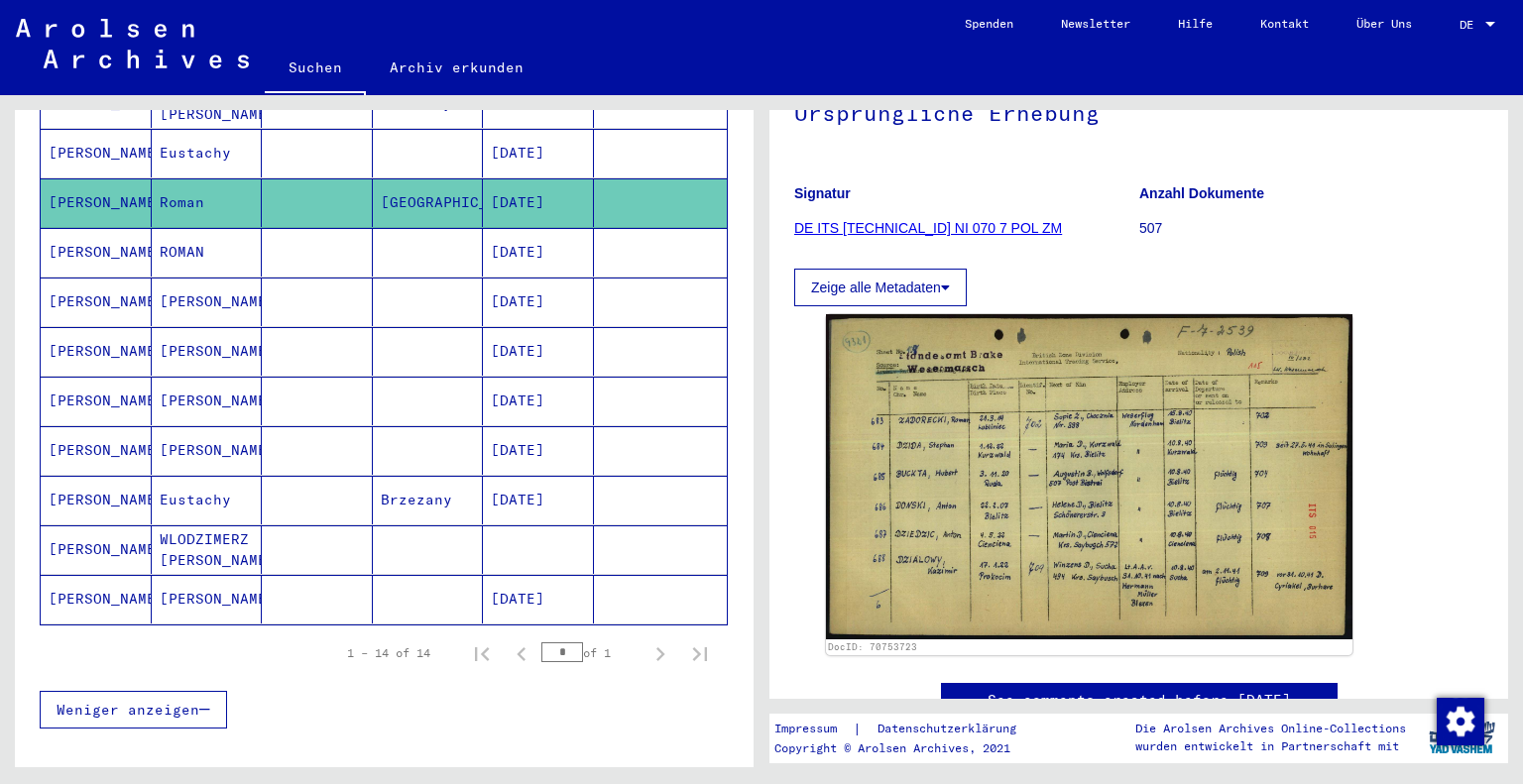 scroll, scrollTop: 496, scrollLeft: 0, axis: vertical 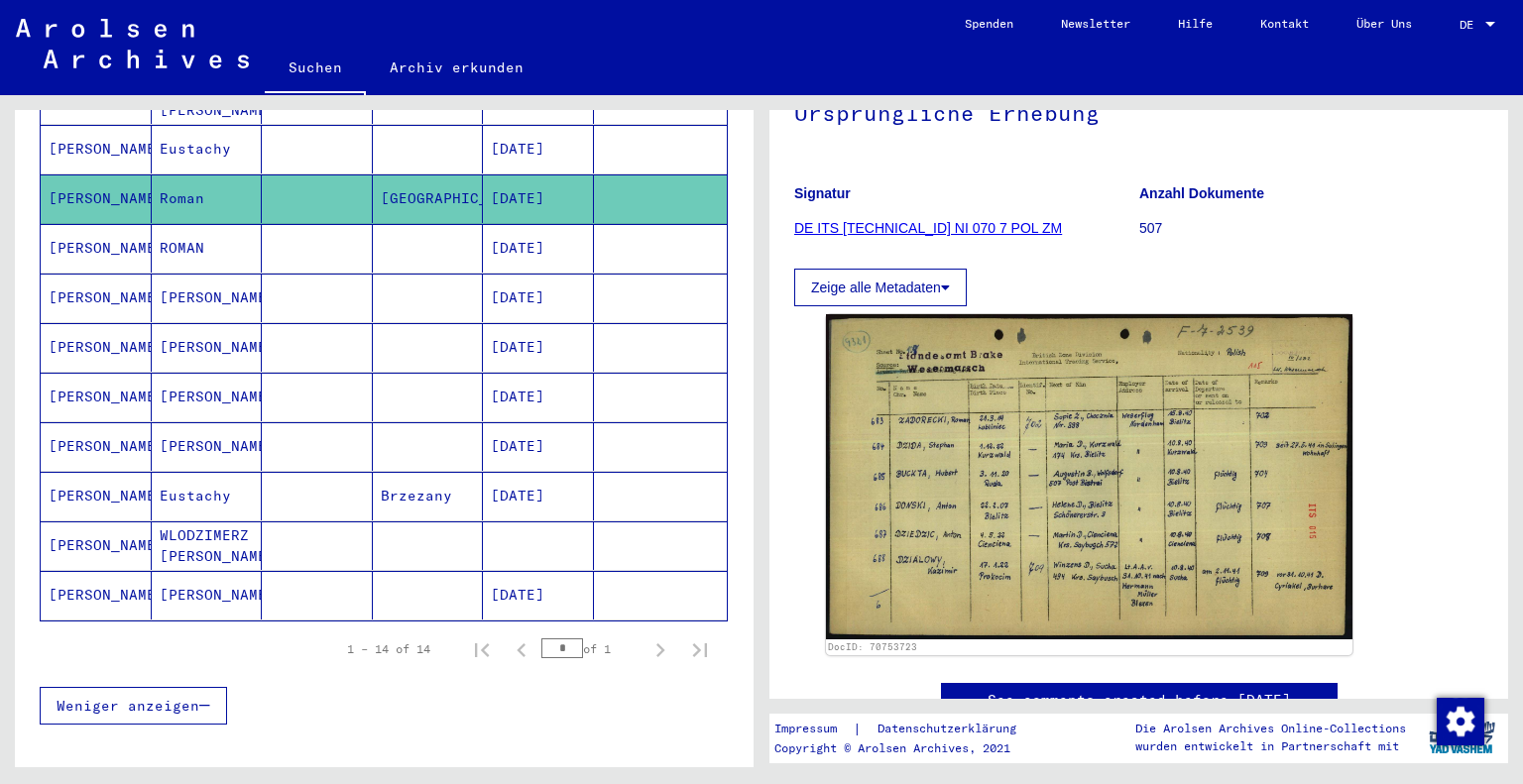 click on "EUSTACHY WLODZIMERZ" at bounding box center [207, 347] 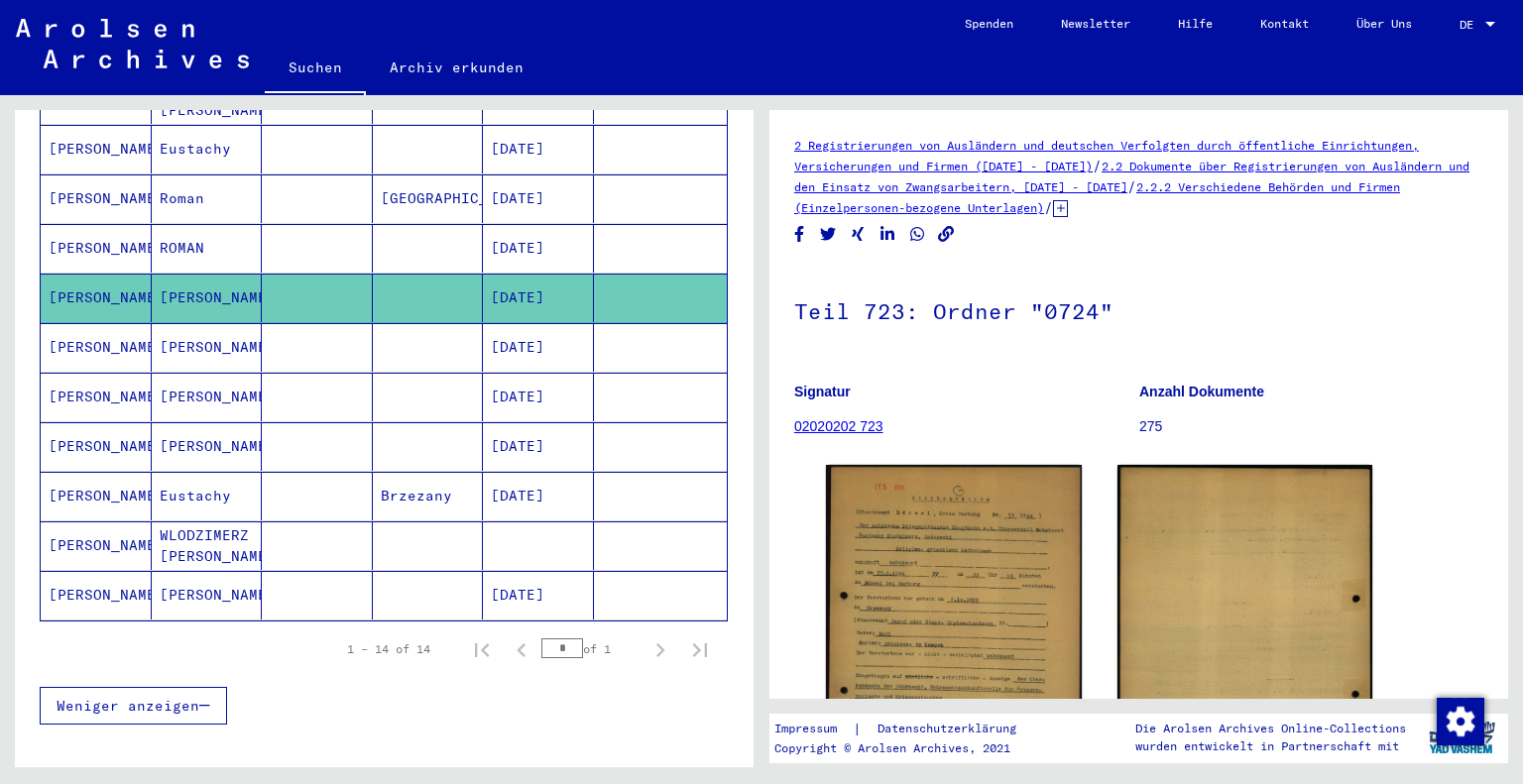 scroll, scrollTop: 0, scrollLeft: 0, axis: both 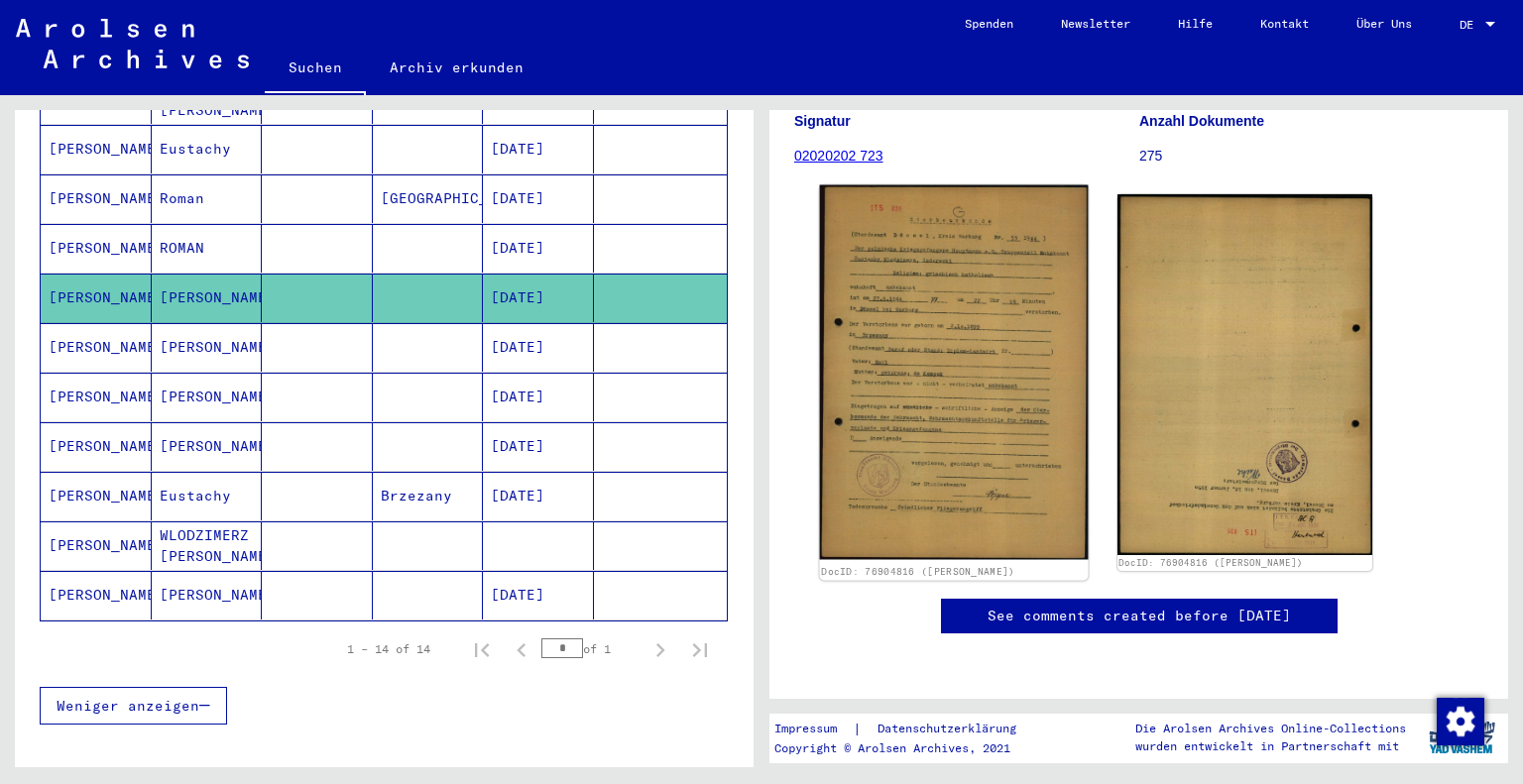 click 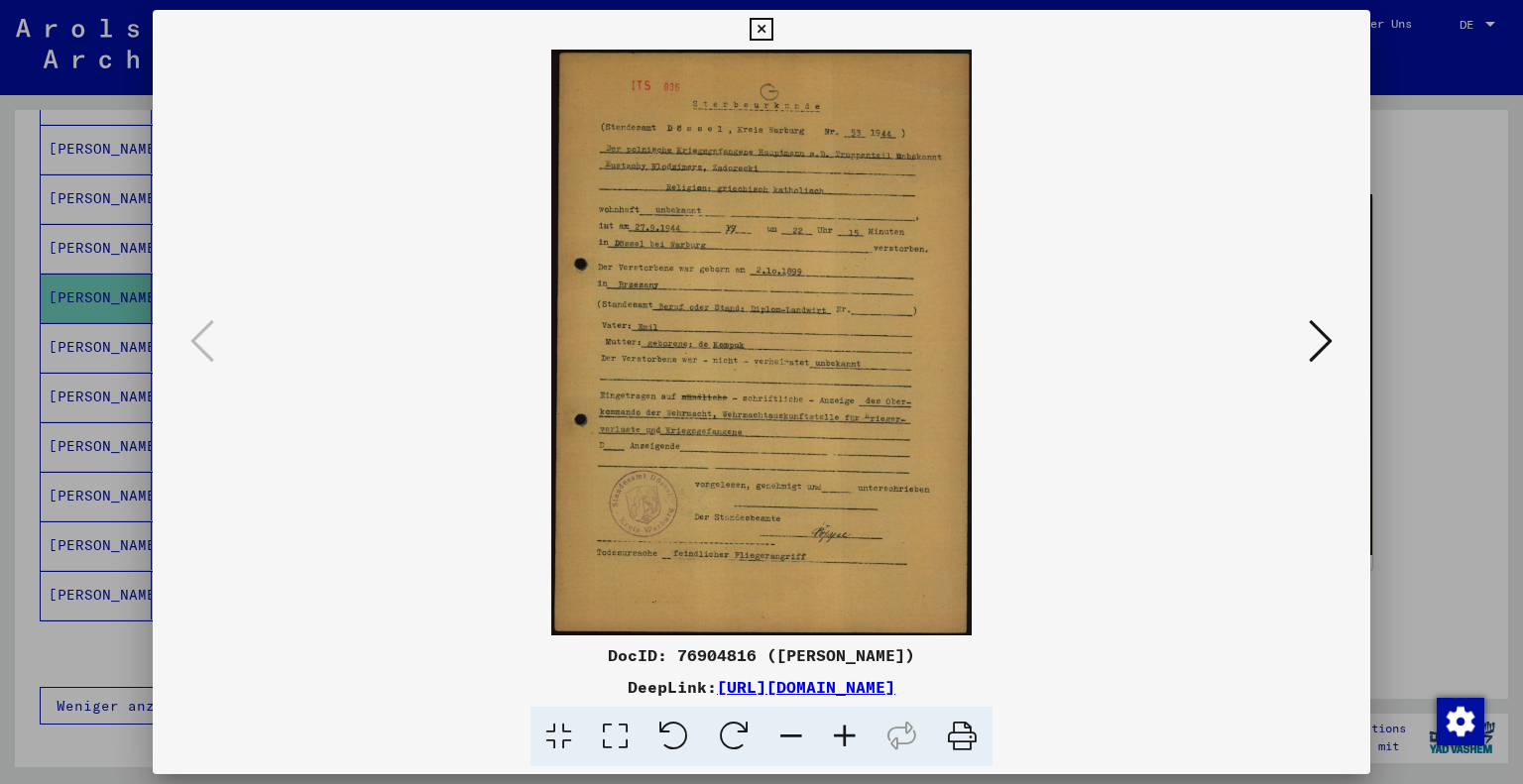 click at bounding box center [1321, 341] 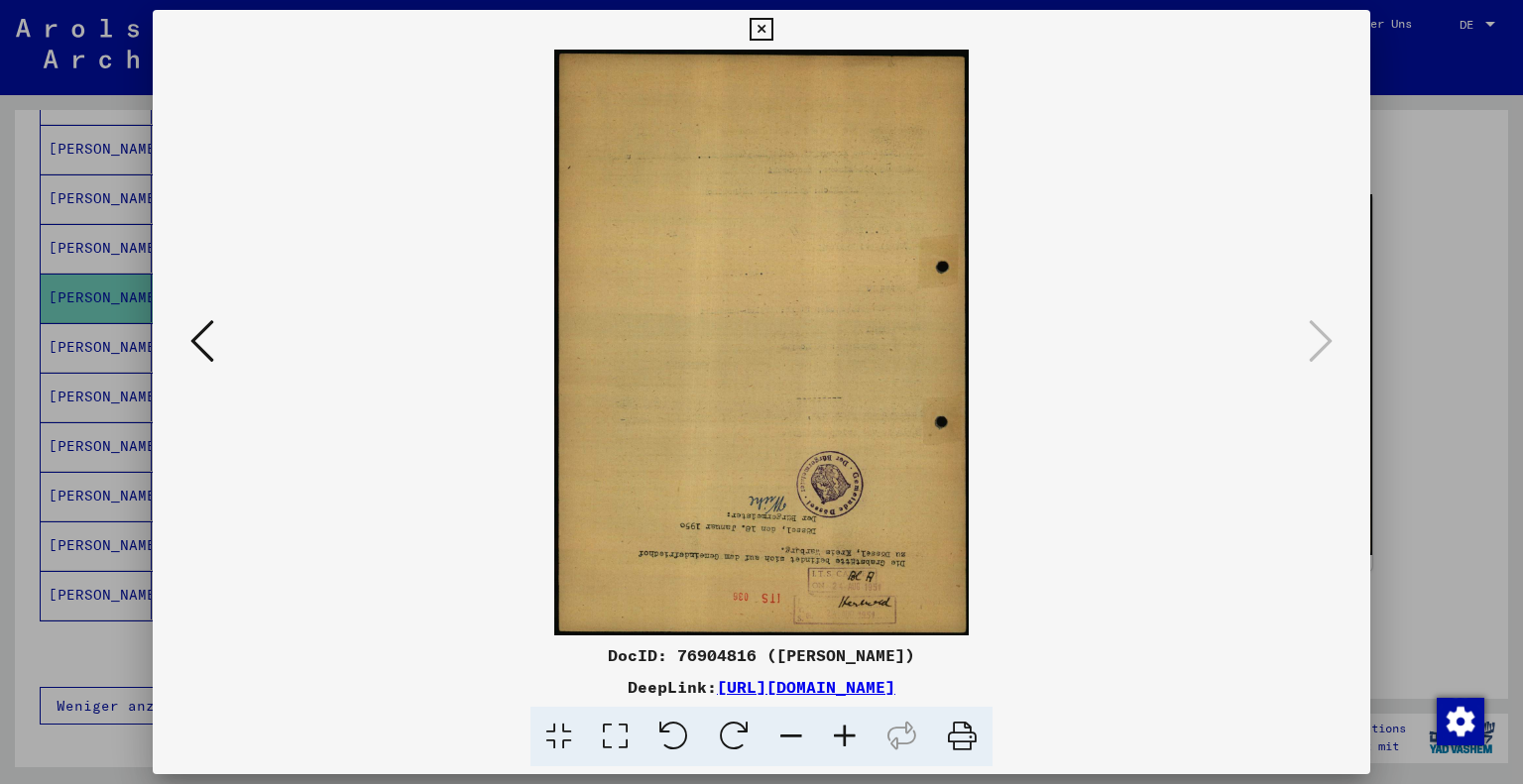 click at bounding box center [761, 30] 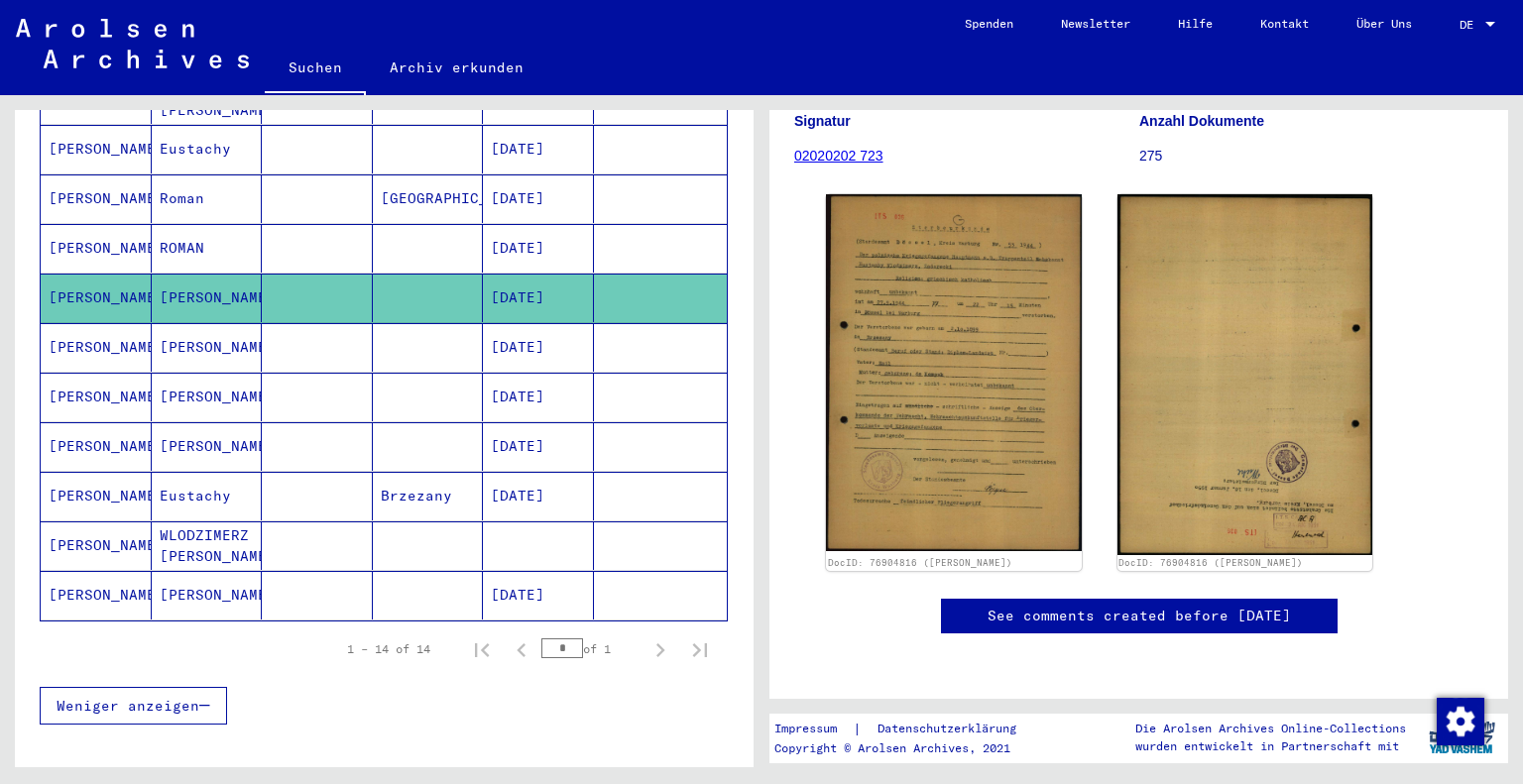 click on "Michel" at bounding box center [207, 396] 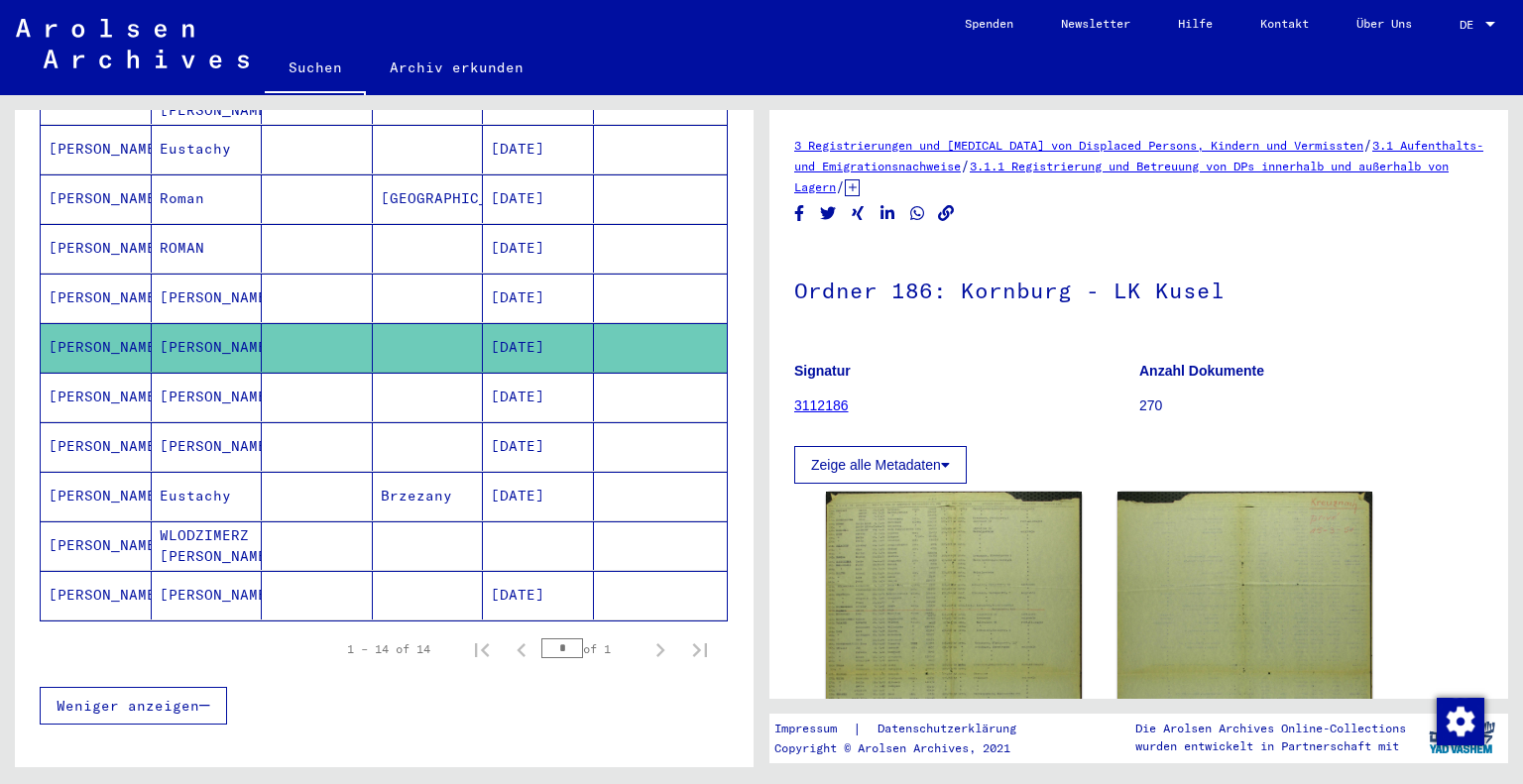 scroll, scrollTop: 0, scrollLeft: 0, axis: both 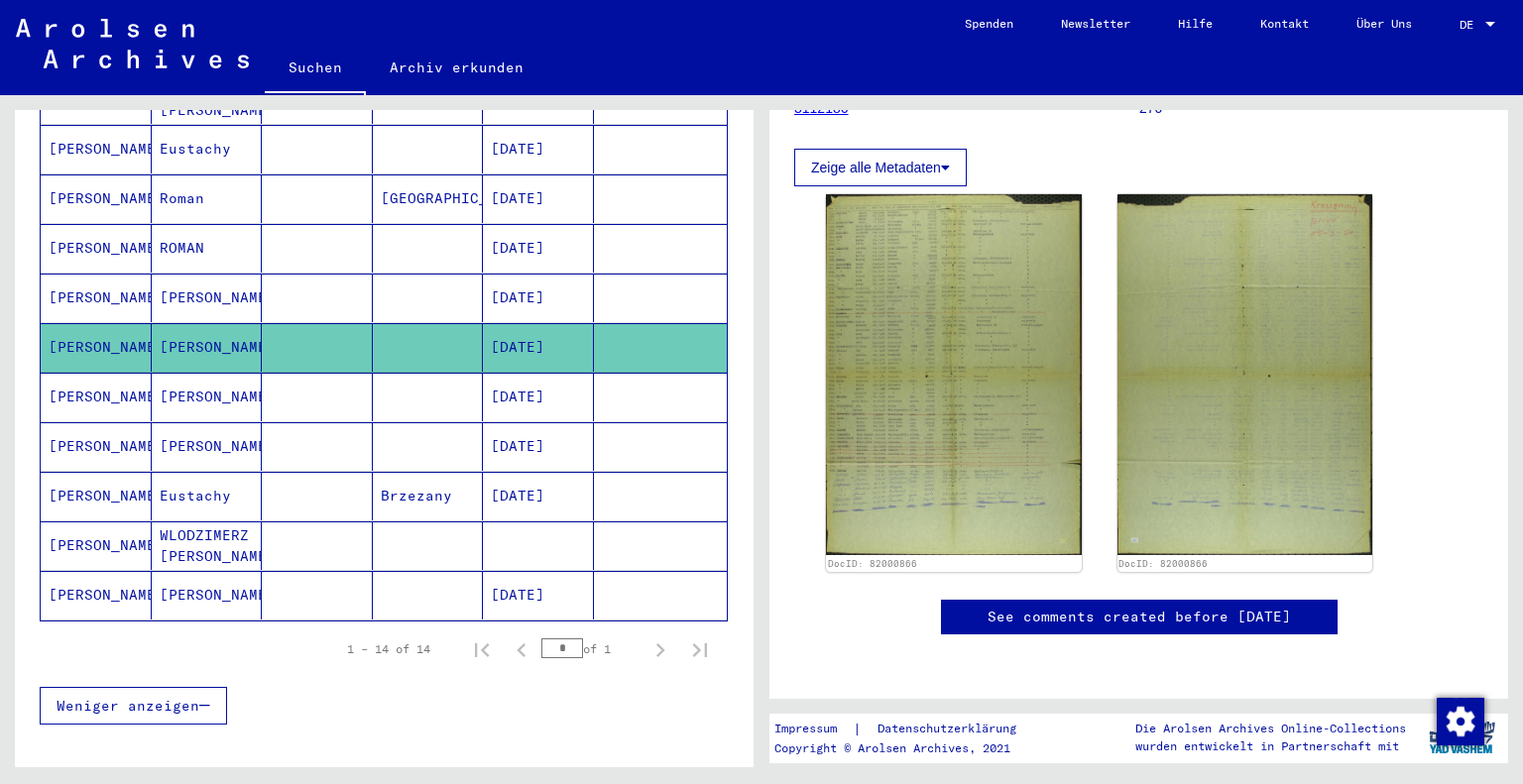 click on "Michel" at bounding box center [207, 446] 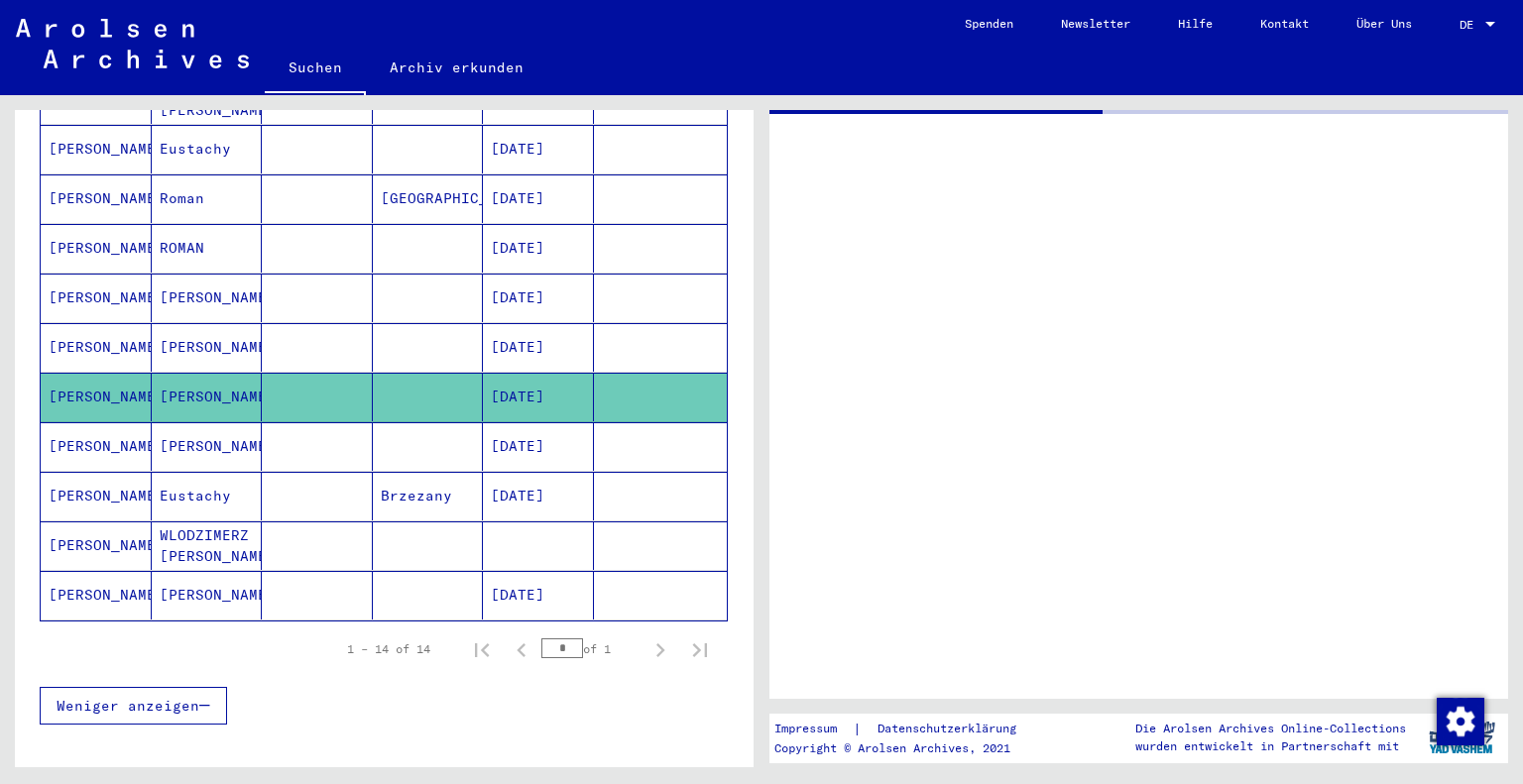 scroll, scrollTop: 0, scrollLeft: 0, axis: both 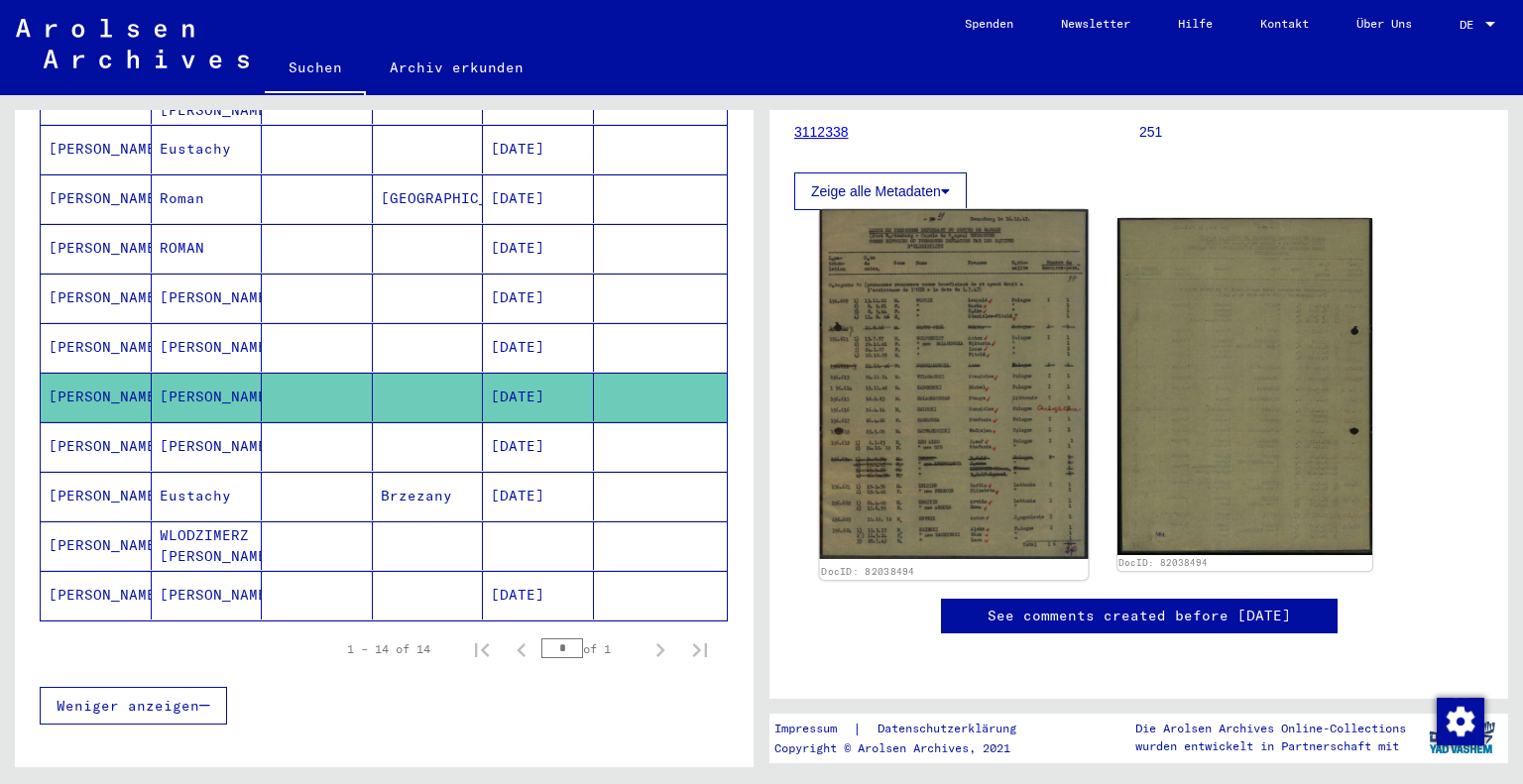 click 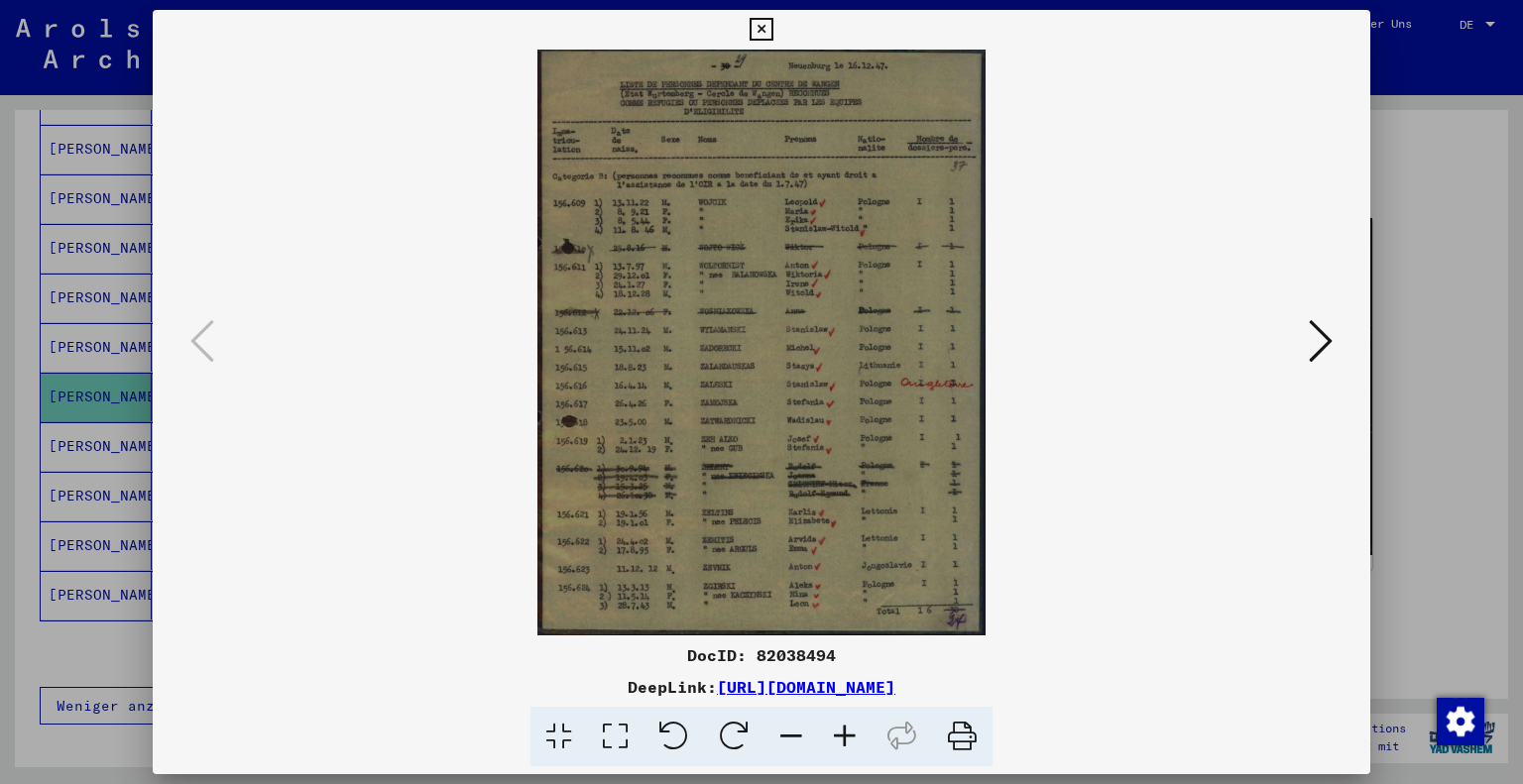 click at bounding box center [761, 30] 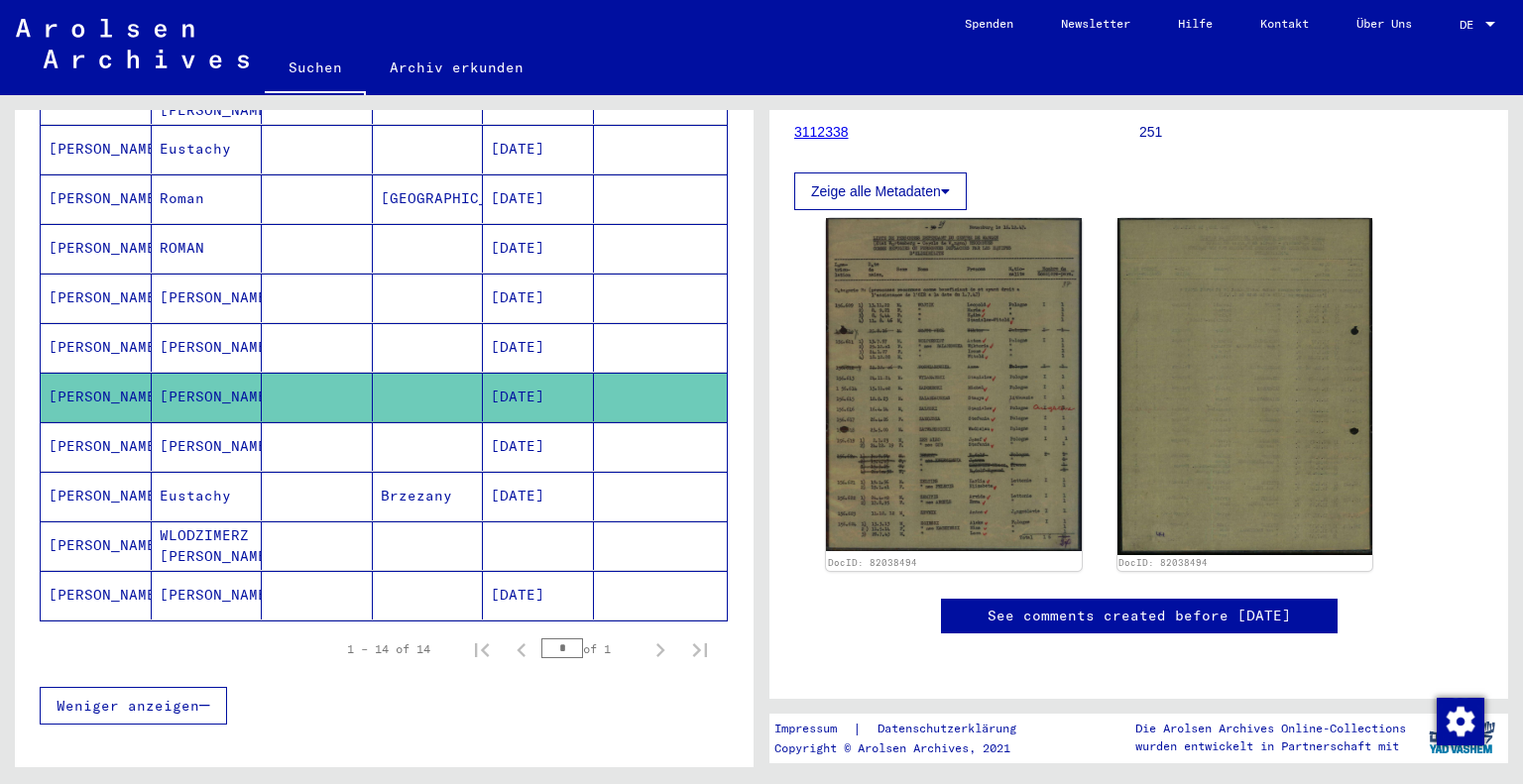 click on "DANIEL" at bounding box center [207, 496] 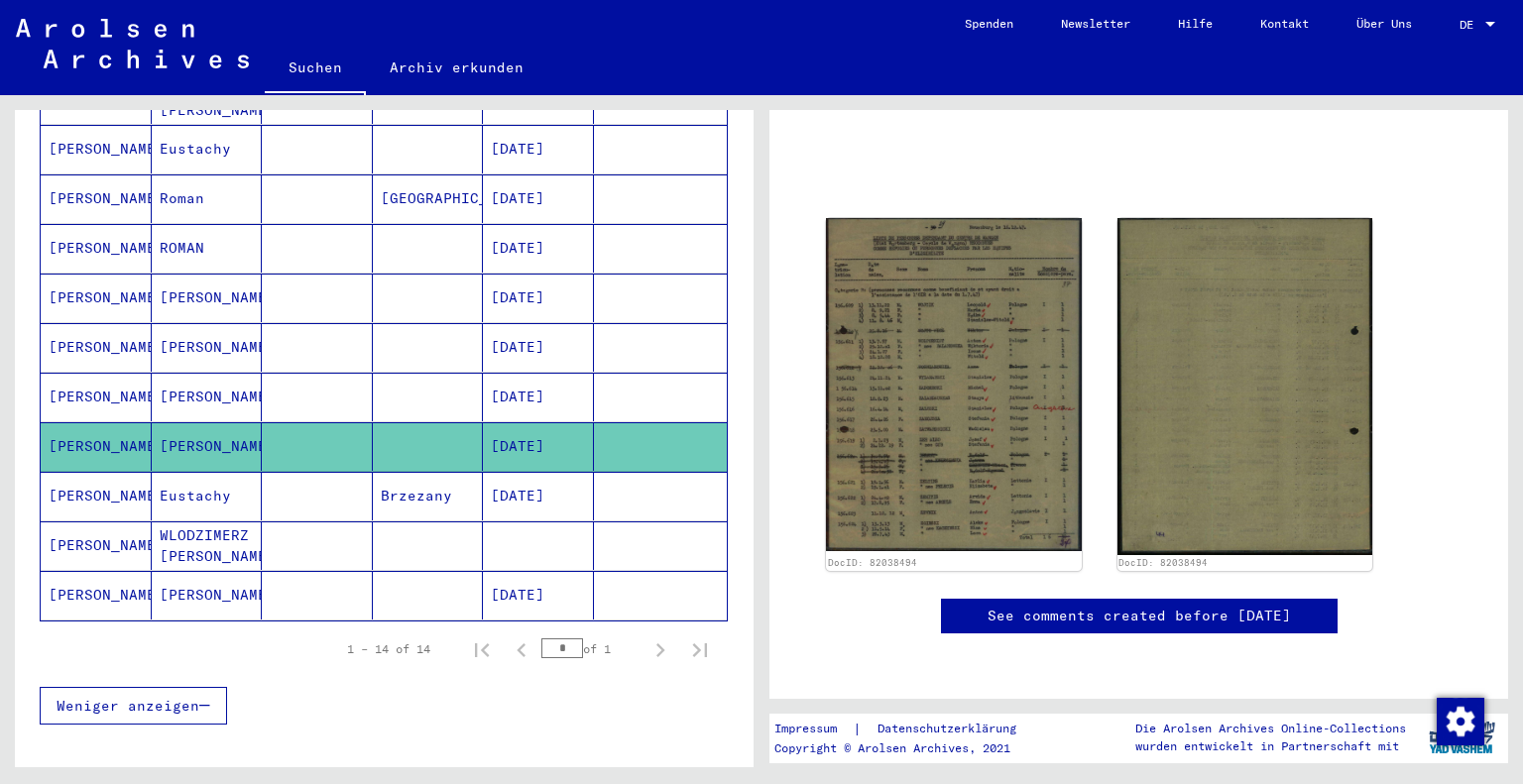scroll, scrollTop: 202, scrollLeft: 0, axis: vertical 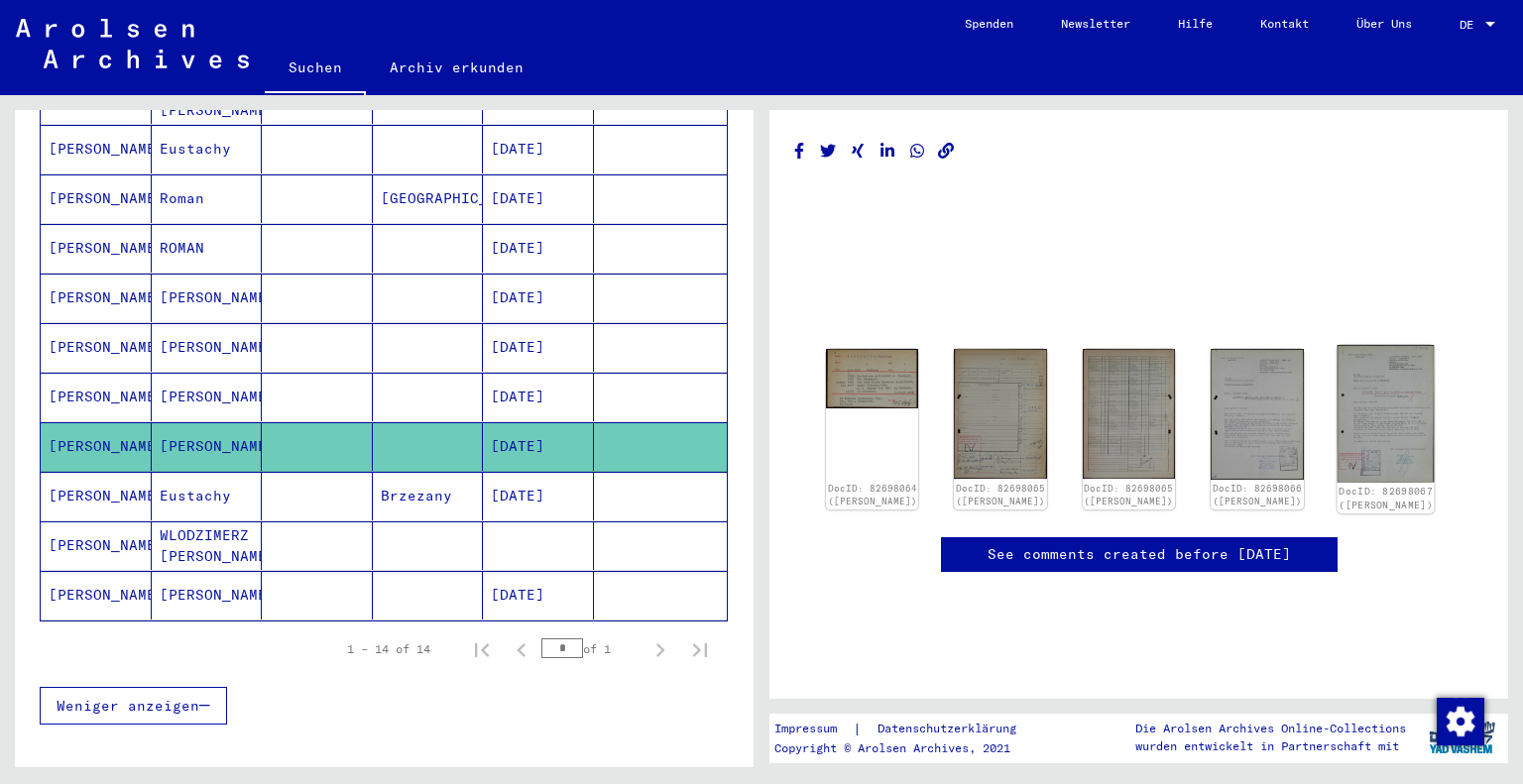 click 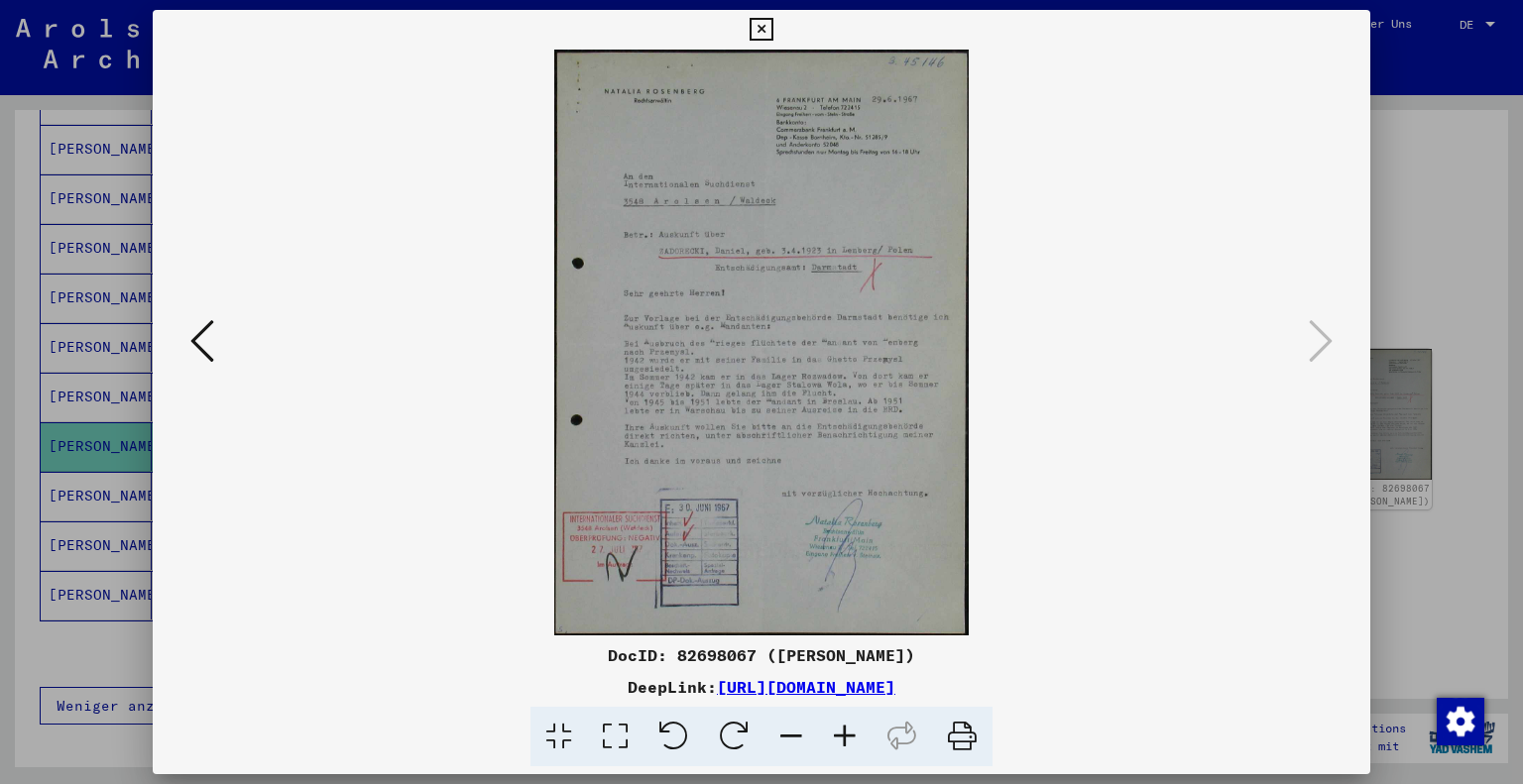 click at bounding box center (761, 30) 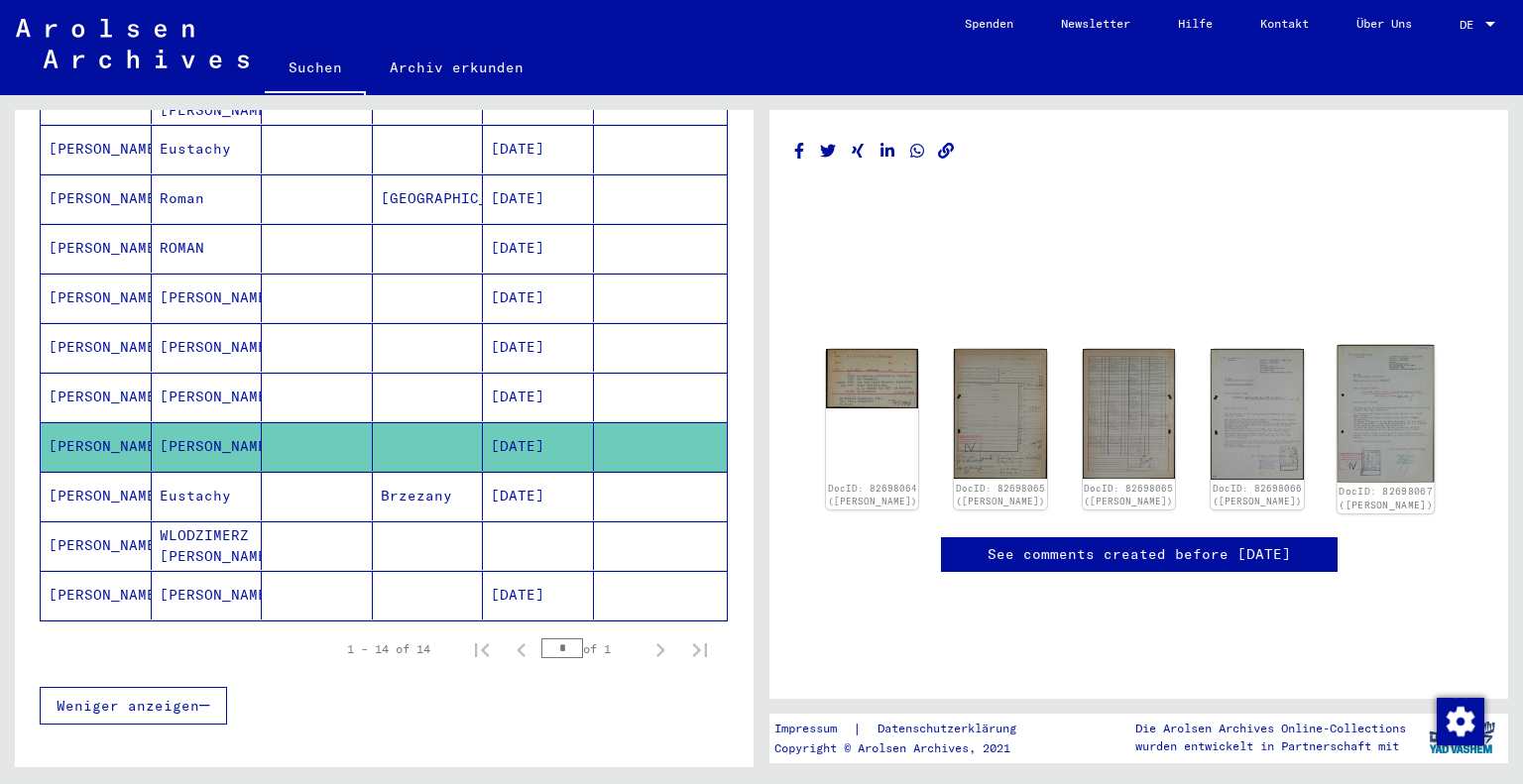 click 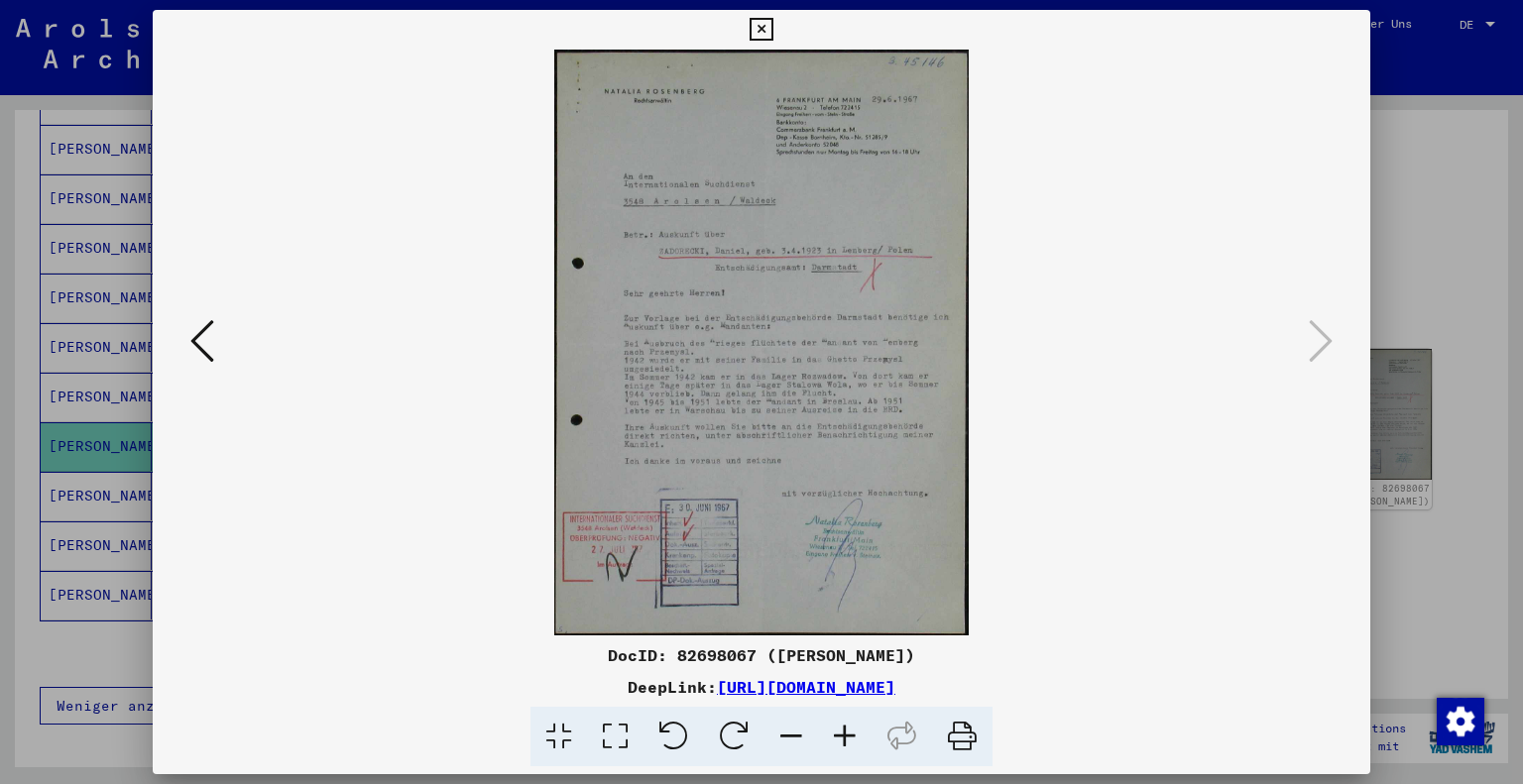 click at bounding box center (761, 30) 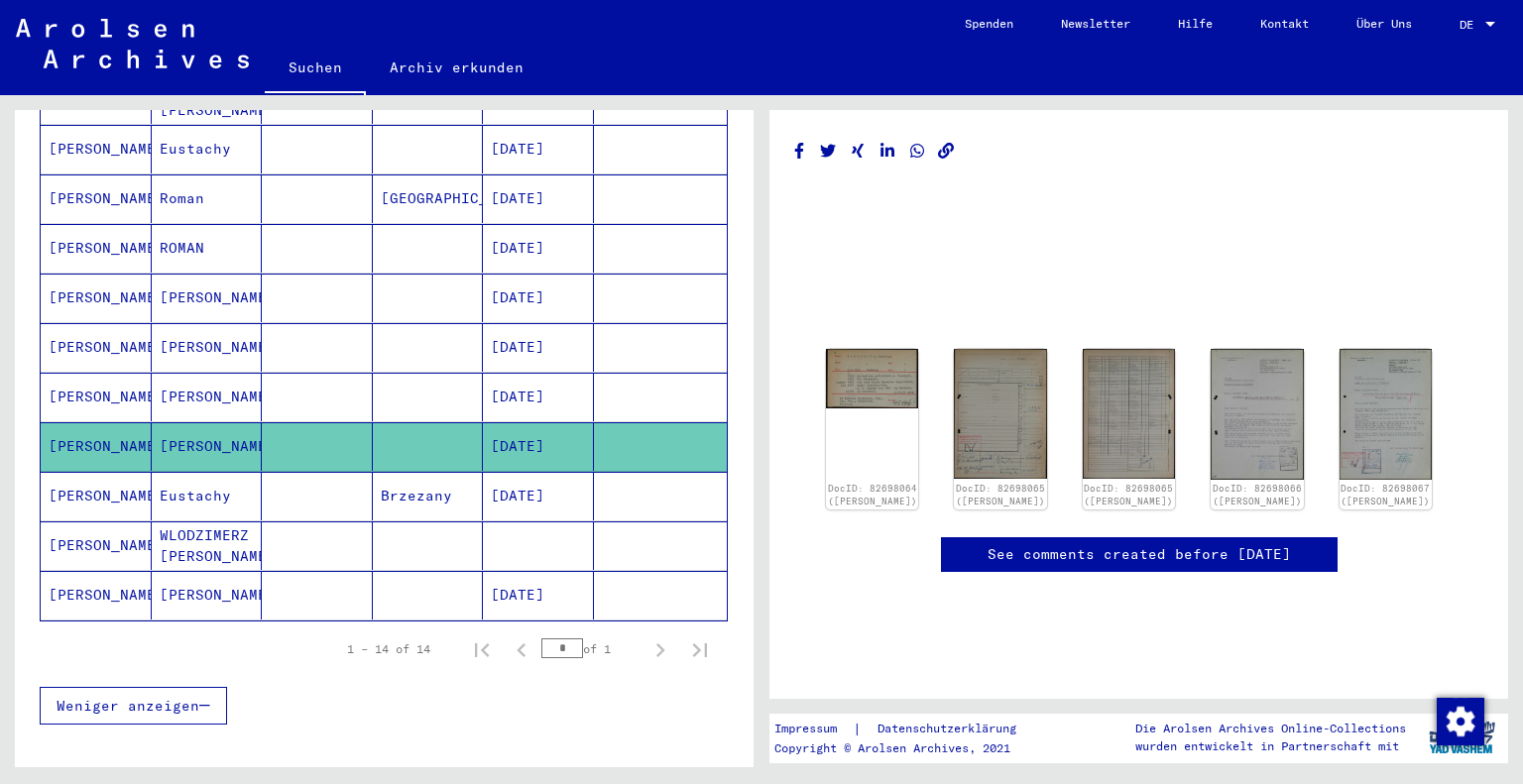 click on "Eustachy" at bounding box center [207, 545] 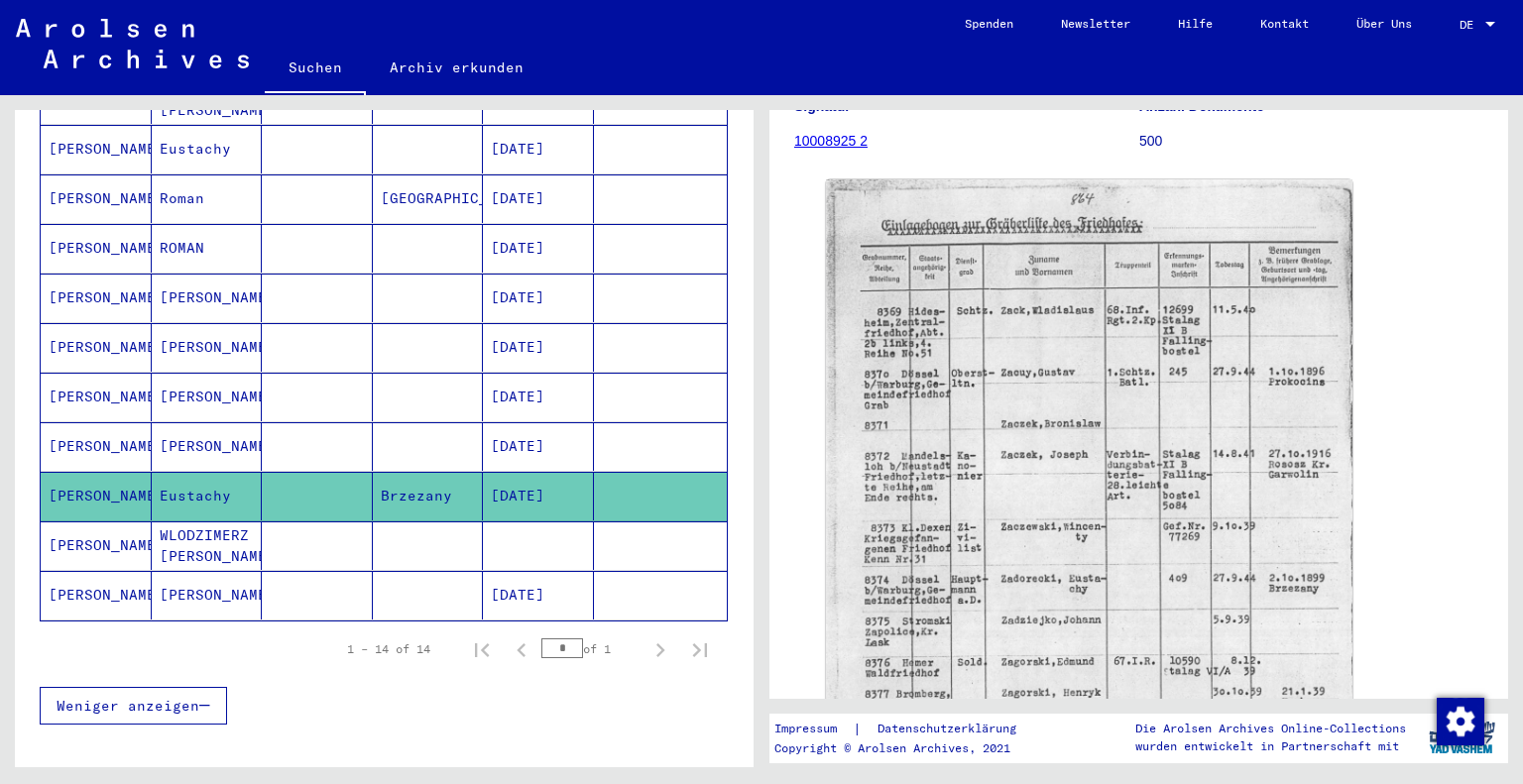 scroll, scrollTop: 496, scrollLeft: 0, axis: vertical 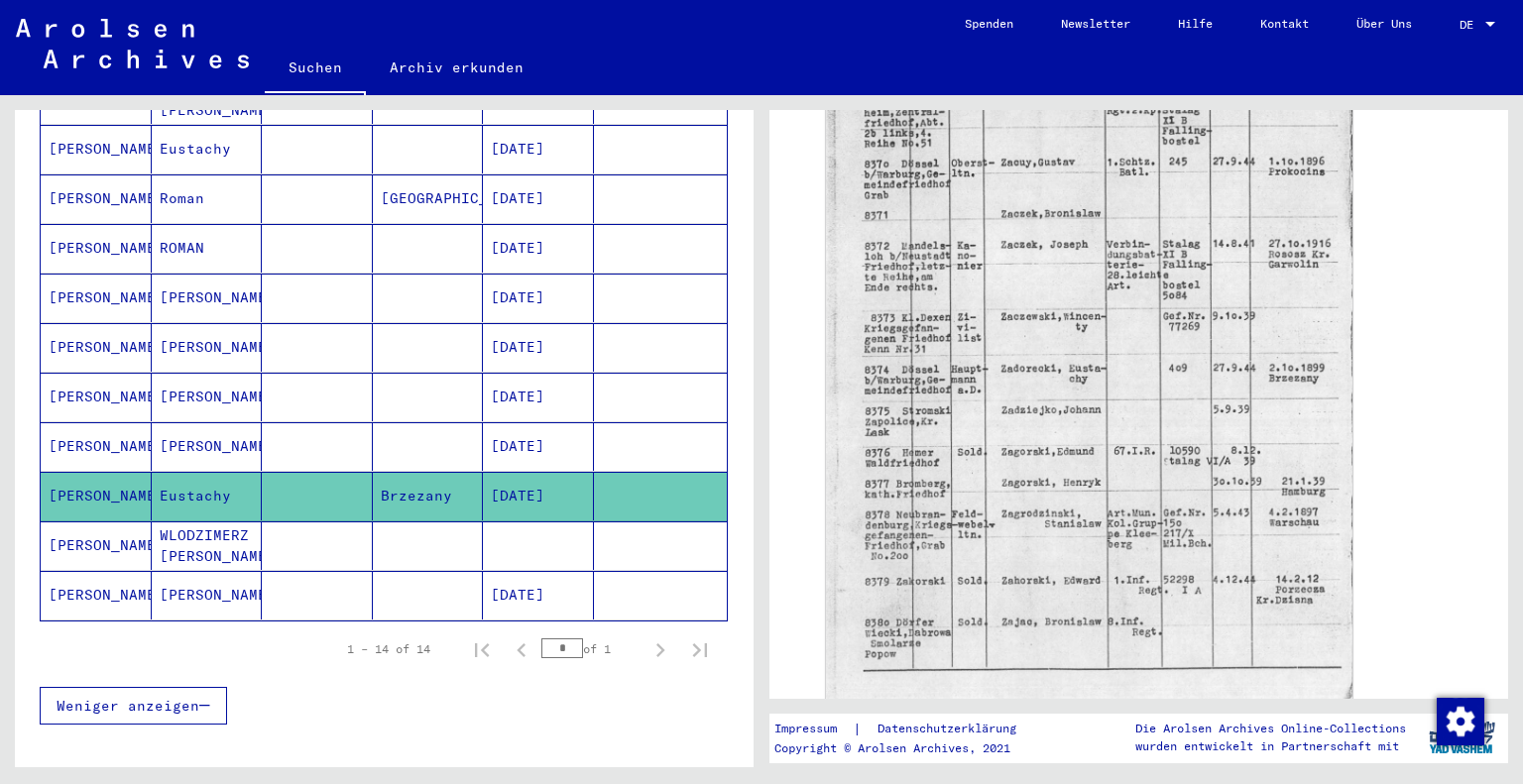 click on "WLODZIMERZ EUSTACHY" at bounding box center (207, 595) 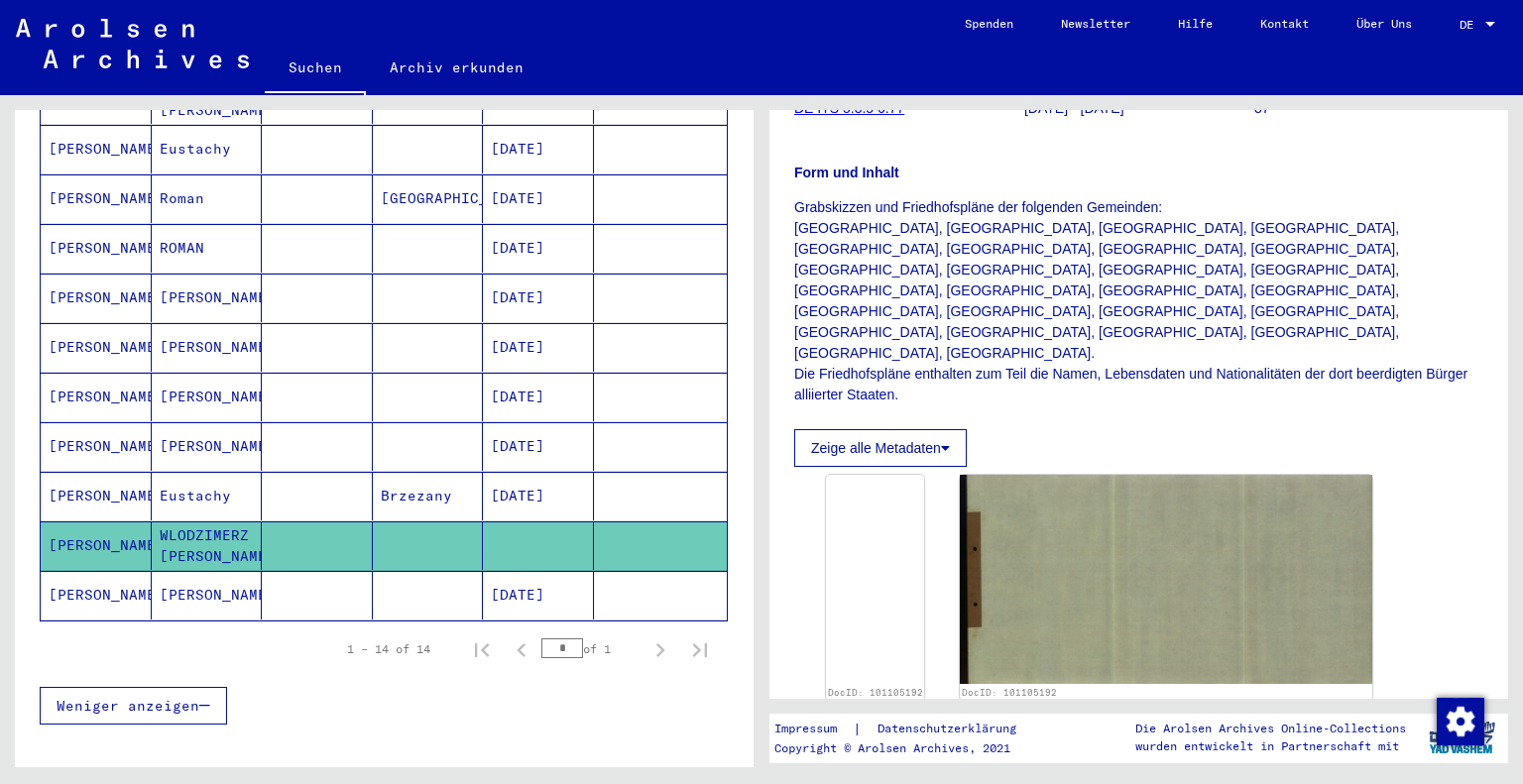 scroll, scrollTop: 396, scrollLeft: 0, axis: vertical 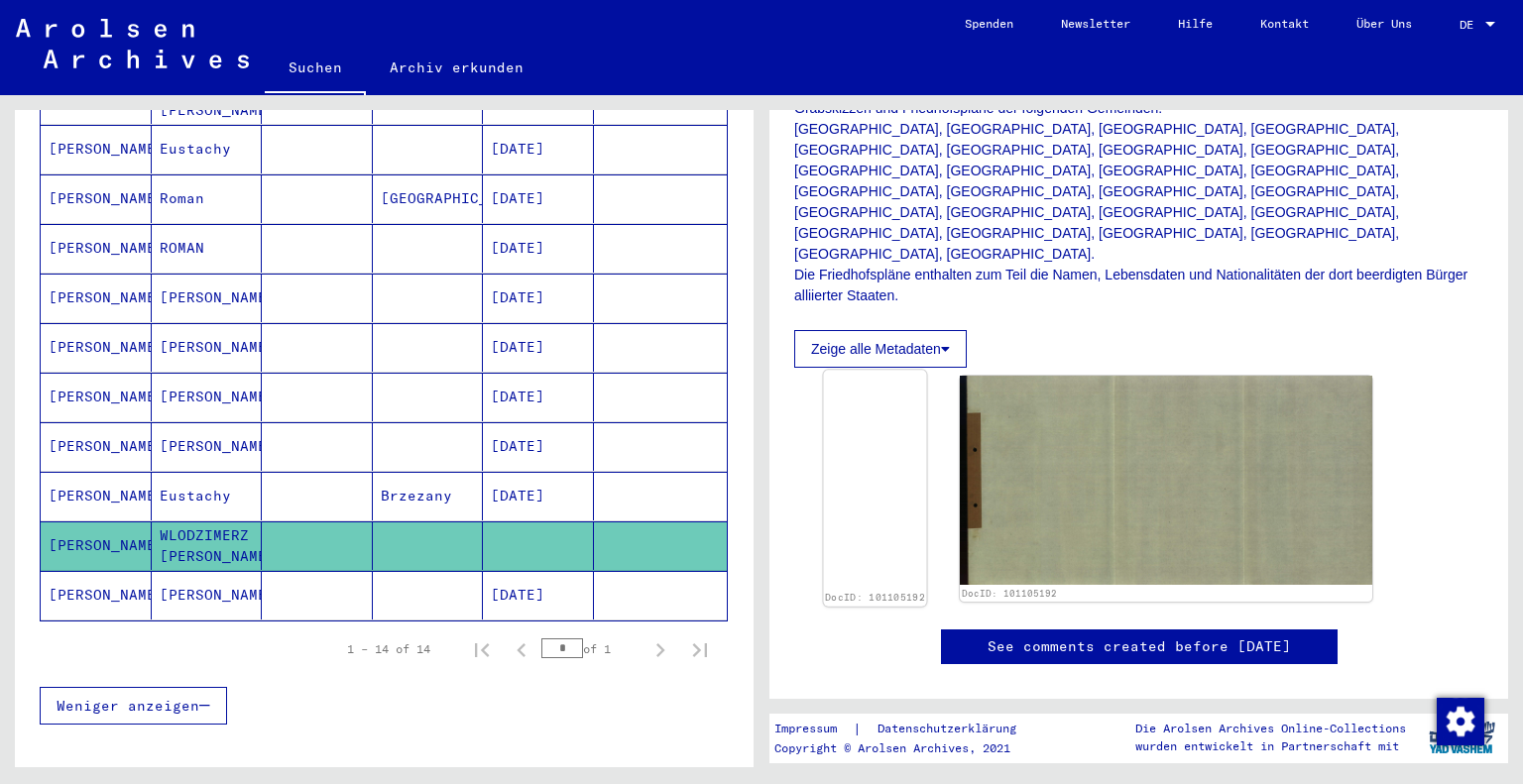click 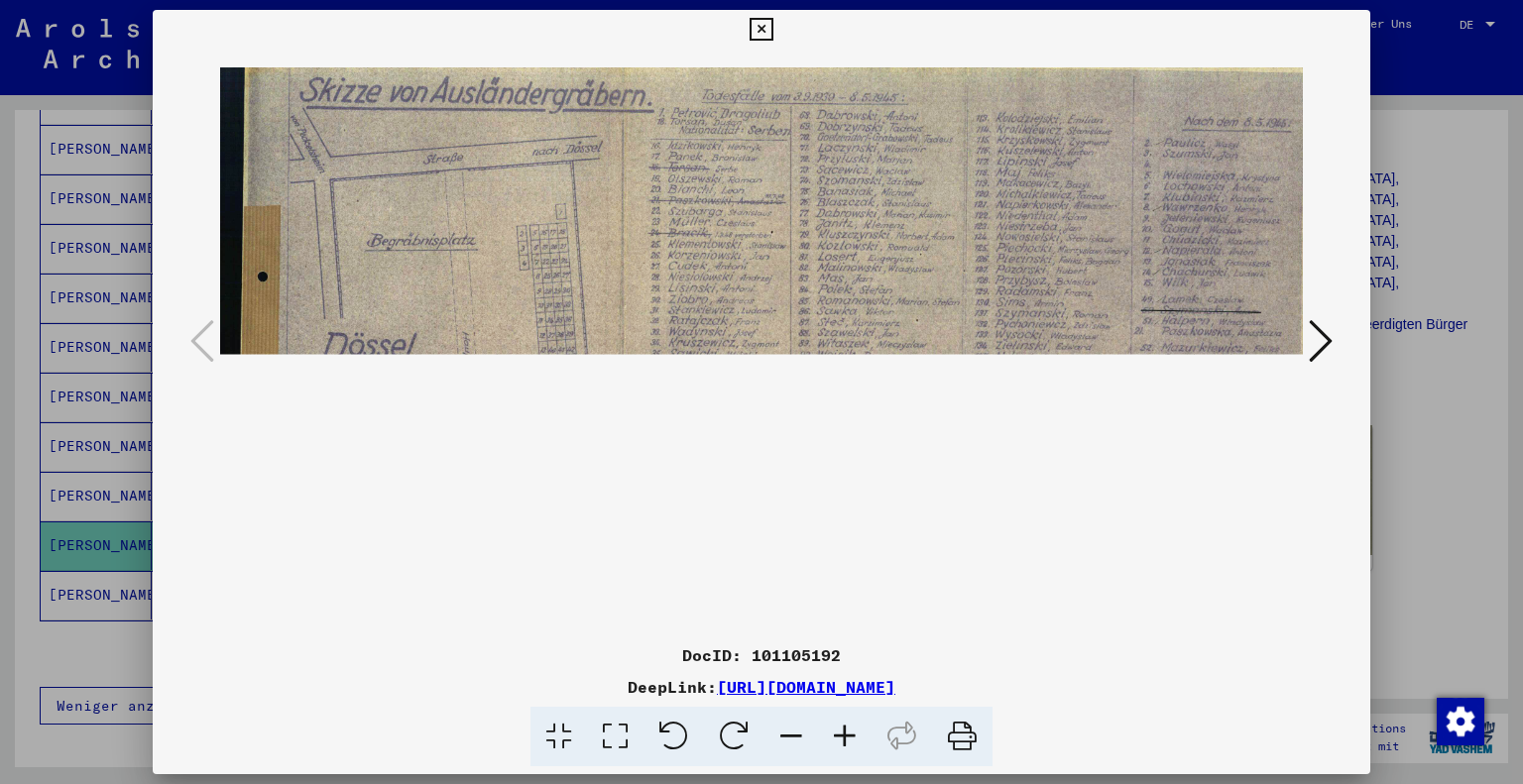 click at bounding box center (761, 30) 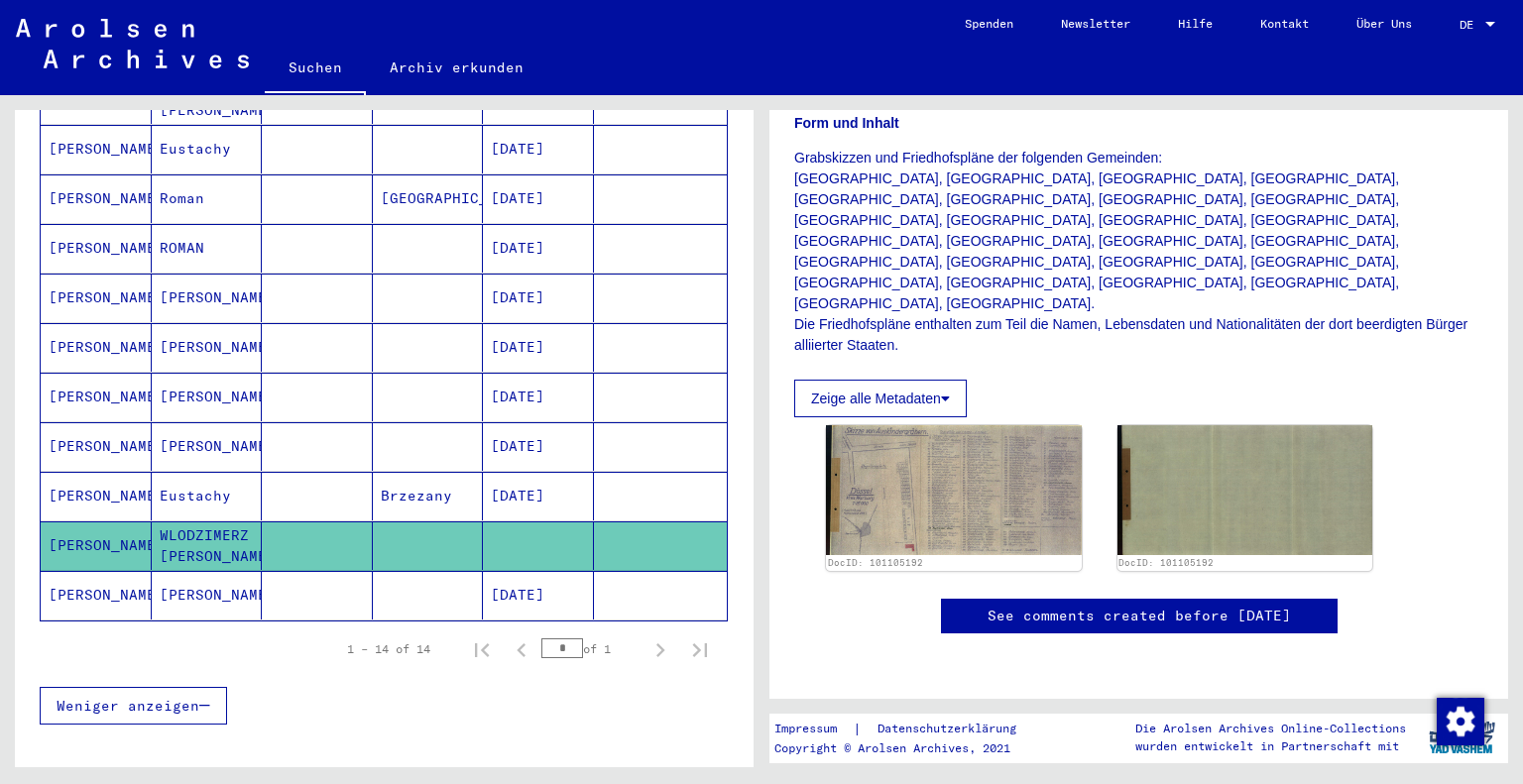 click on "Katarzyna" 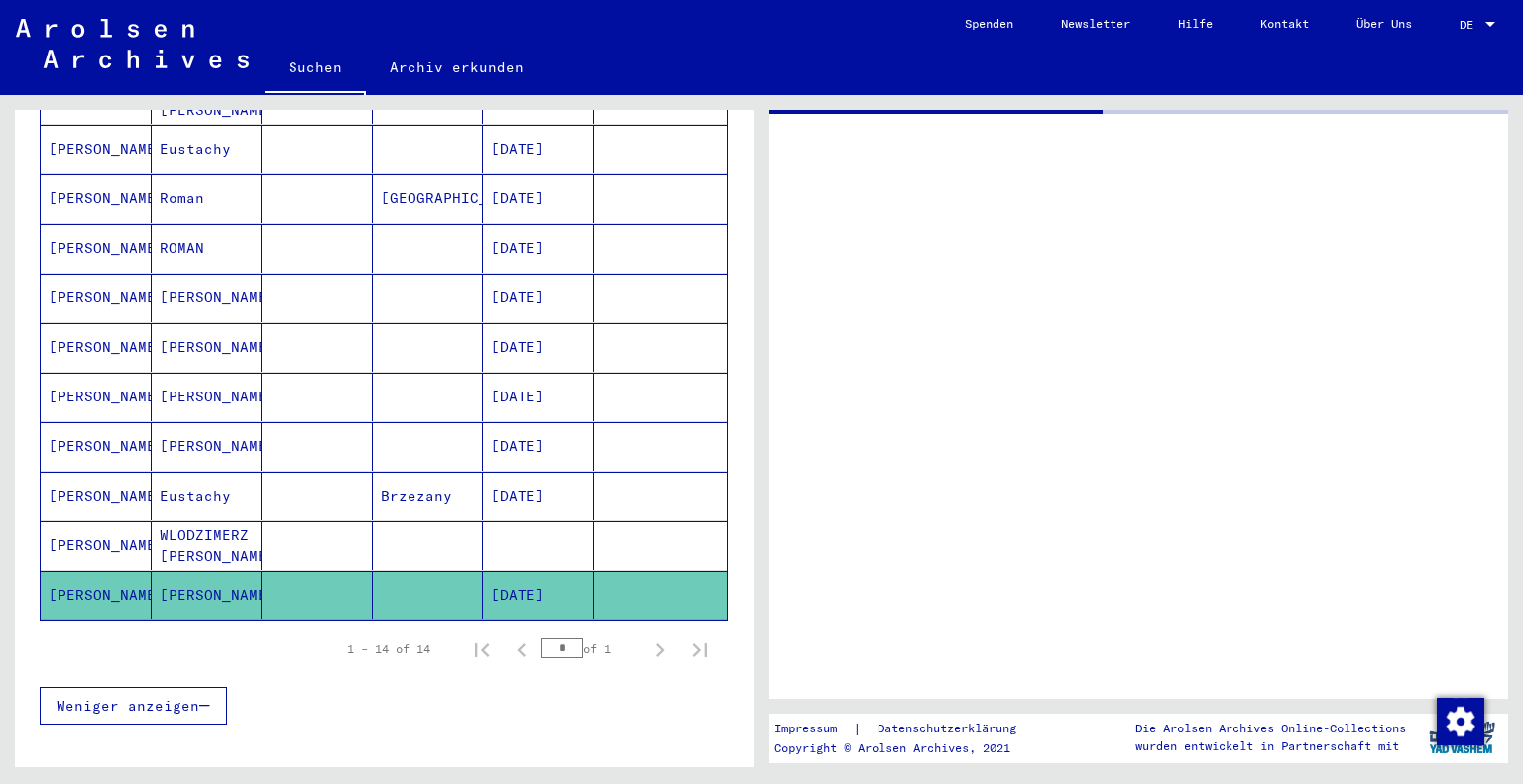 scroll, scrollTop: 0, scrollLeft: 0, axis: both 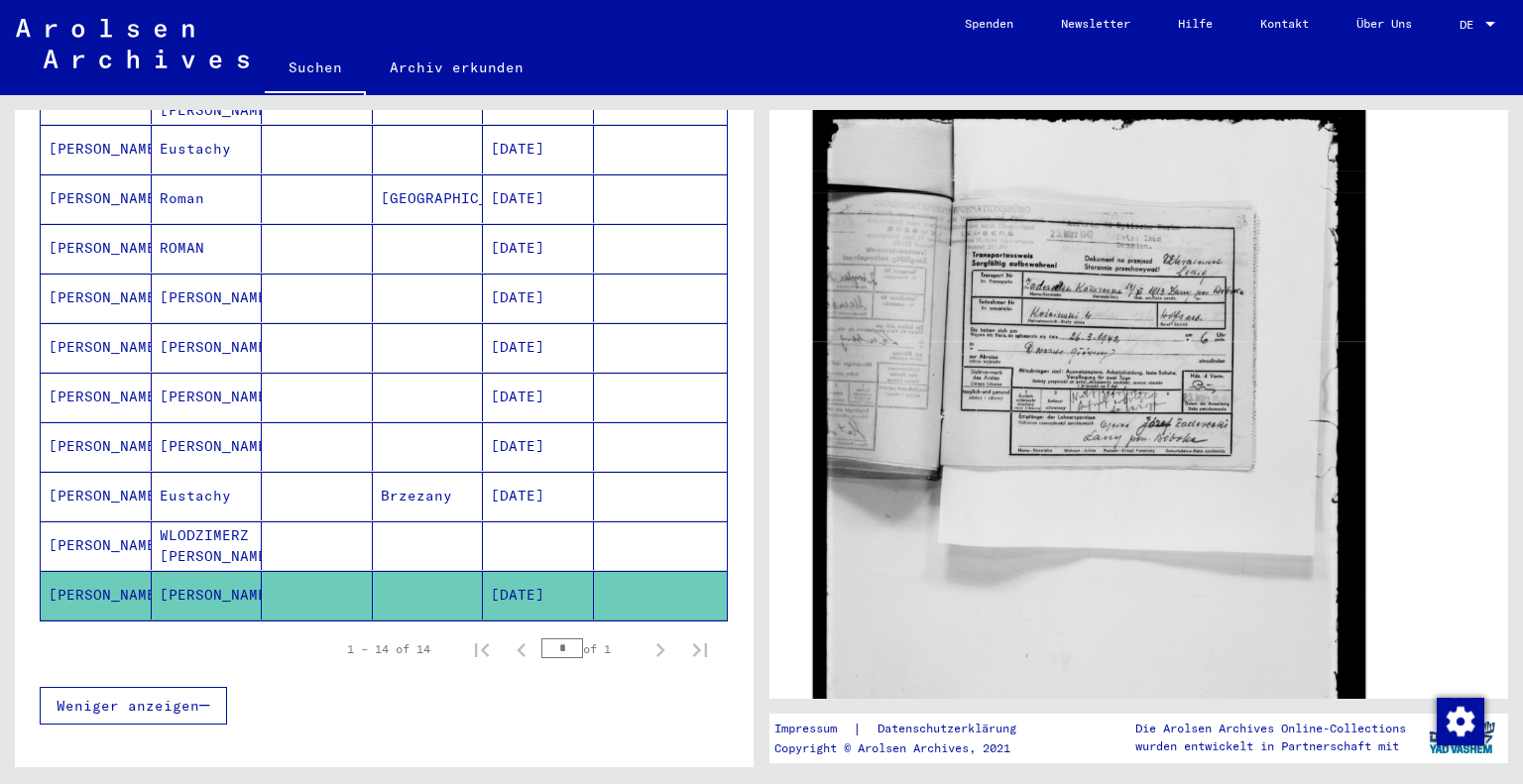 click 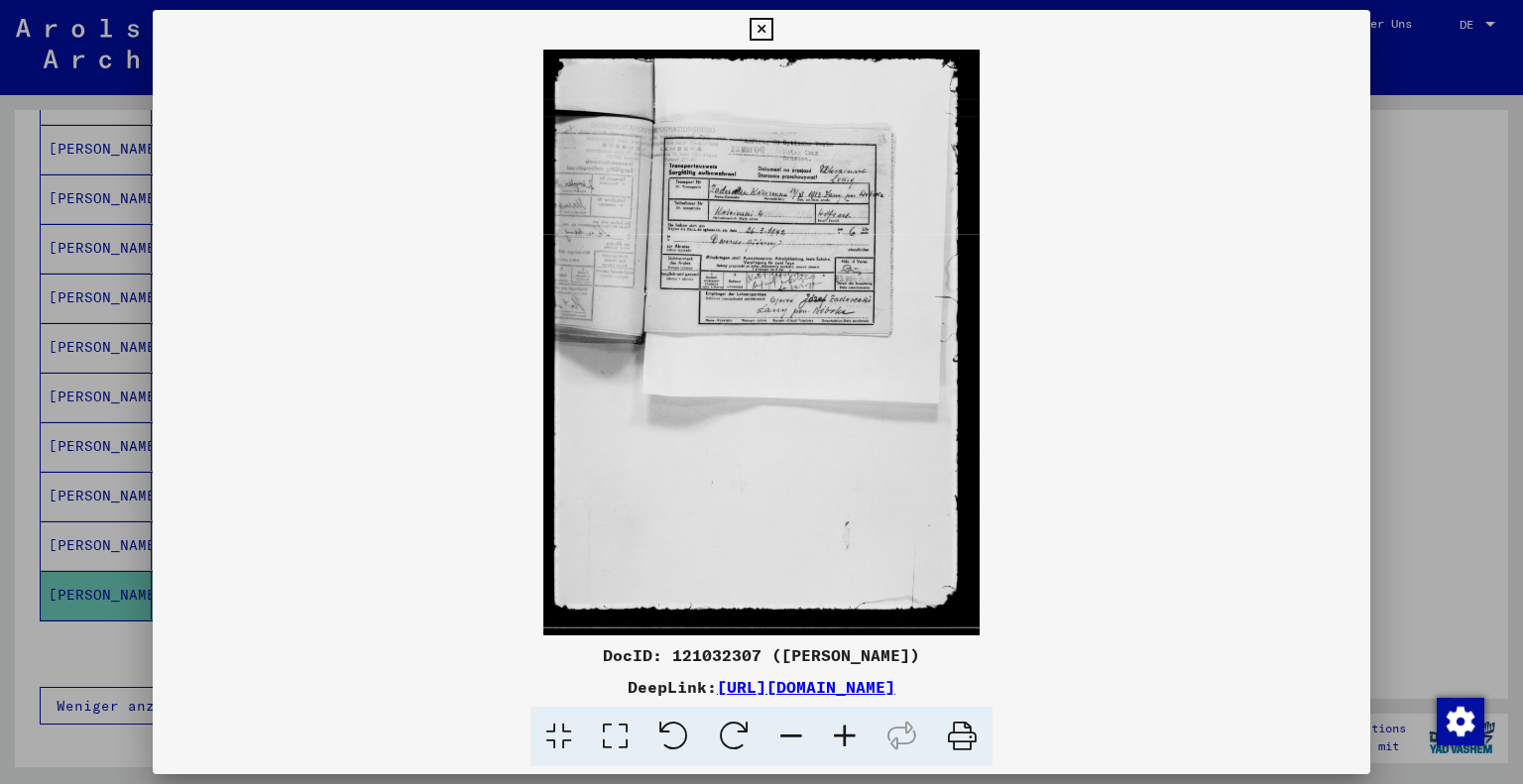 click at bounding box center (761, 30) 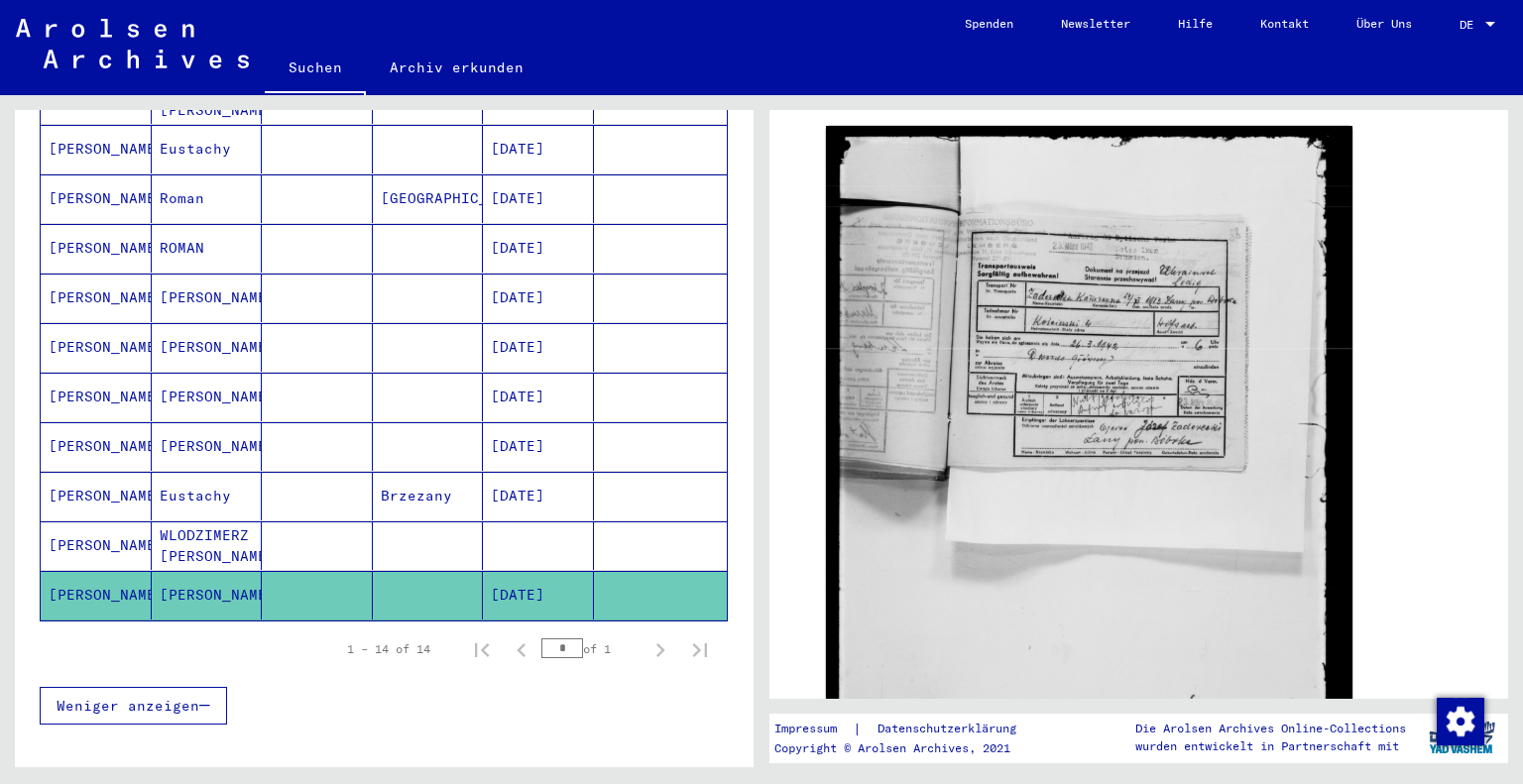 scroll, scrollTop: 0, scrollLeft: 0, axis: both 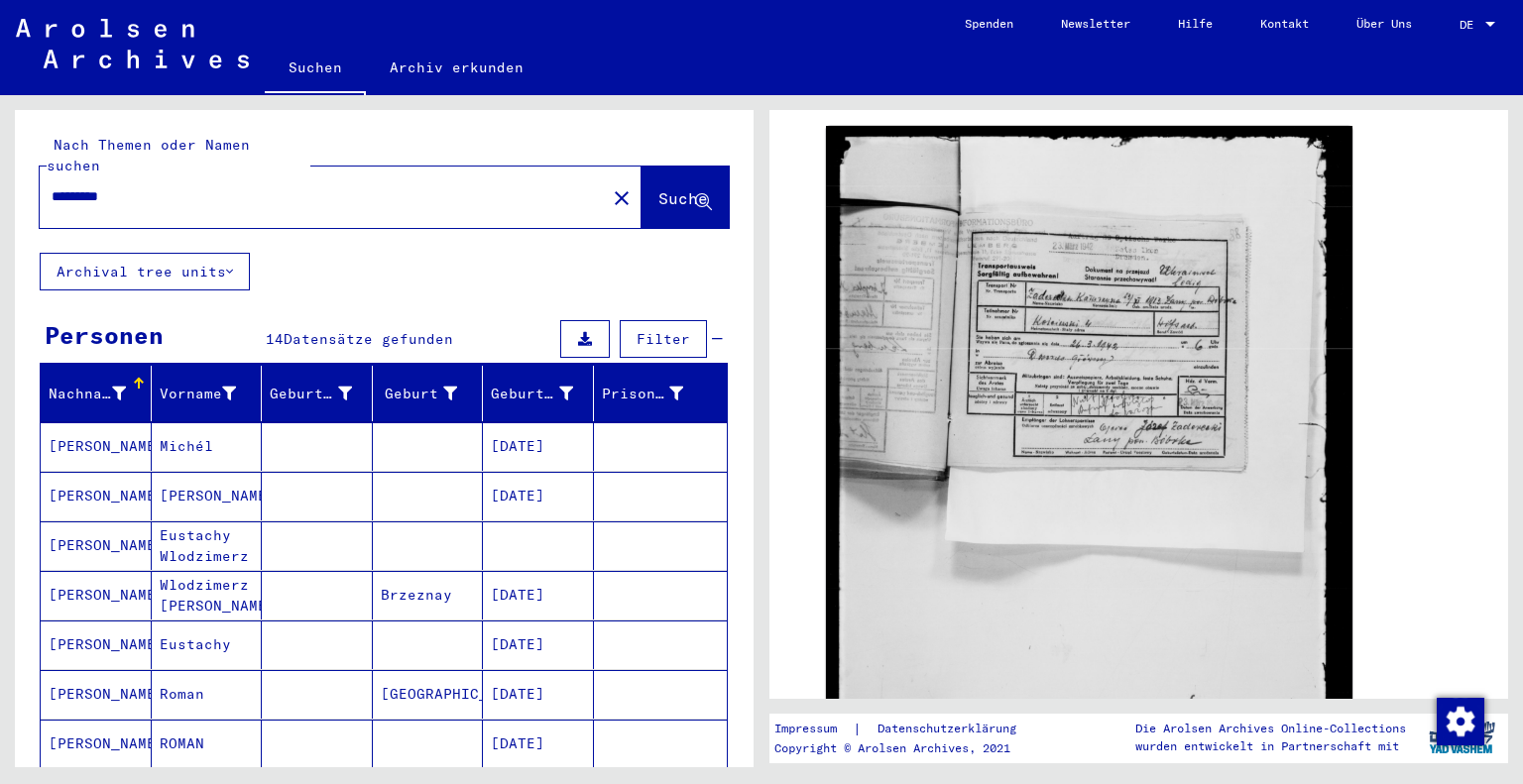 click on "*********" at bounding box center (322, 196) 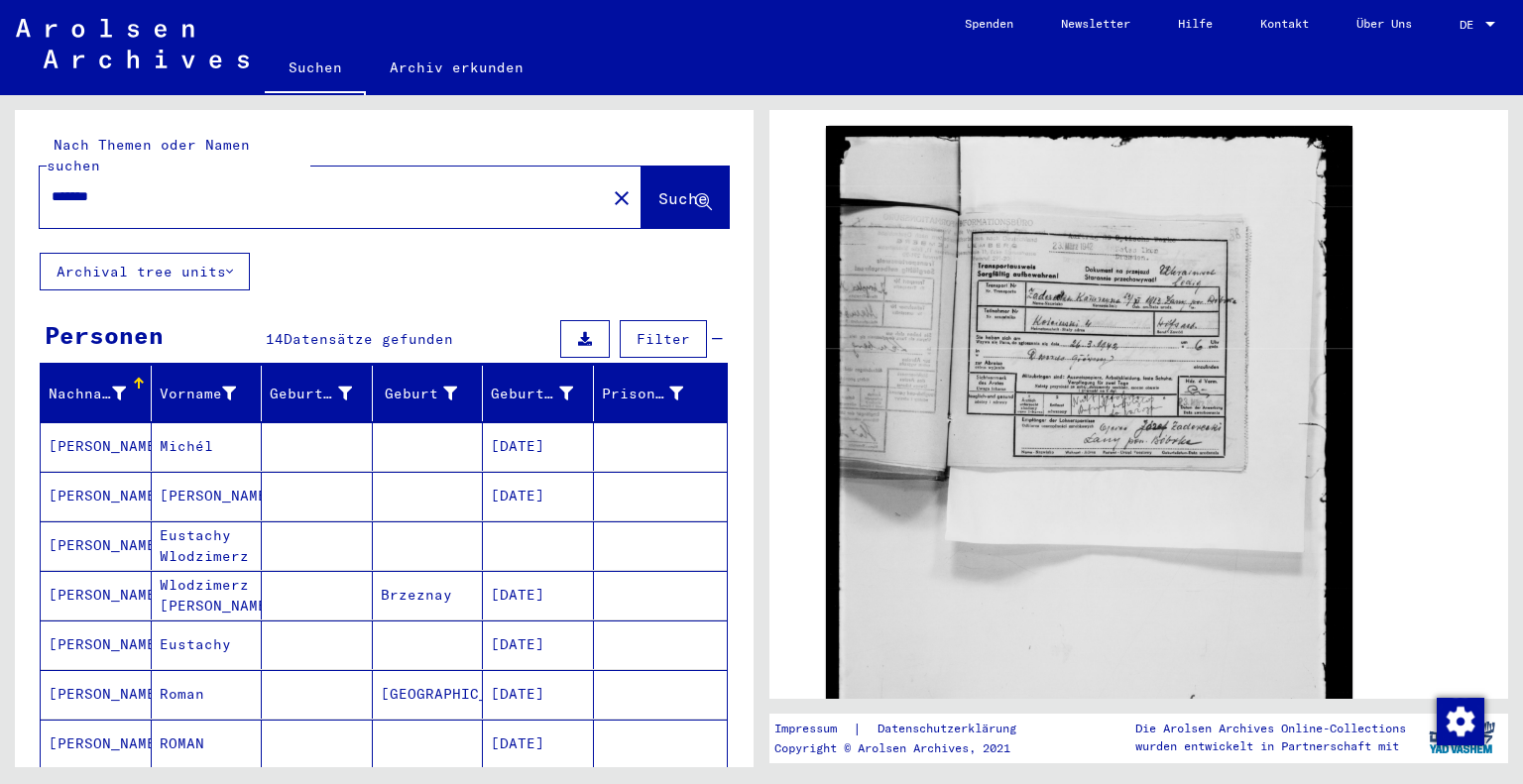 click on "*******" at bounding box center (322, 196) 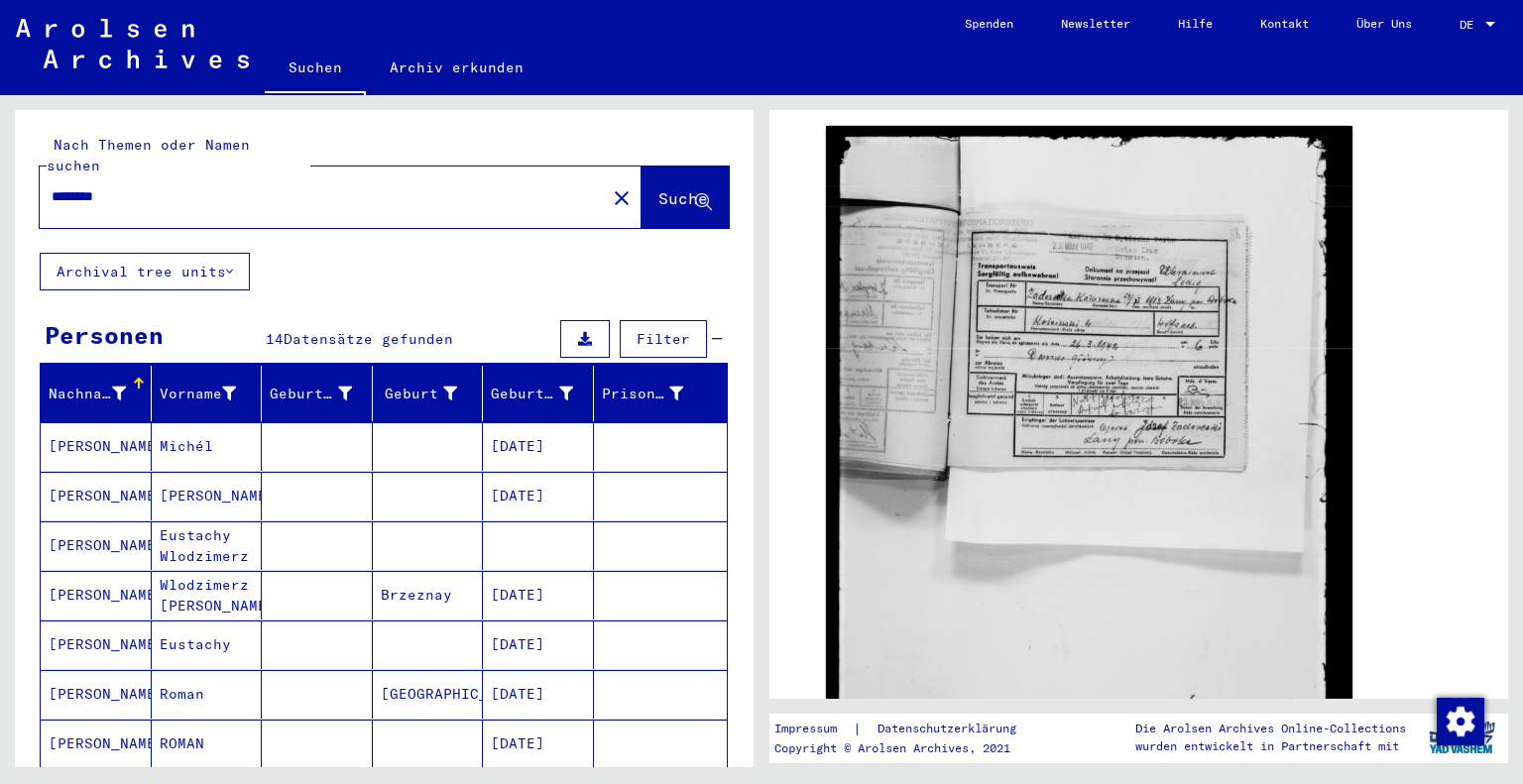 type on "********" 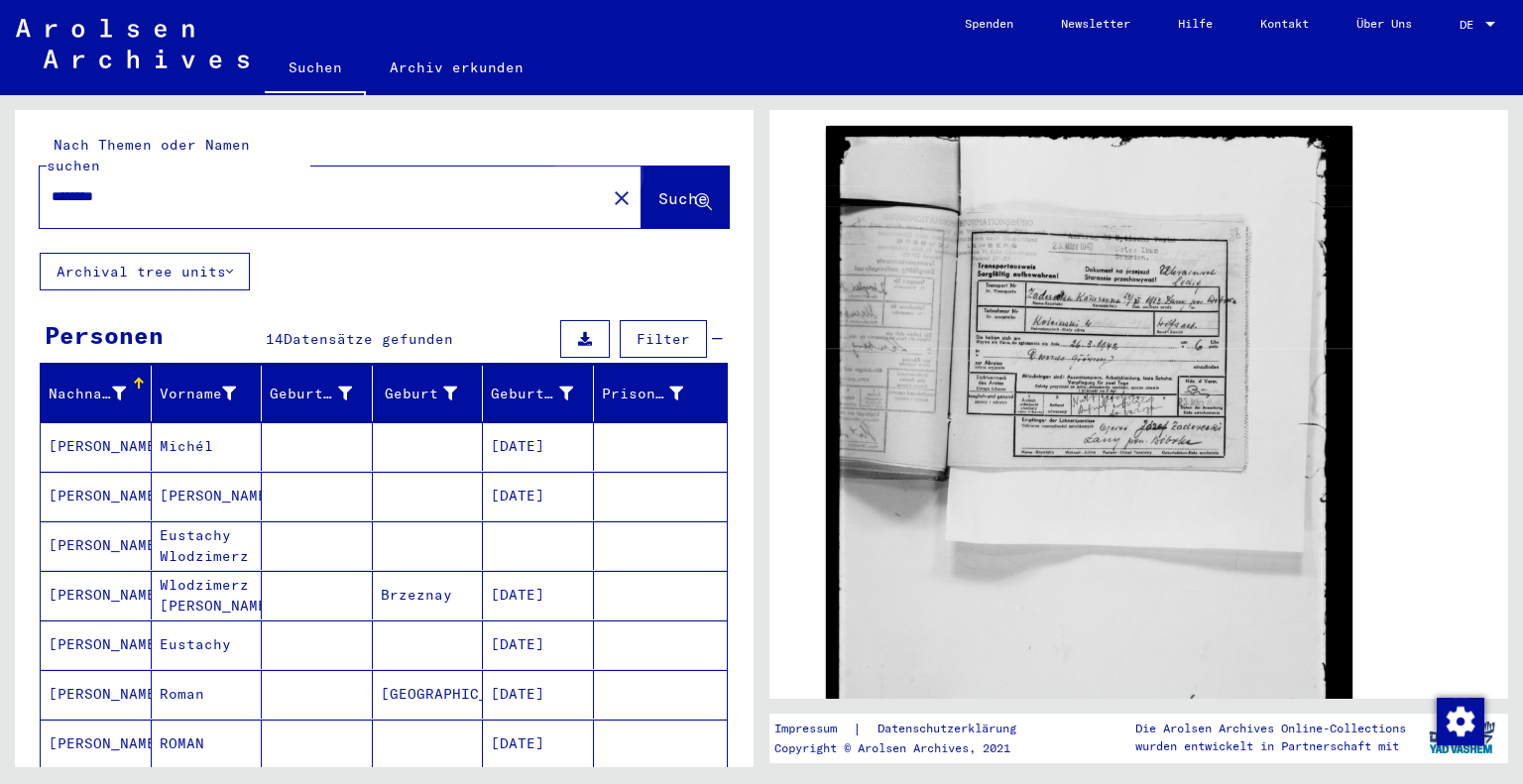 click on "Suche" 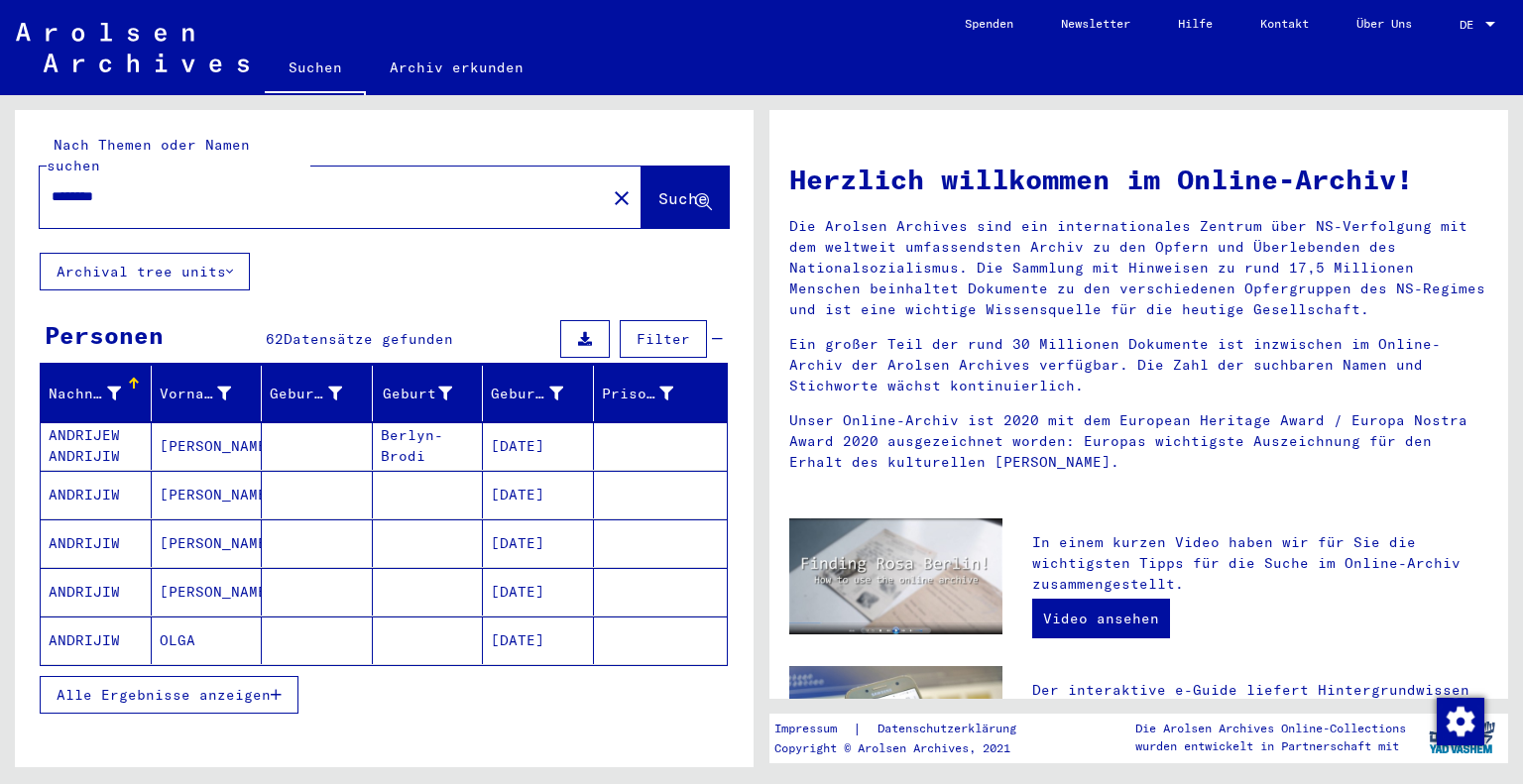 click on "BOHDAN IWAN" at bounding box center (207, 640) 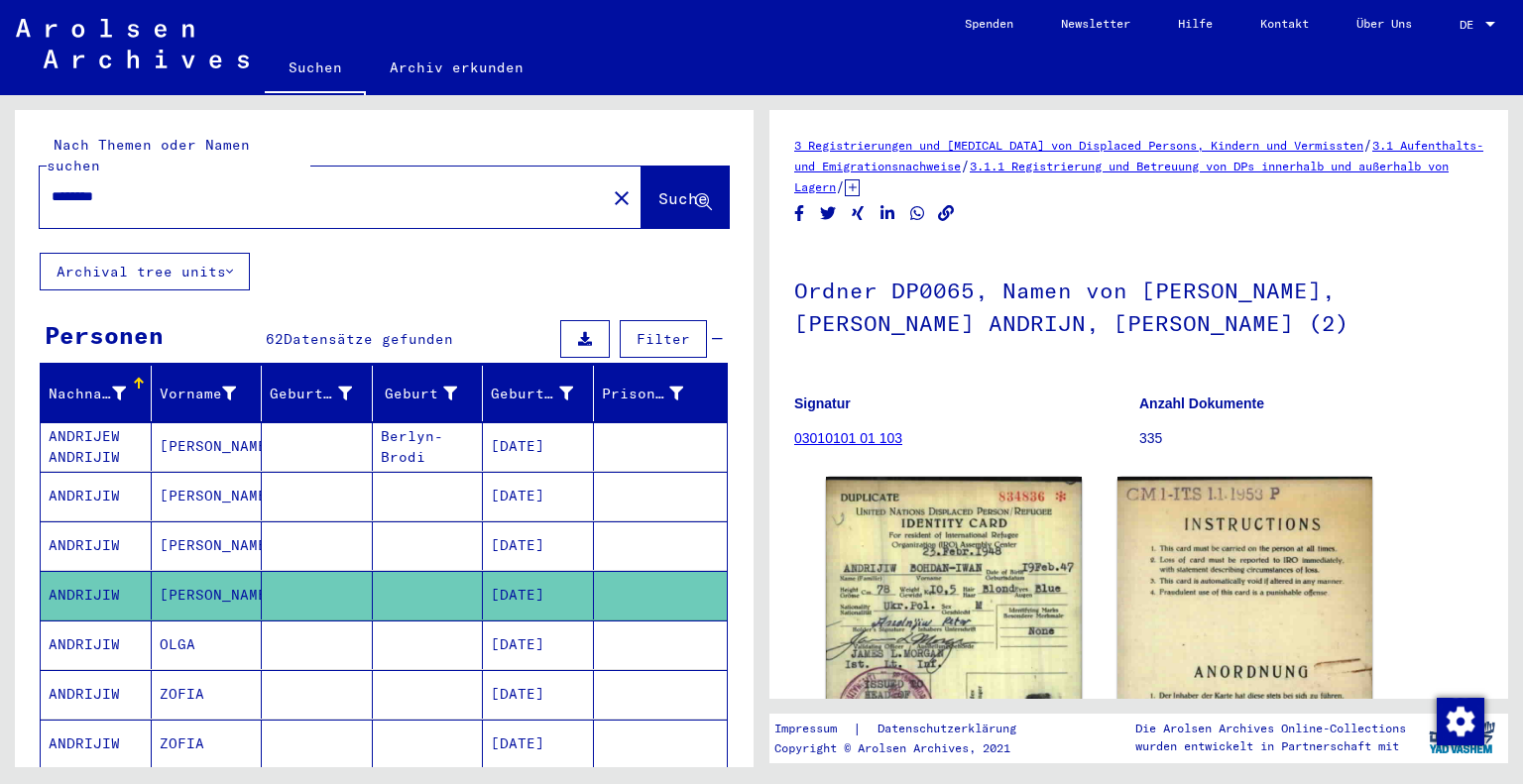 scroll, scrollTop: 0, scrollLeft: 0, axis: both 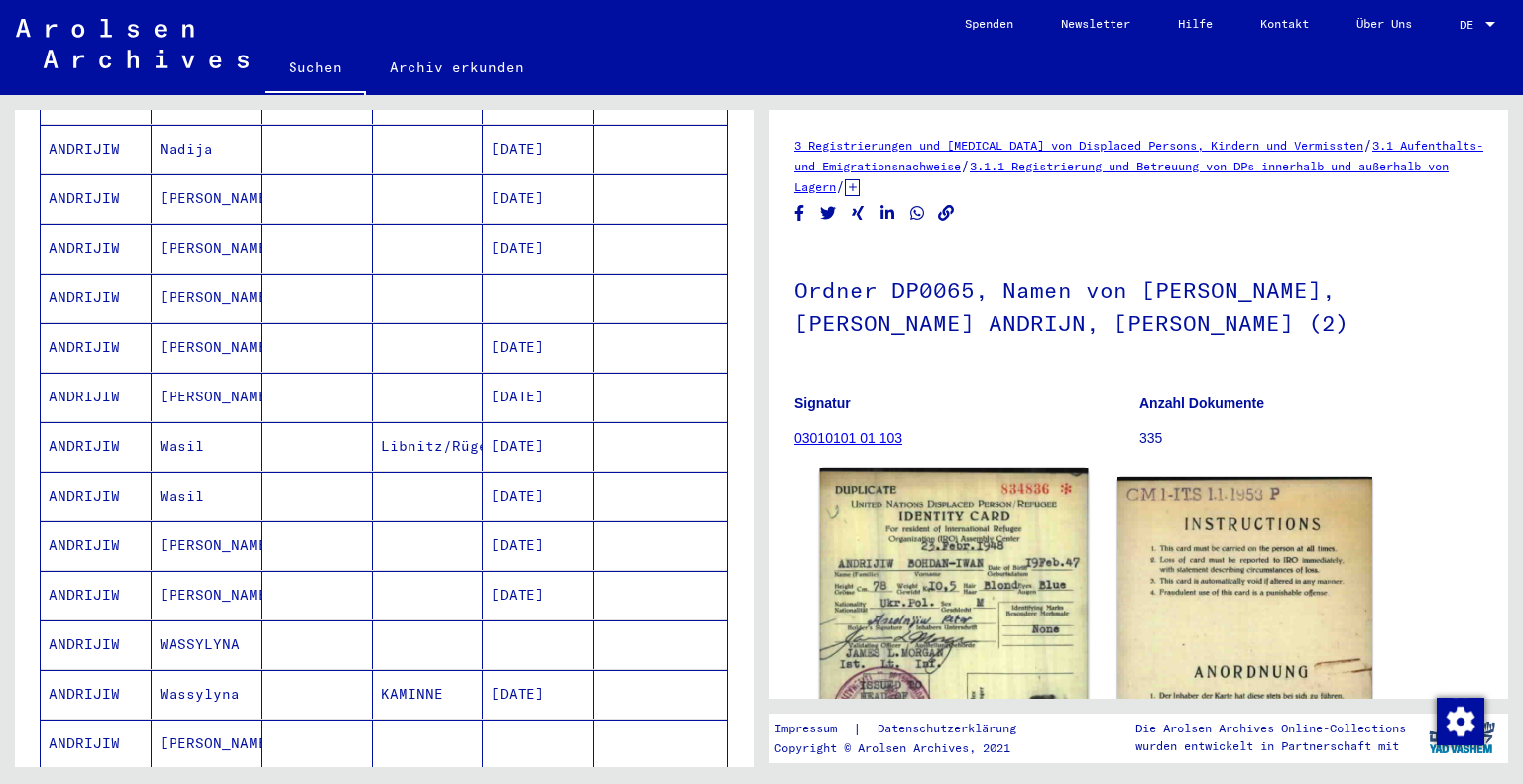 click 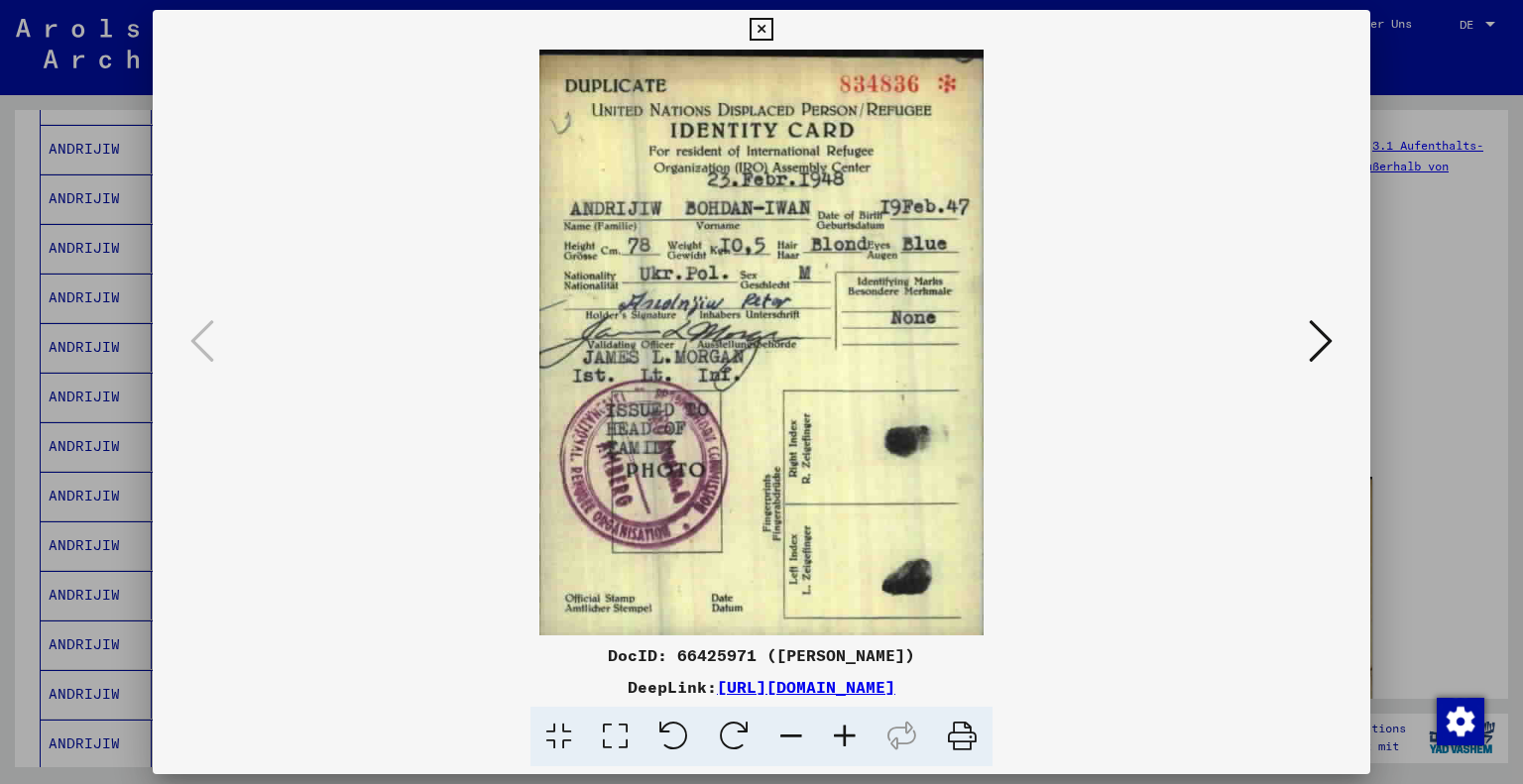 click at bounding box center (1321, 341) 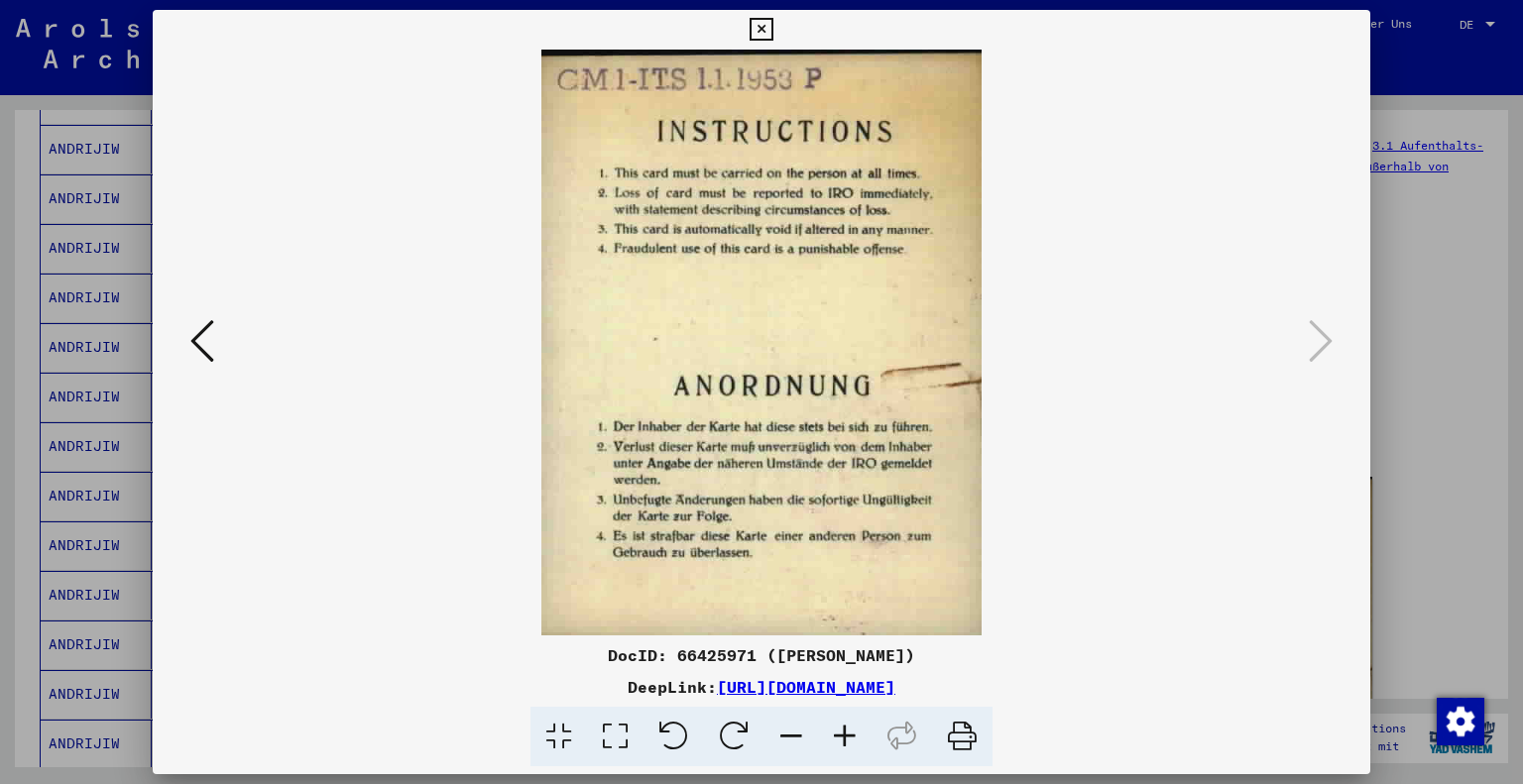 click at bounding box center (762, 342) 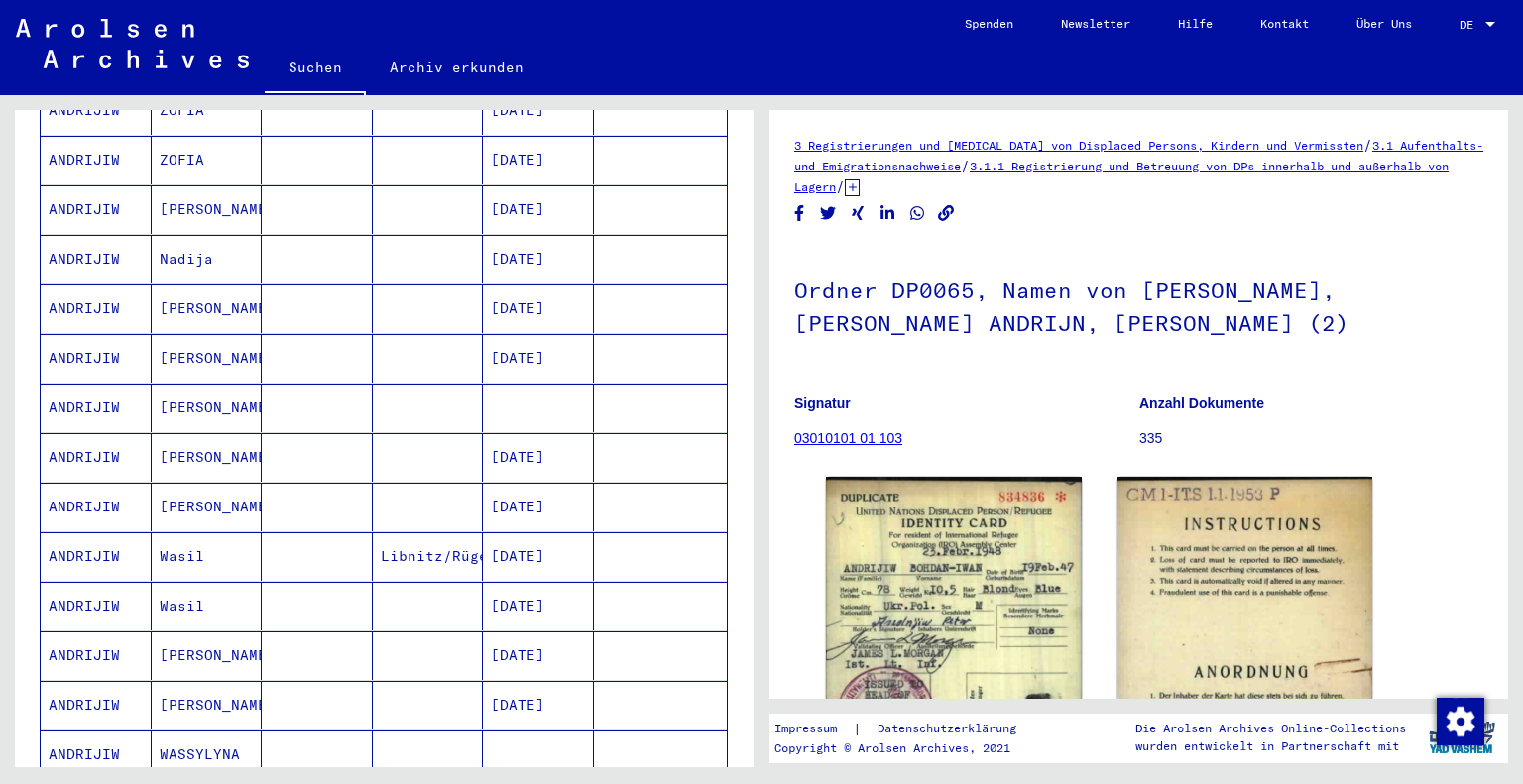 scroll, scrollTop: 1090, scrollLeft: 0, axis: vertical 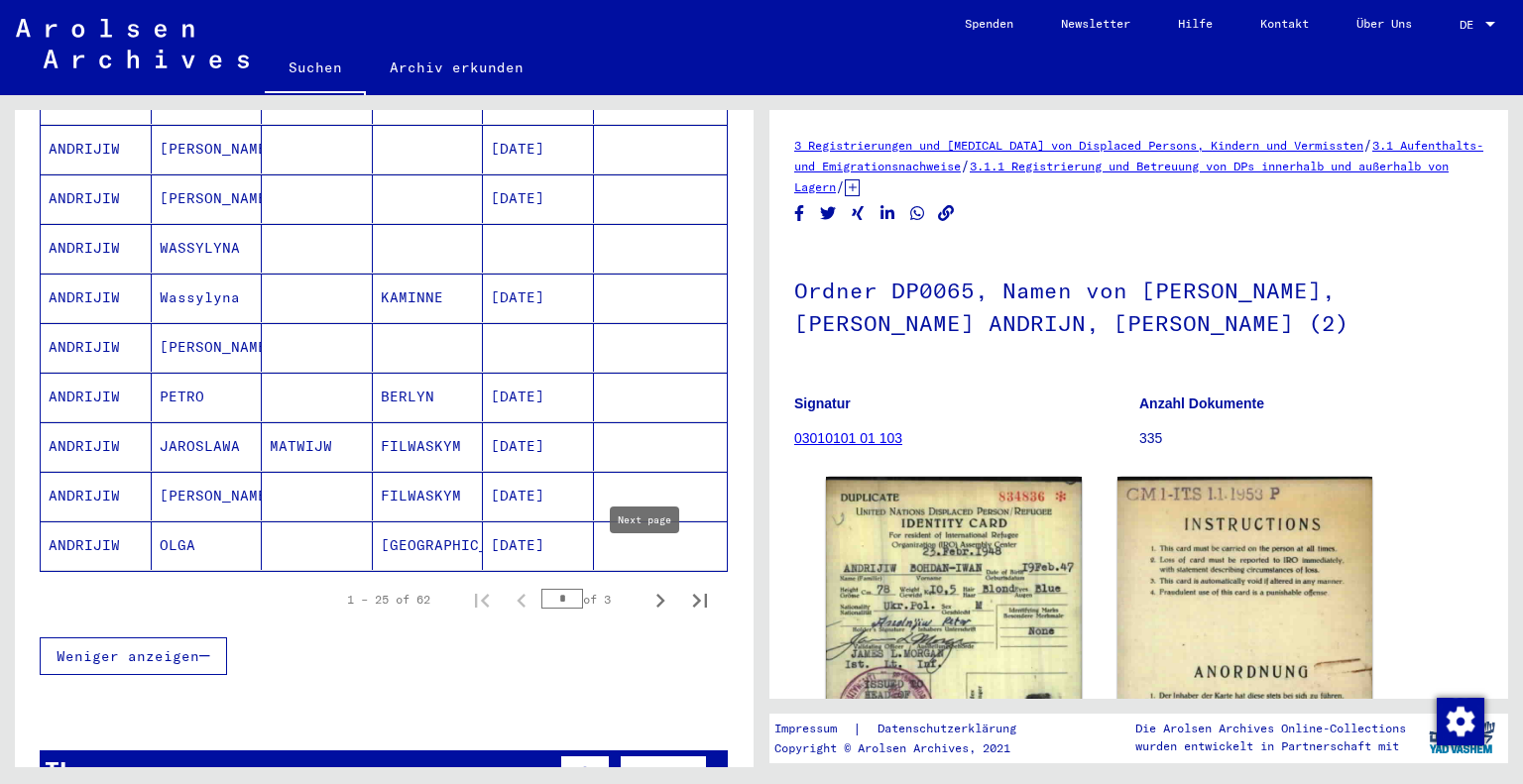 click 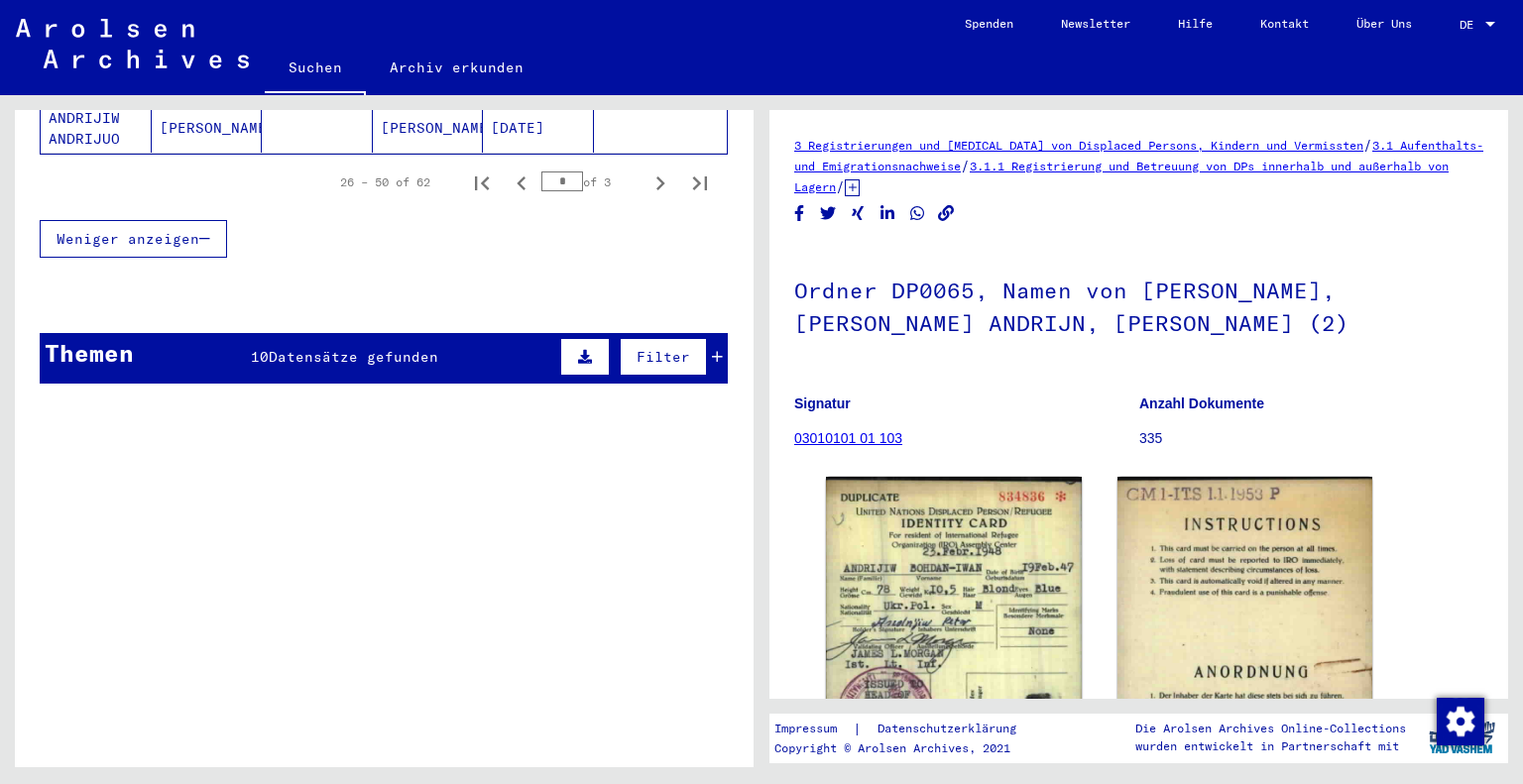 scroll, scrollTop: 1388, scrollLeft: 0, axis: vertical 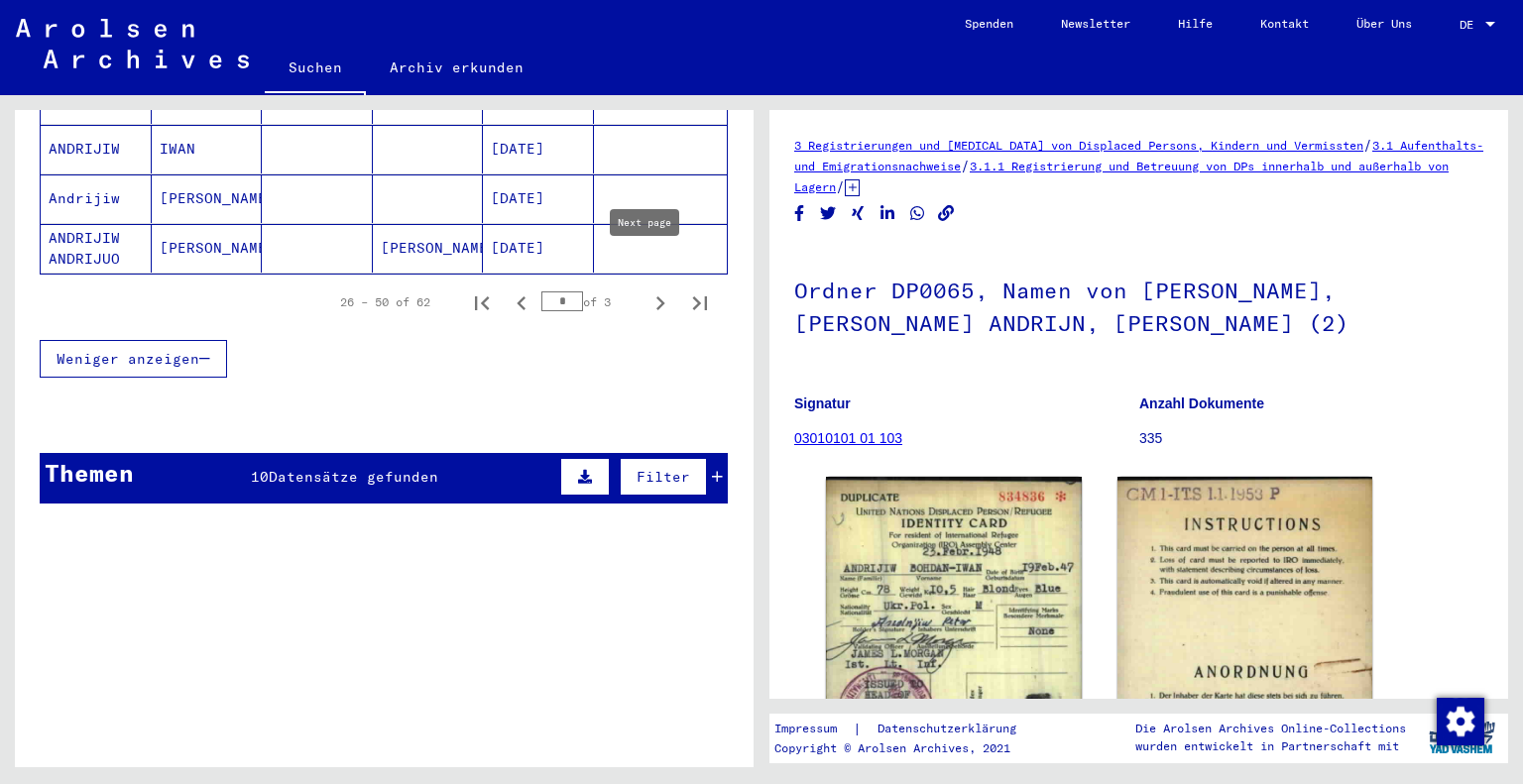 click 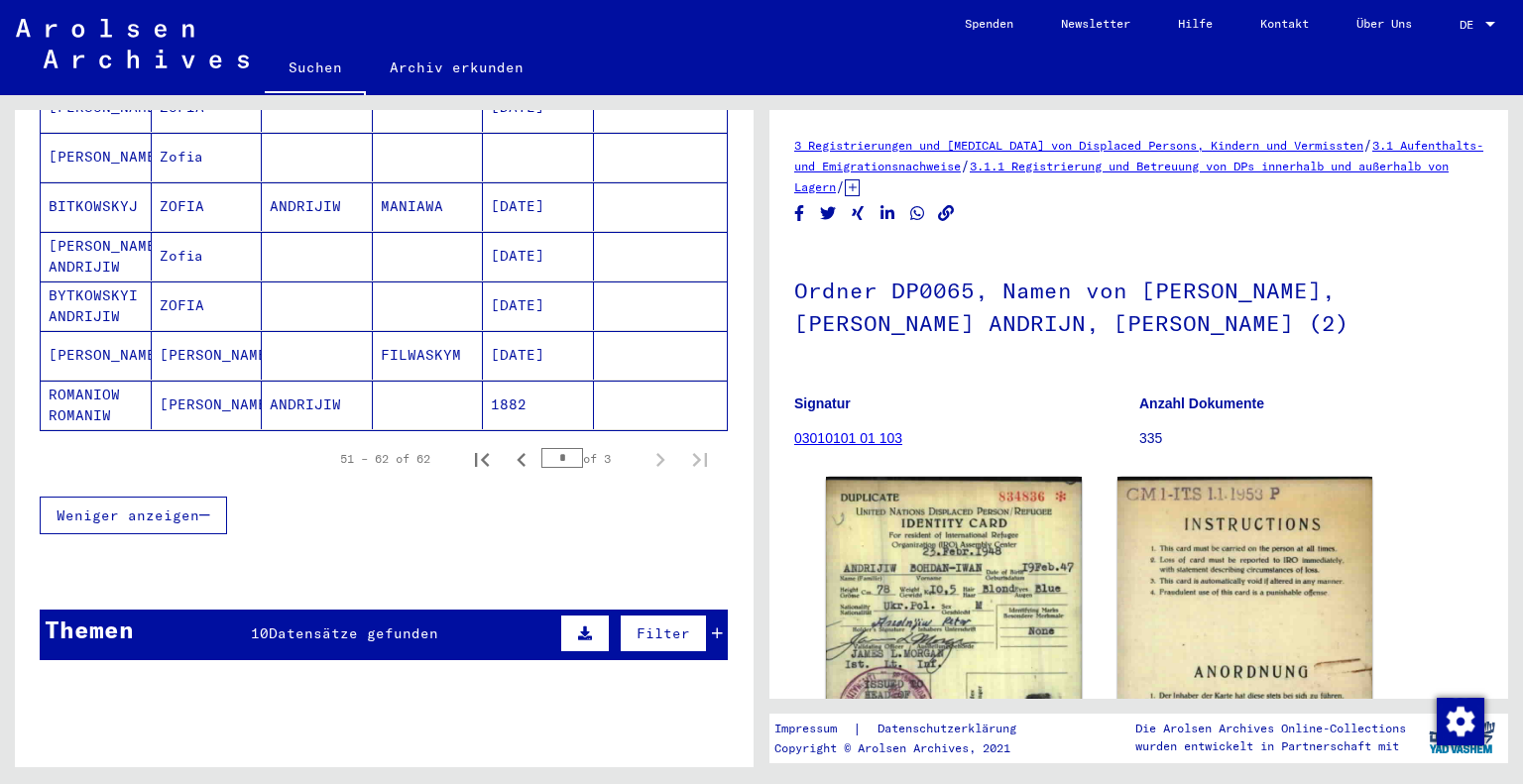scroll, scrollTop: 488, scrollLeft: 0, axis: vertical 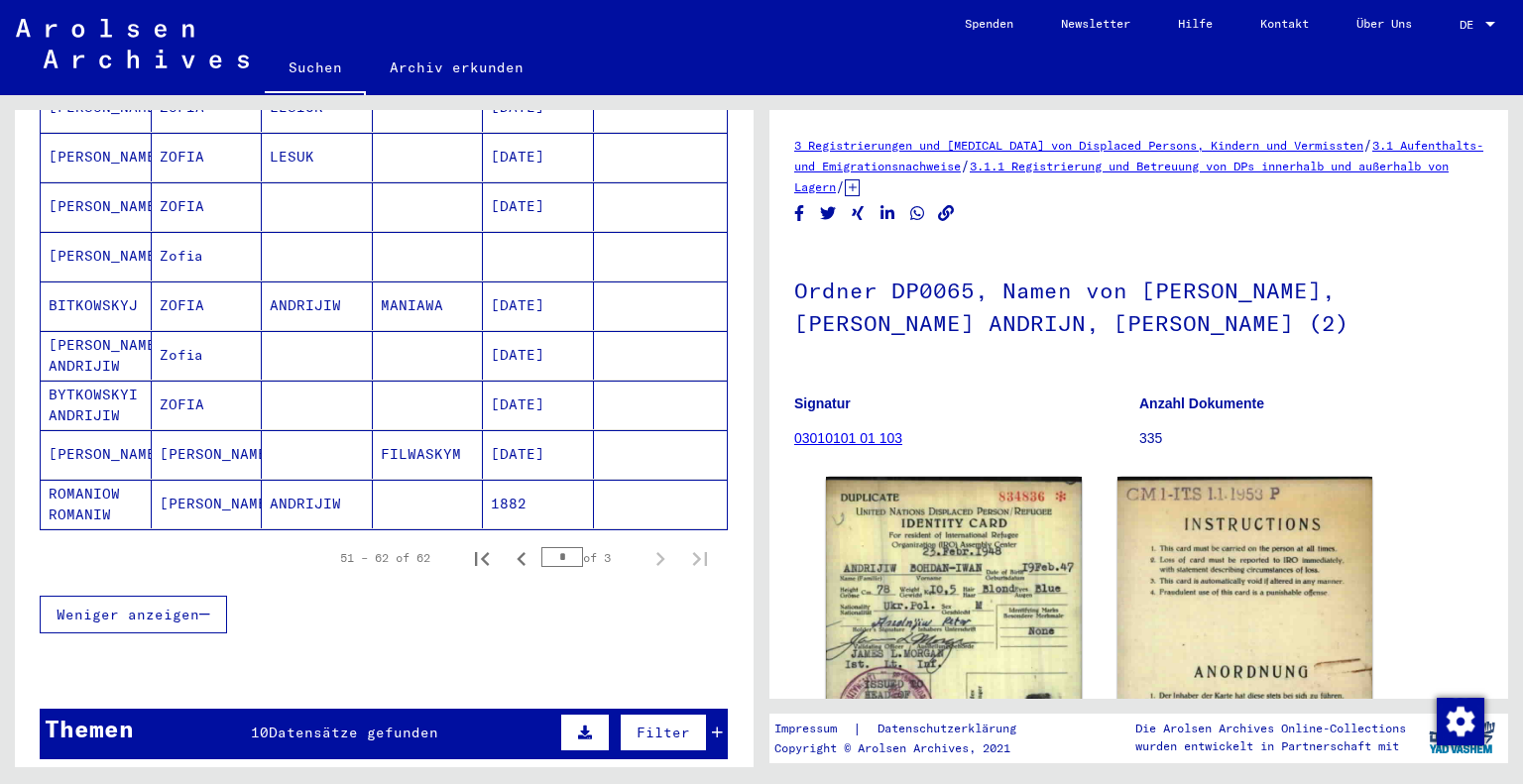 click on "ANASTASIA" 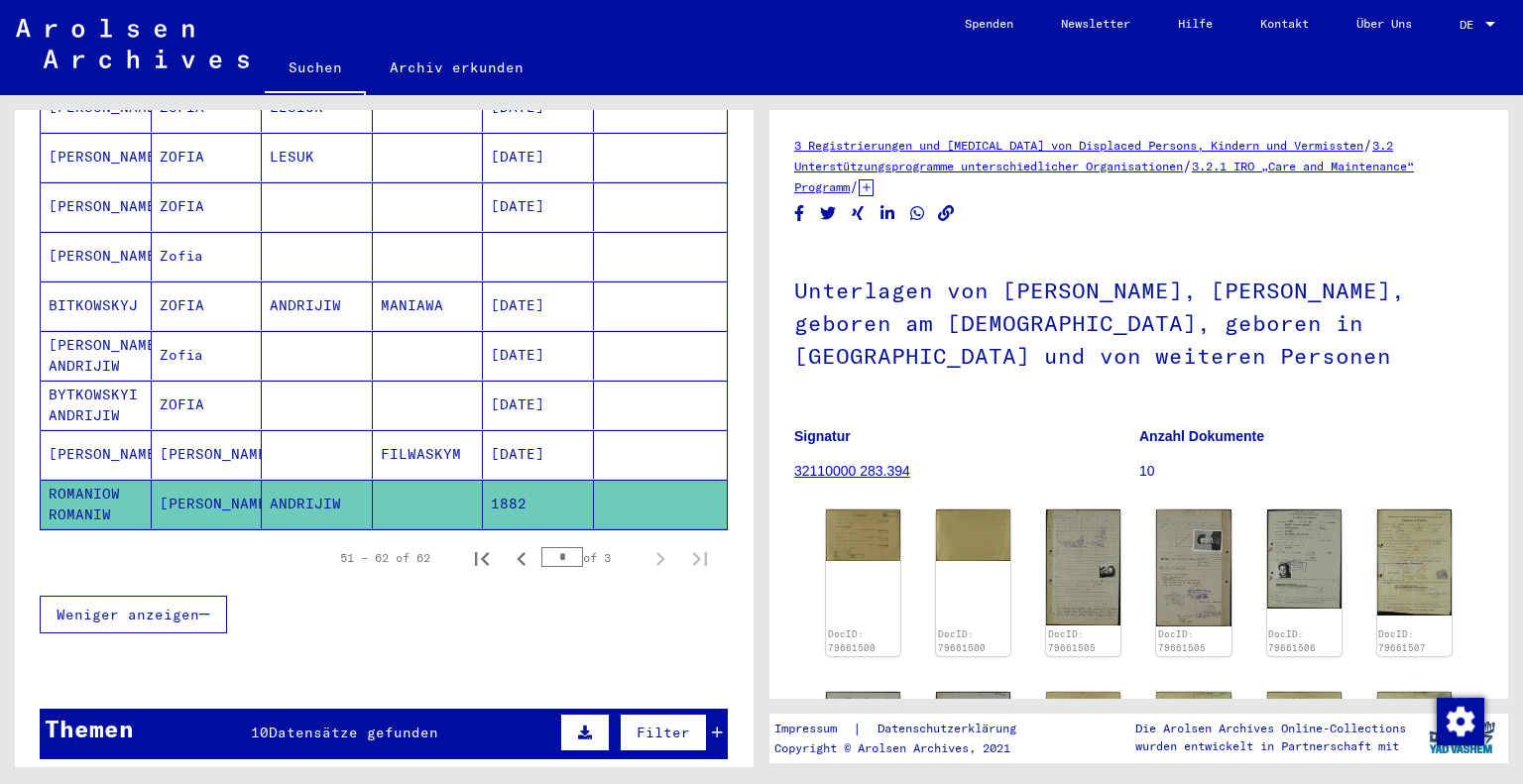 scroll, scrollTop: 0, scrollLeft: 0, axis: both 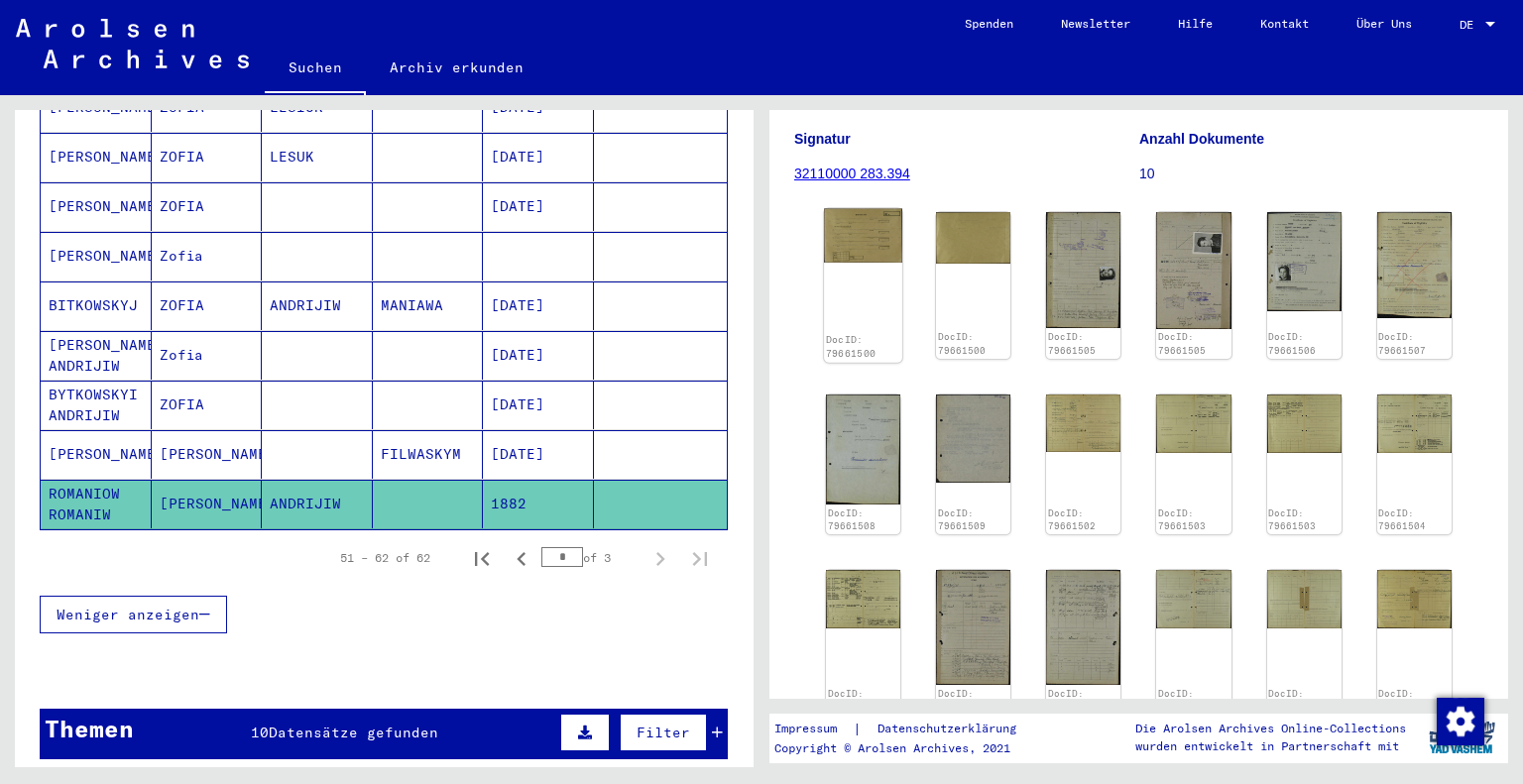 click 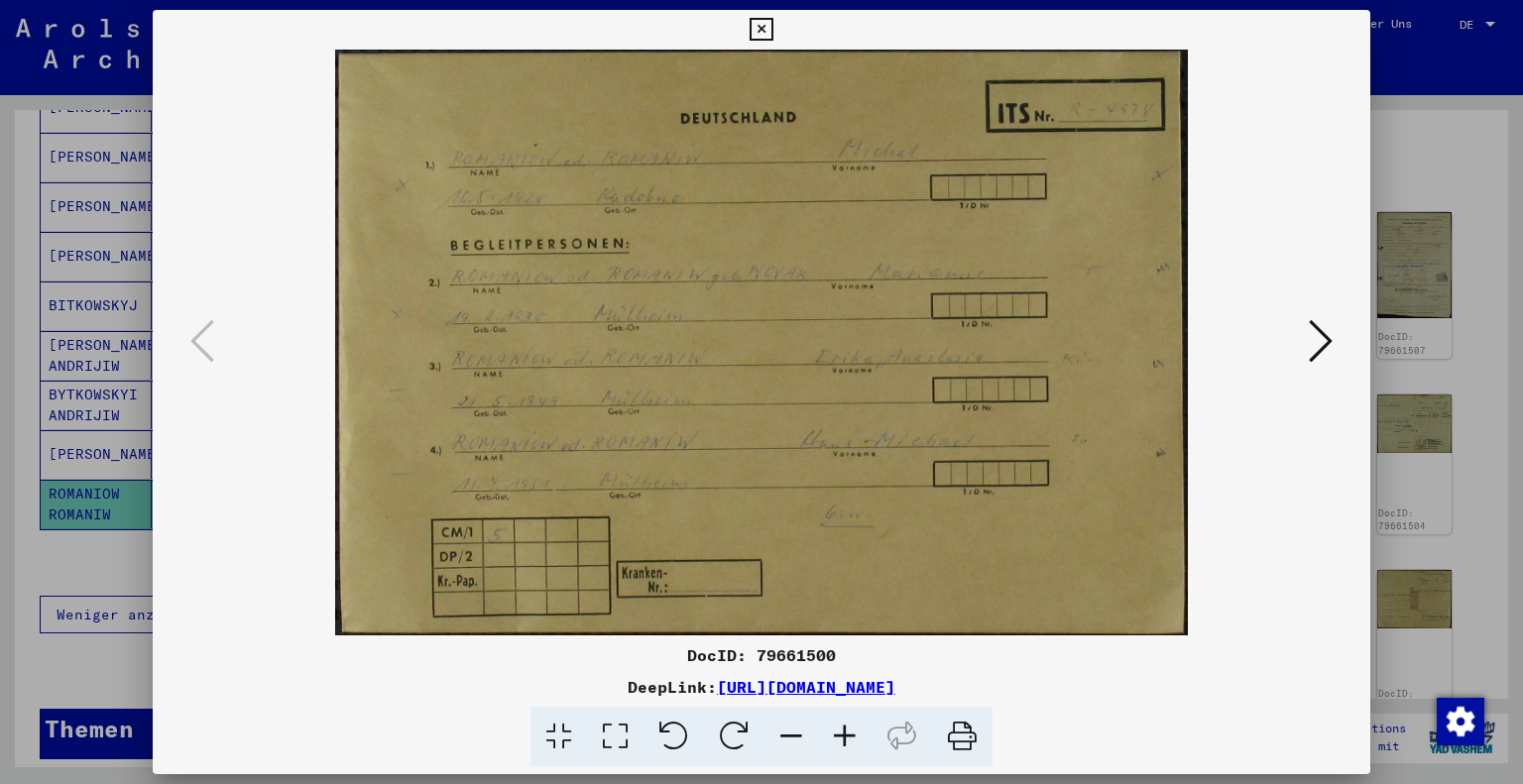click at bounding box center [1321, 341] 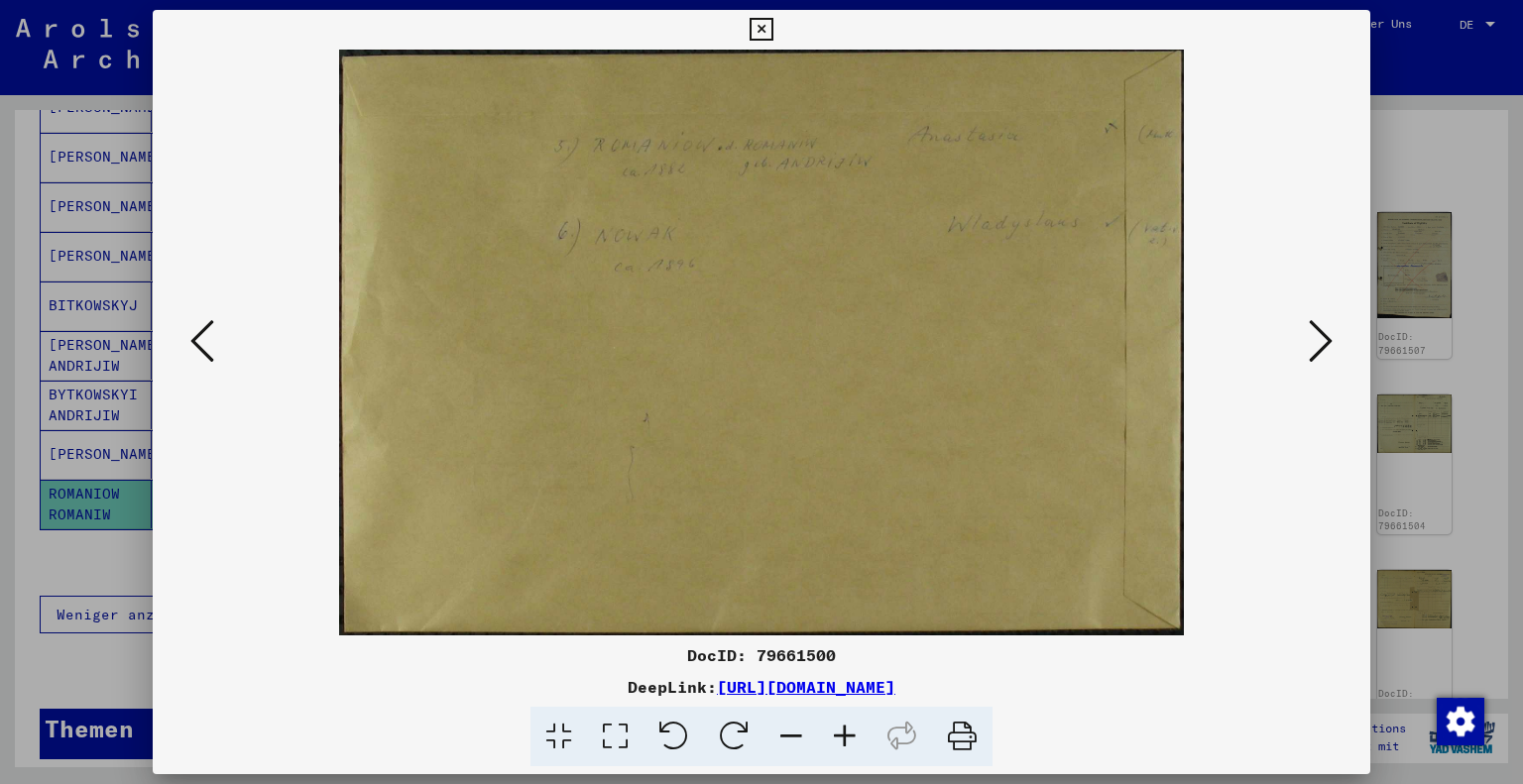 click at bounding box center [1321, 341] 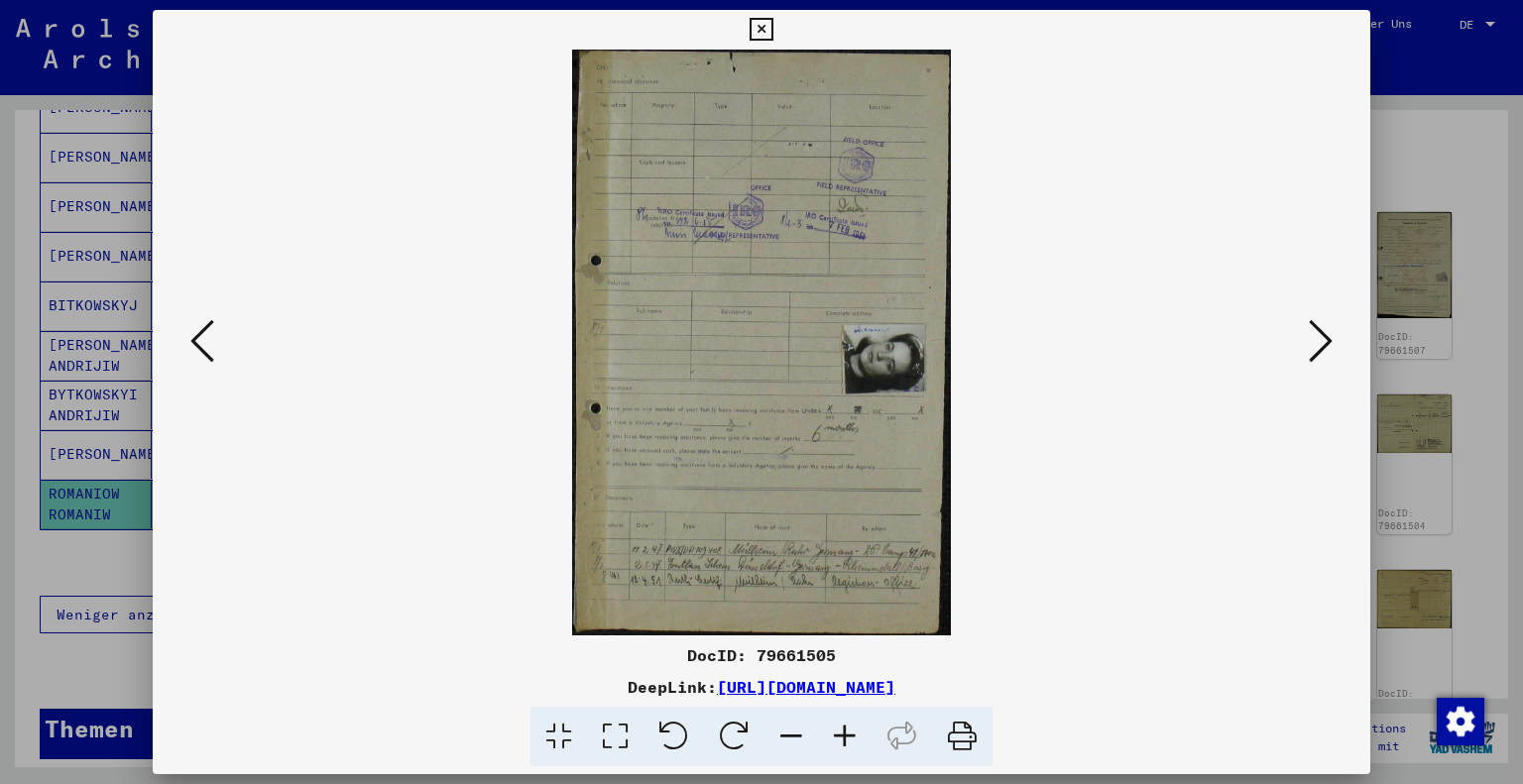 click at bounding box center (1321, 341) 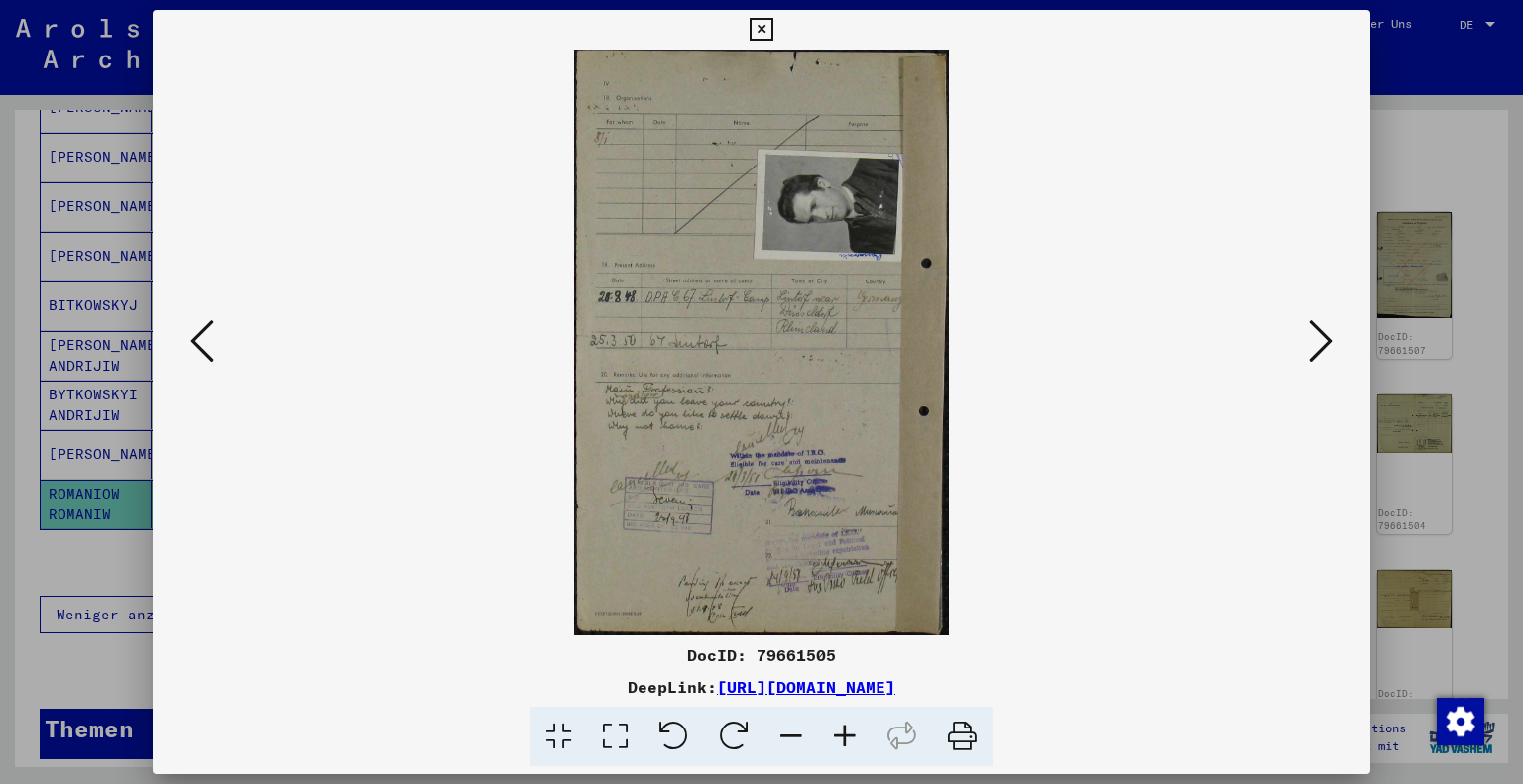 click at bounding box center [1321, 341] 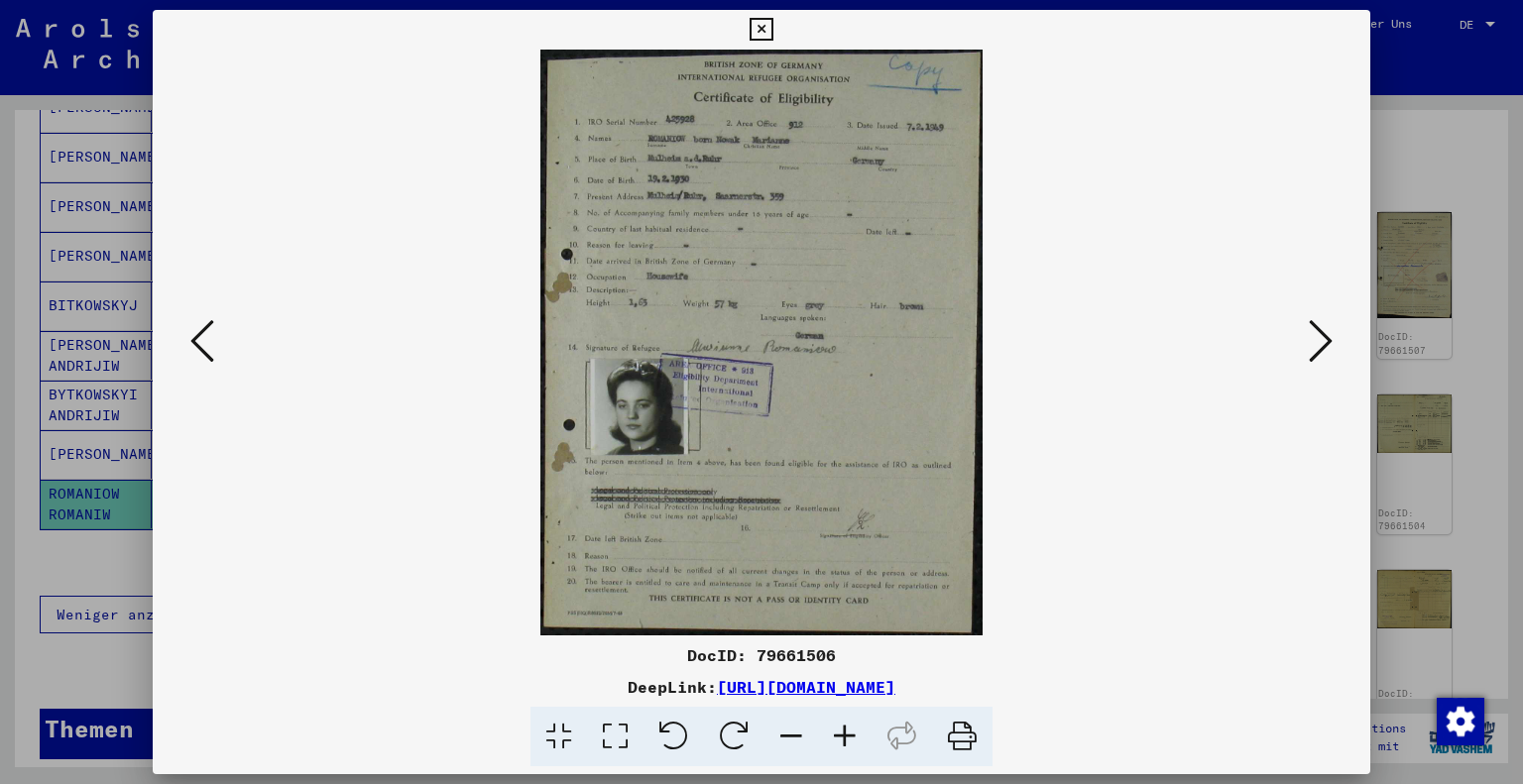 click at bounding box center [1321, 341] 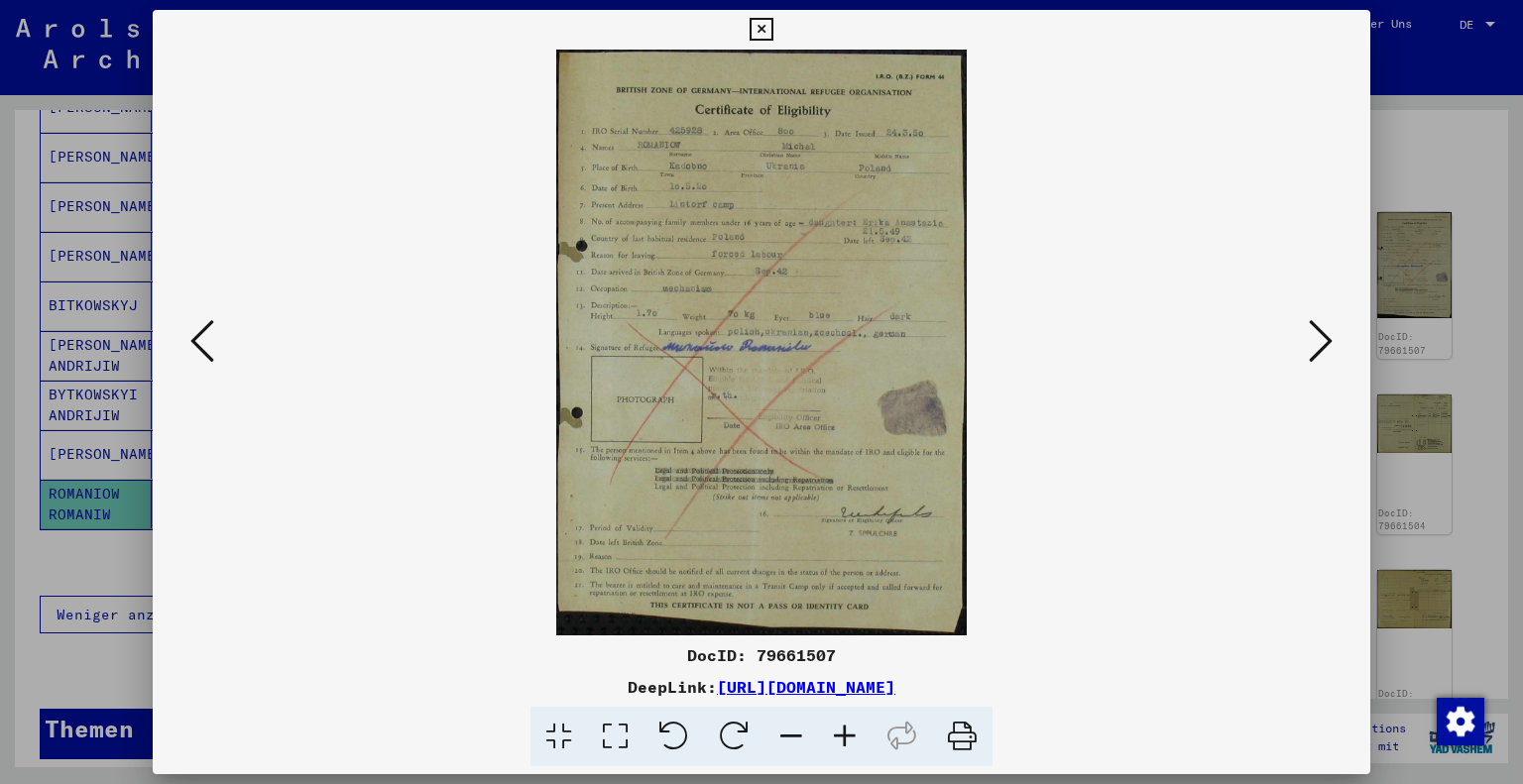 click at bounding box center [761, 30] 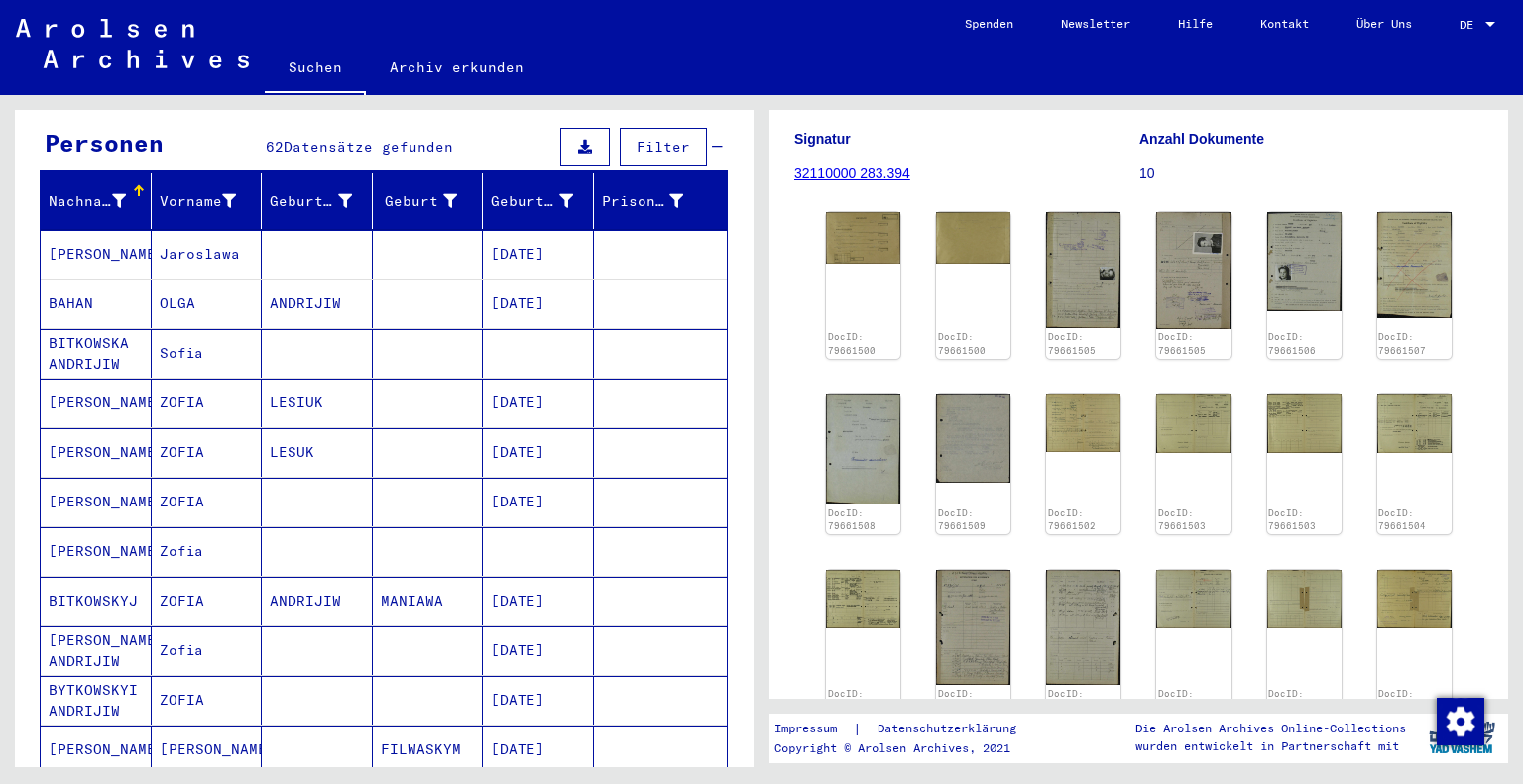 scroll, scrollTop: 190, scrollLeft: 0, axis: vertical 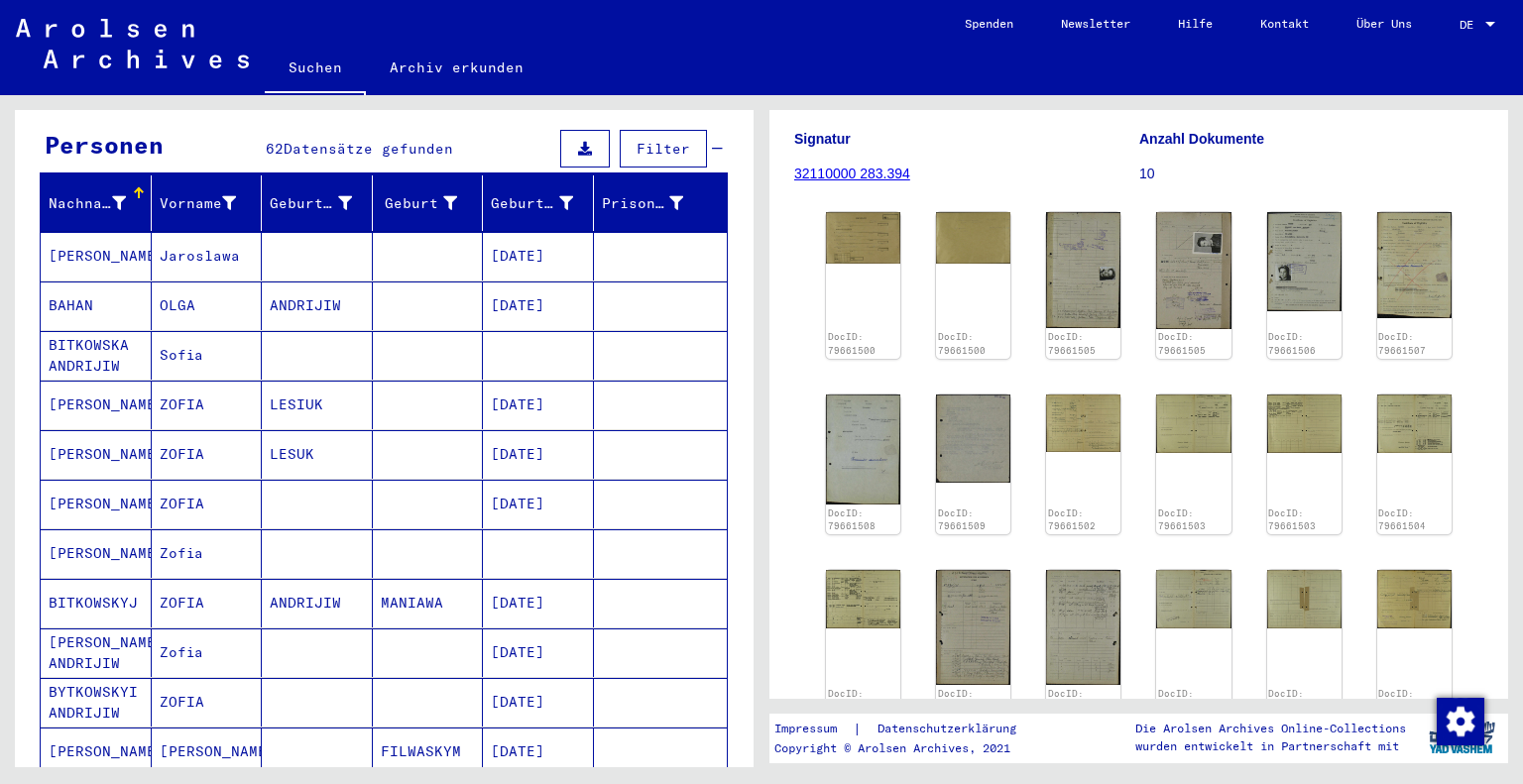 click on "ANDRIJIW MATWIJUW" at bounding box center [96, 305] 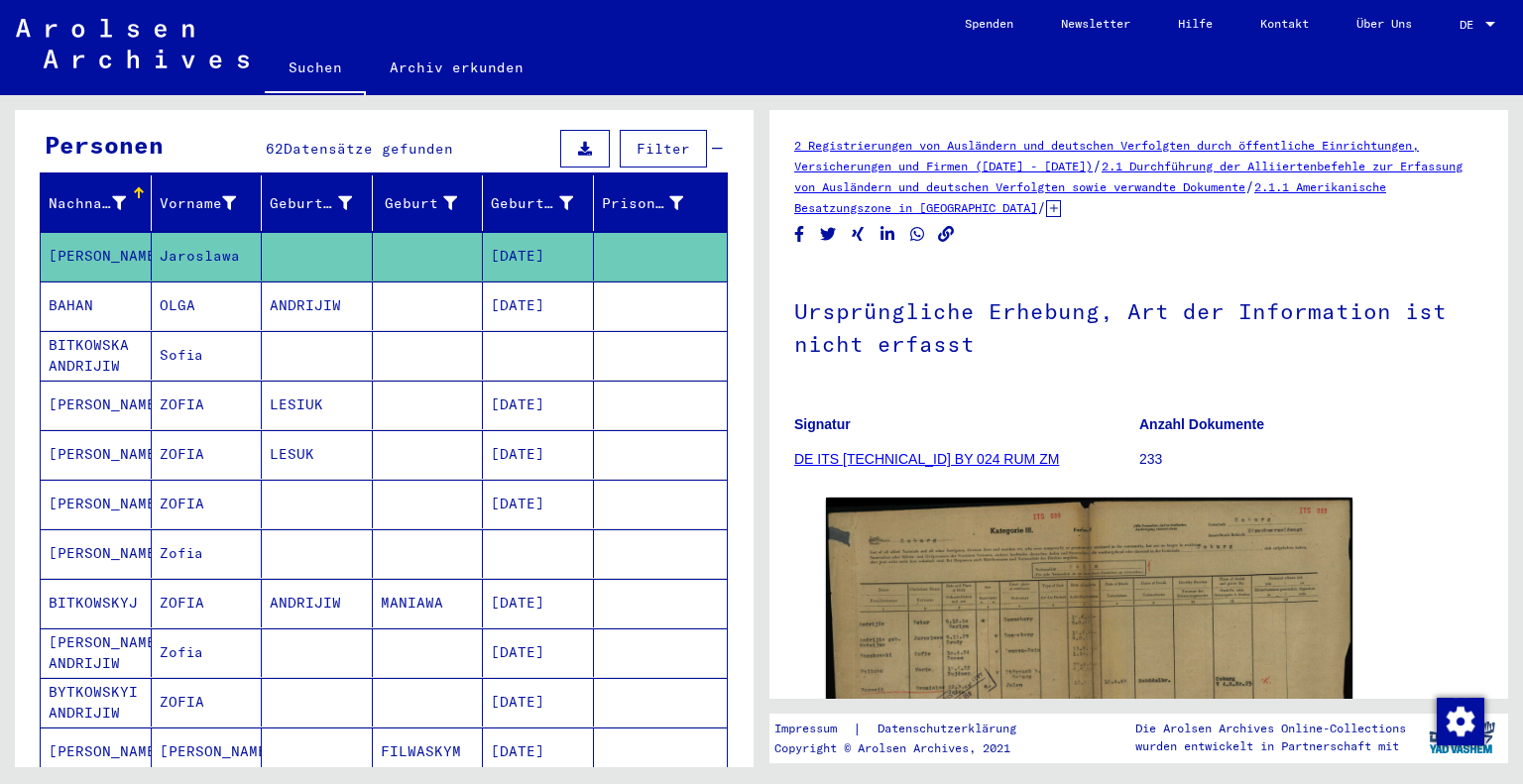 scroll, scrollTop: 0, scrollLeft: 0, axis: both 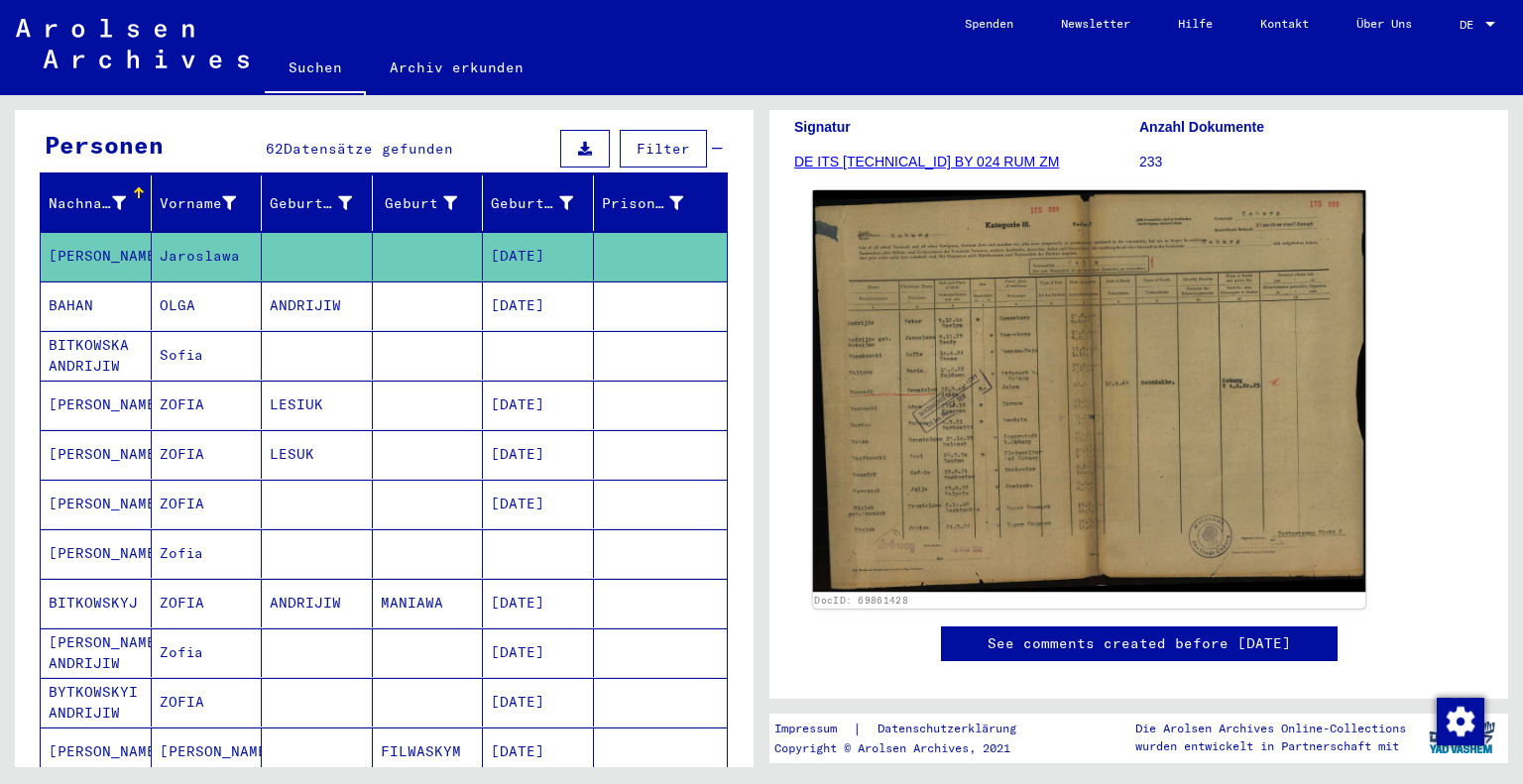click 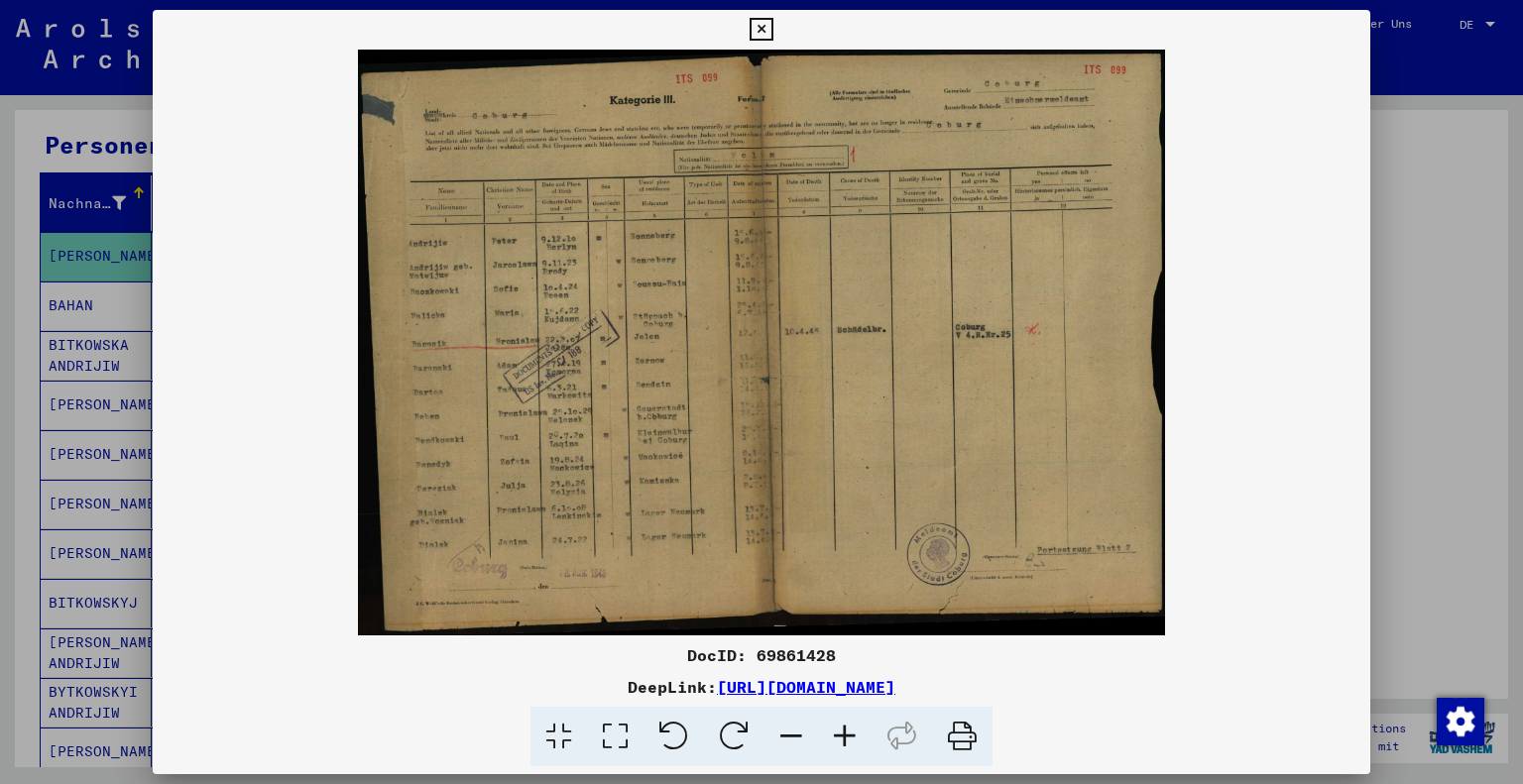 click at bounding box center (761, 30) 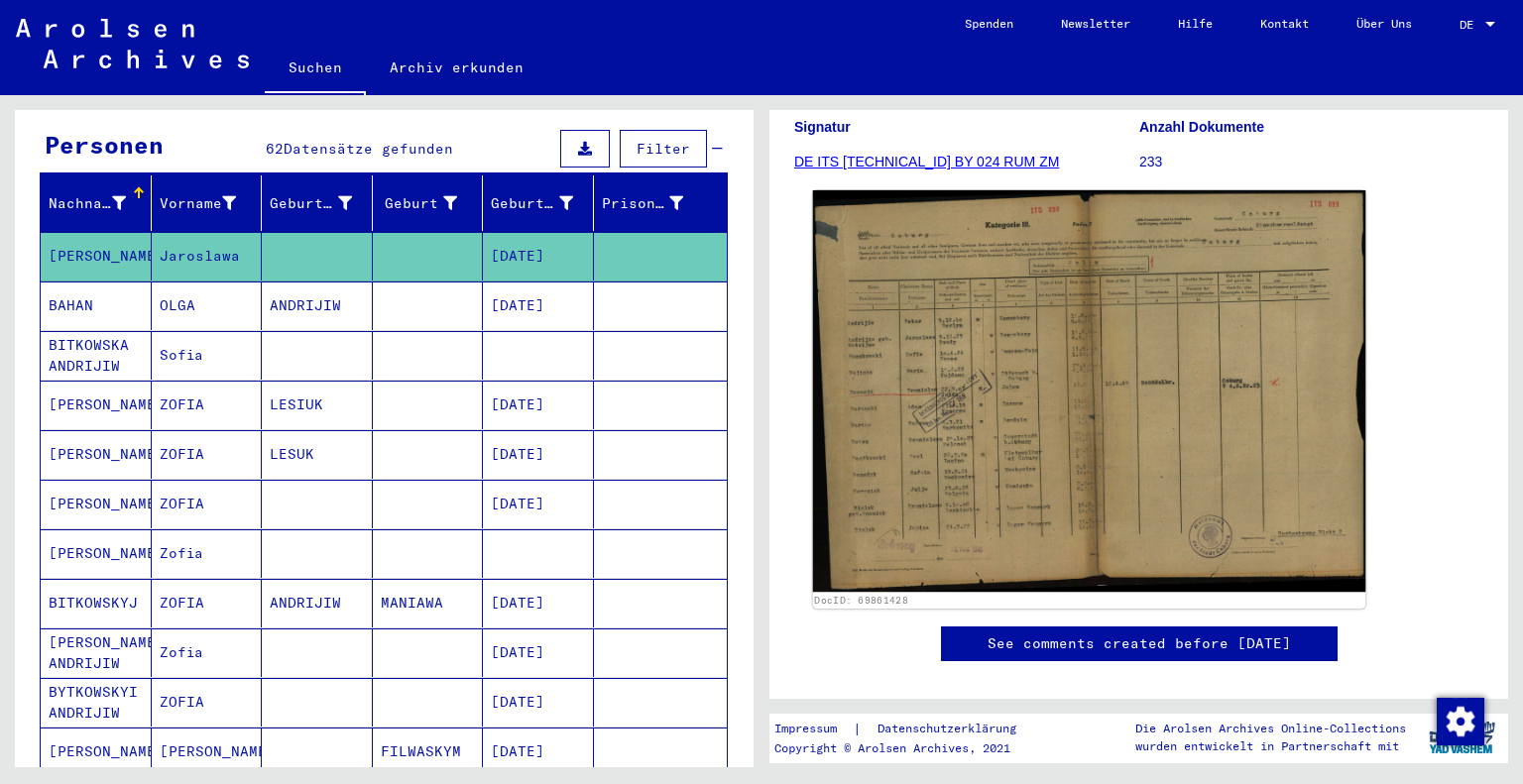 scroll, scrollTop: 0, scrollLeft: 0, axis: both 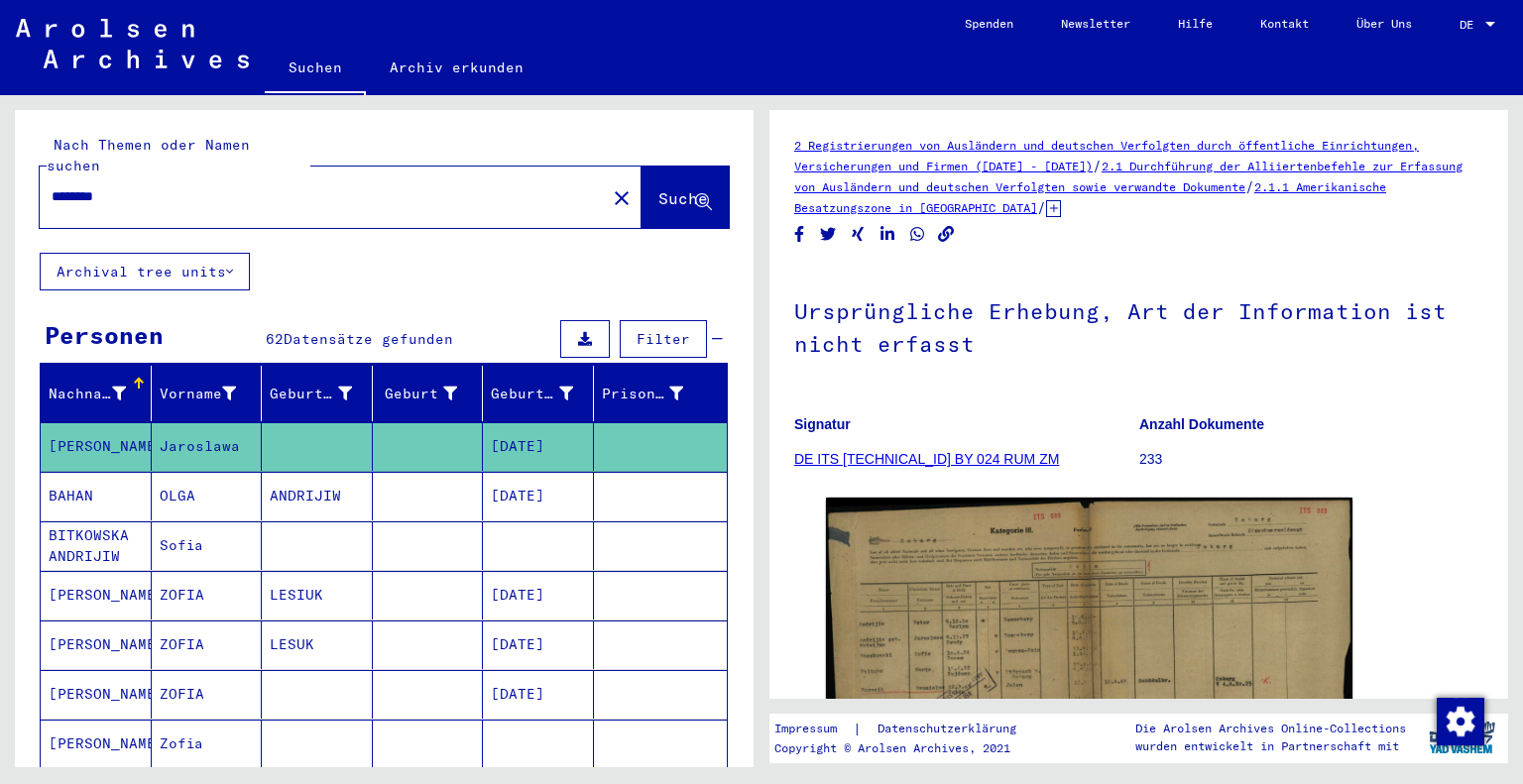 click on "********" 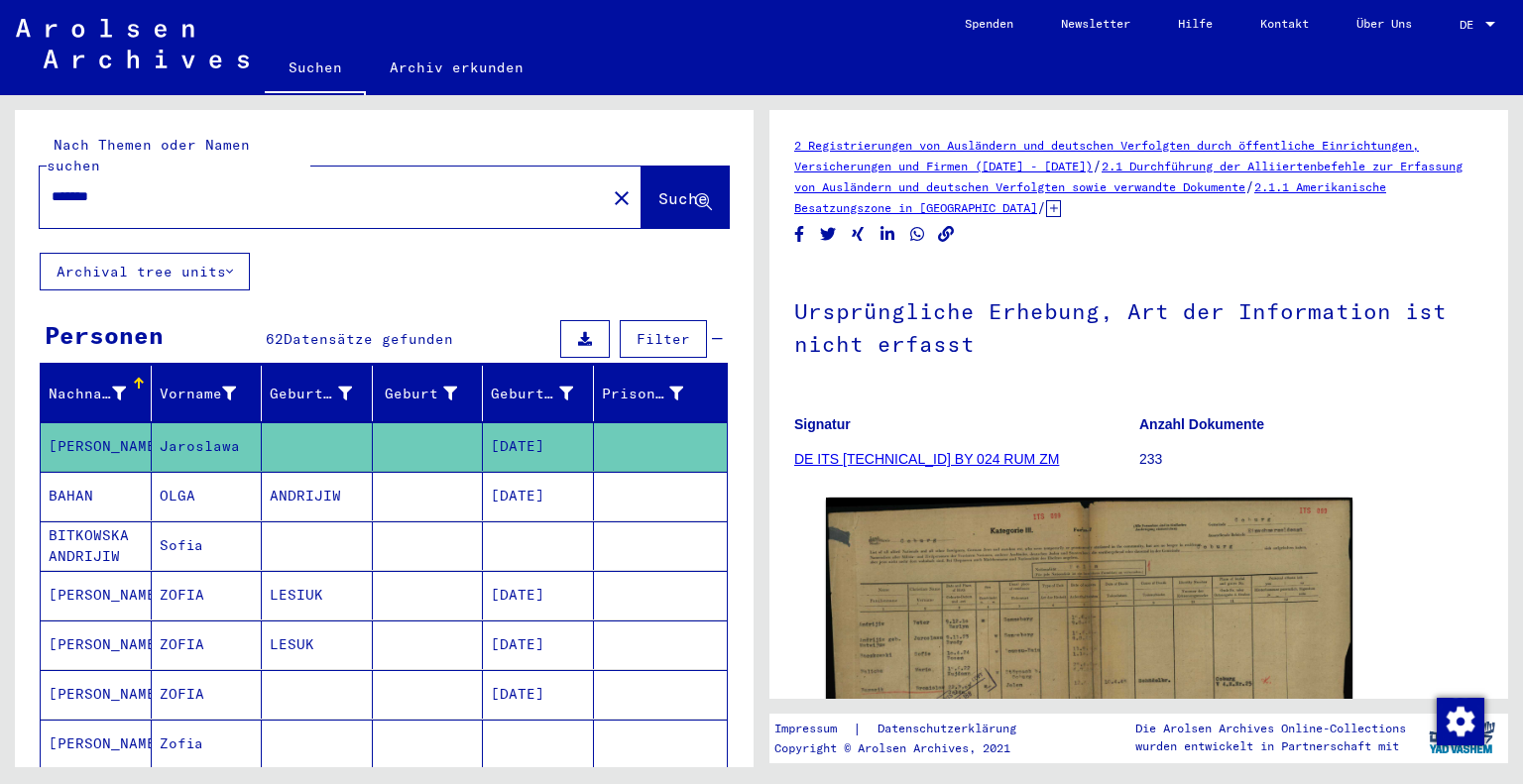 type on "*******" 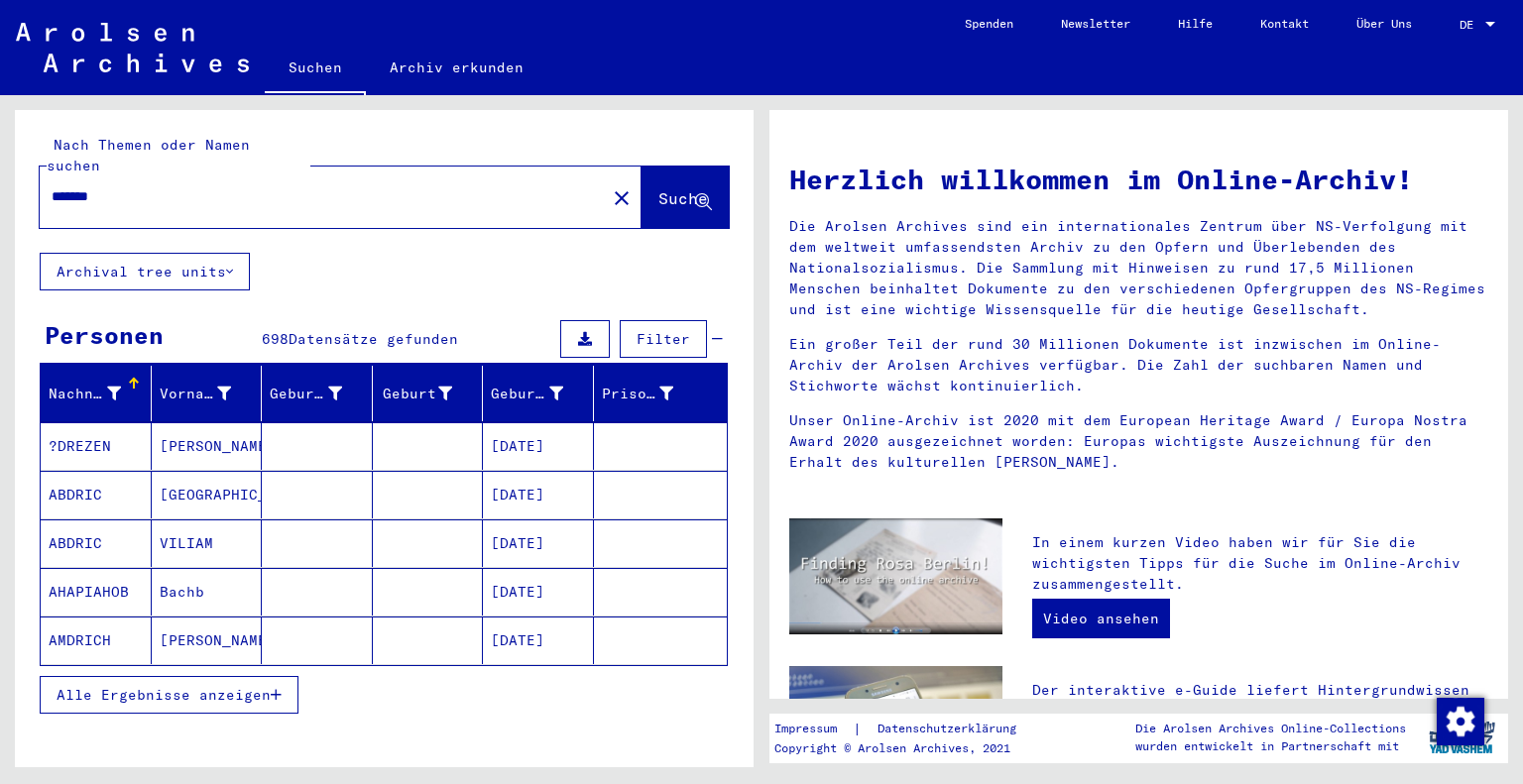 click on "Alle Ergebnisse anzeigen" at bounding box center [164, 695] 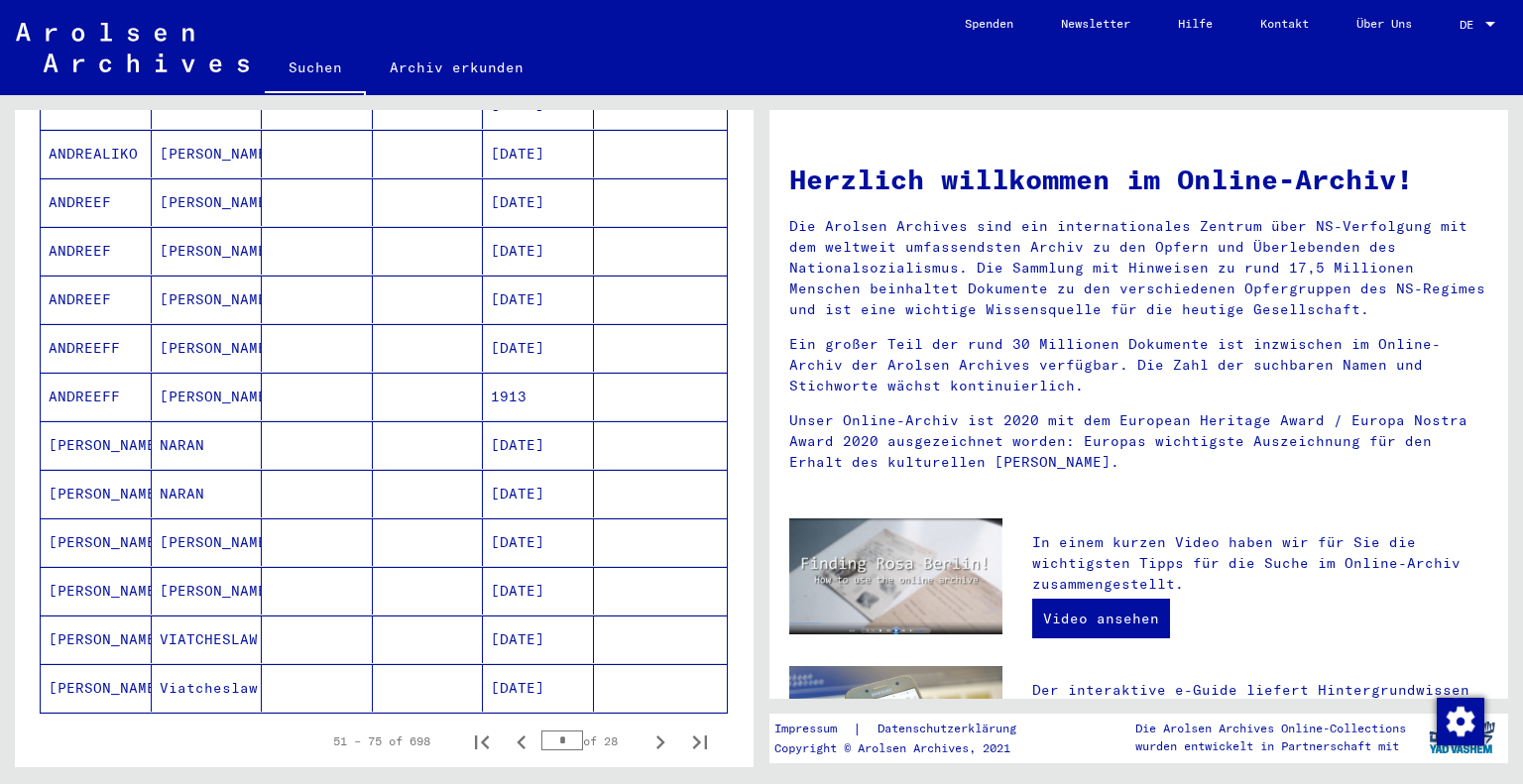 scroll, scrollTop: 1388, scrollLeft: 0, axis: vertical 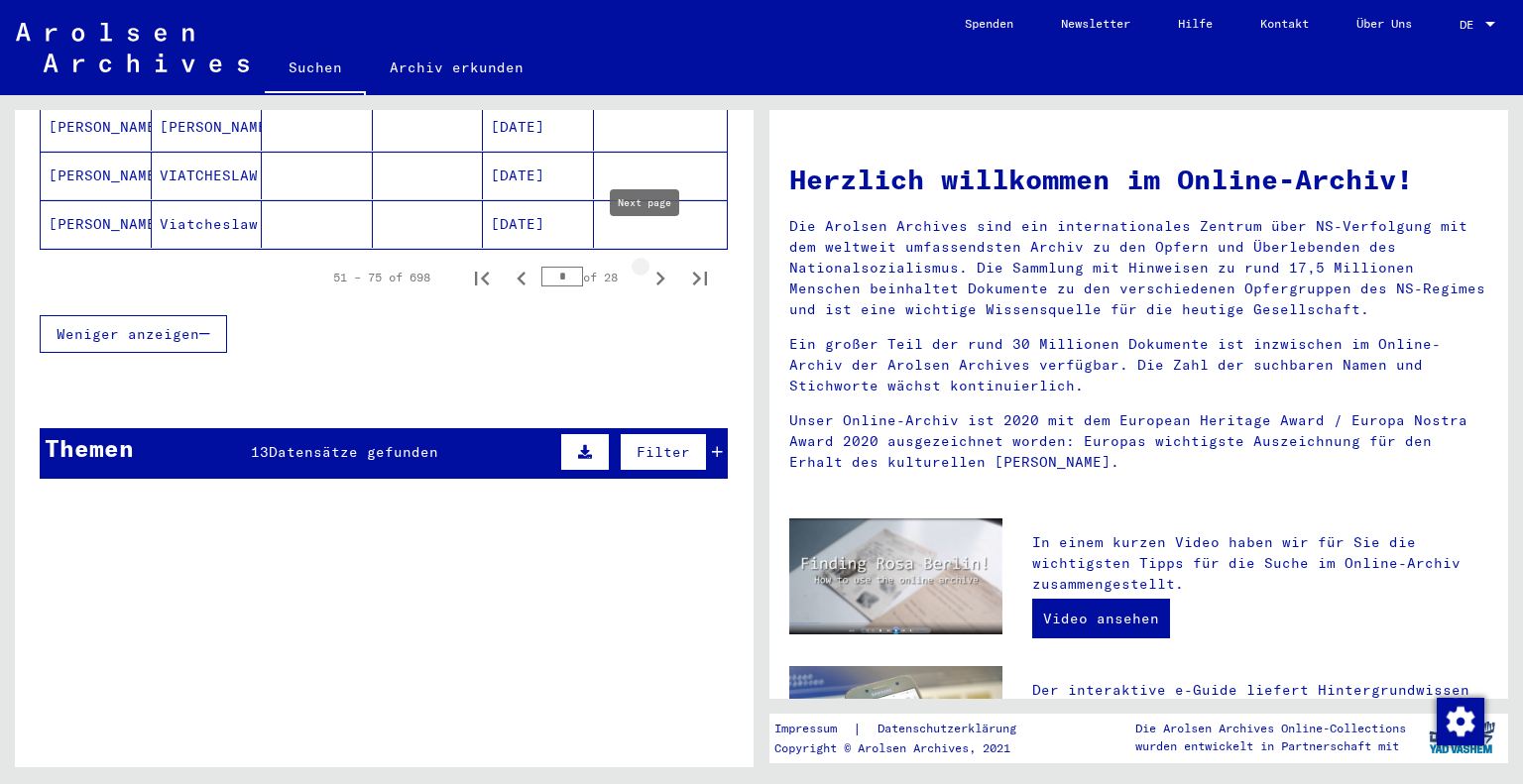 click 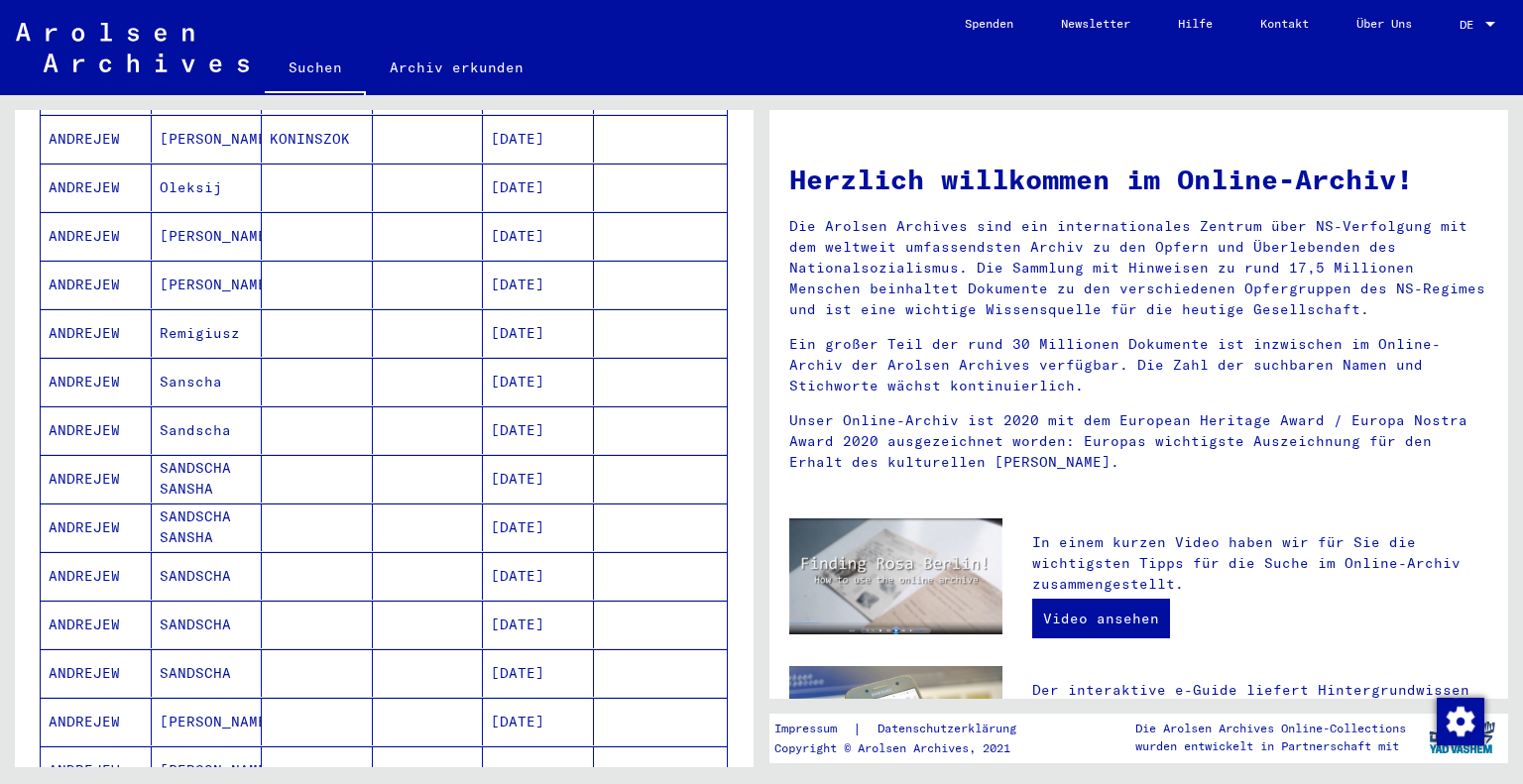 scroll, scrollTop: 1090, scrollLeft: 0, axis: vertical 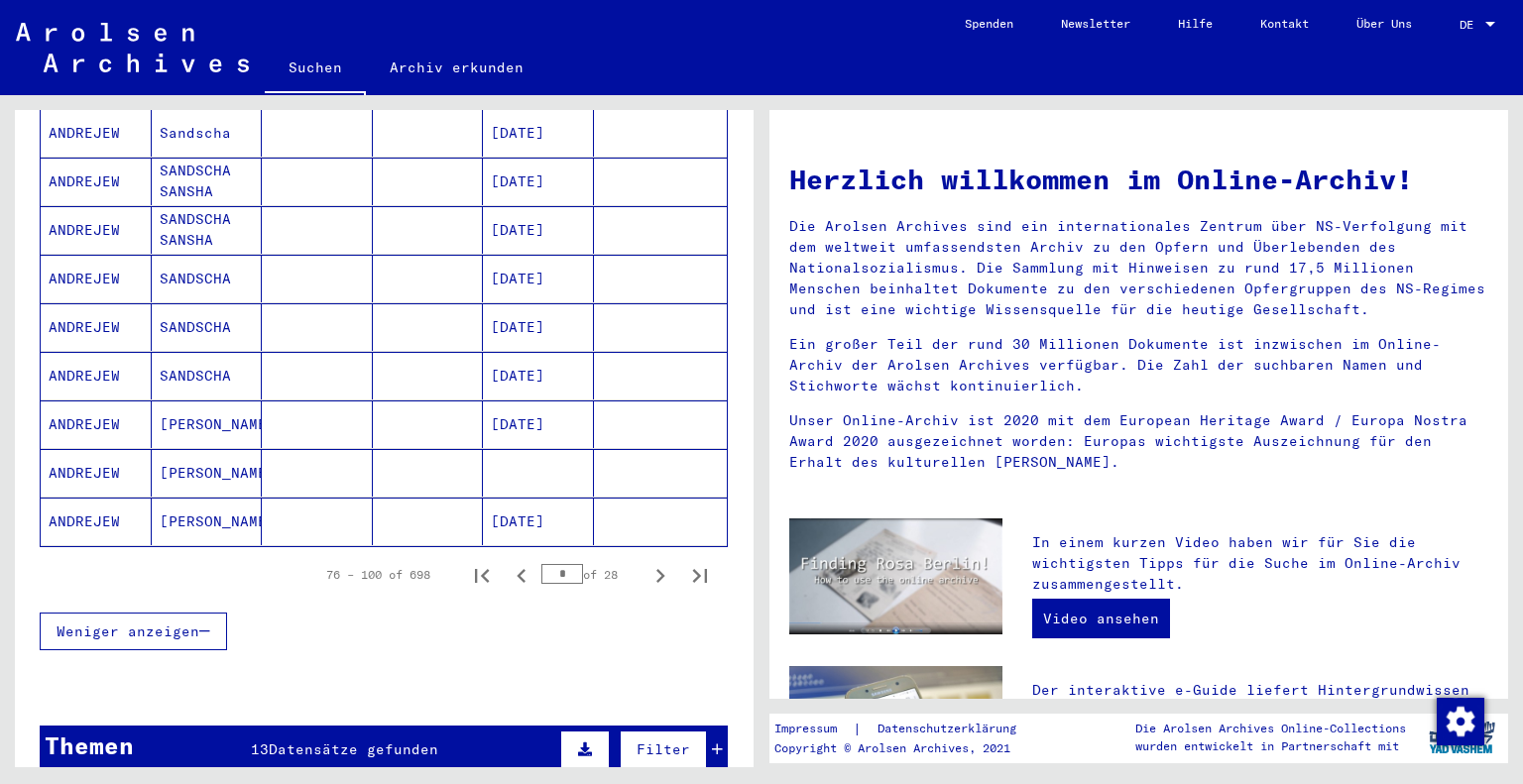 click on "Sergius" 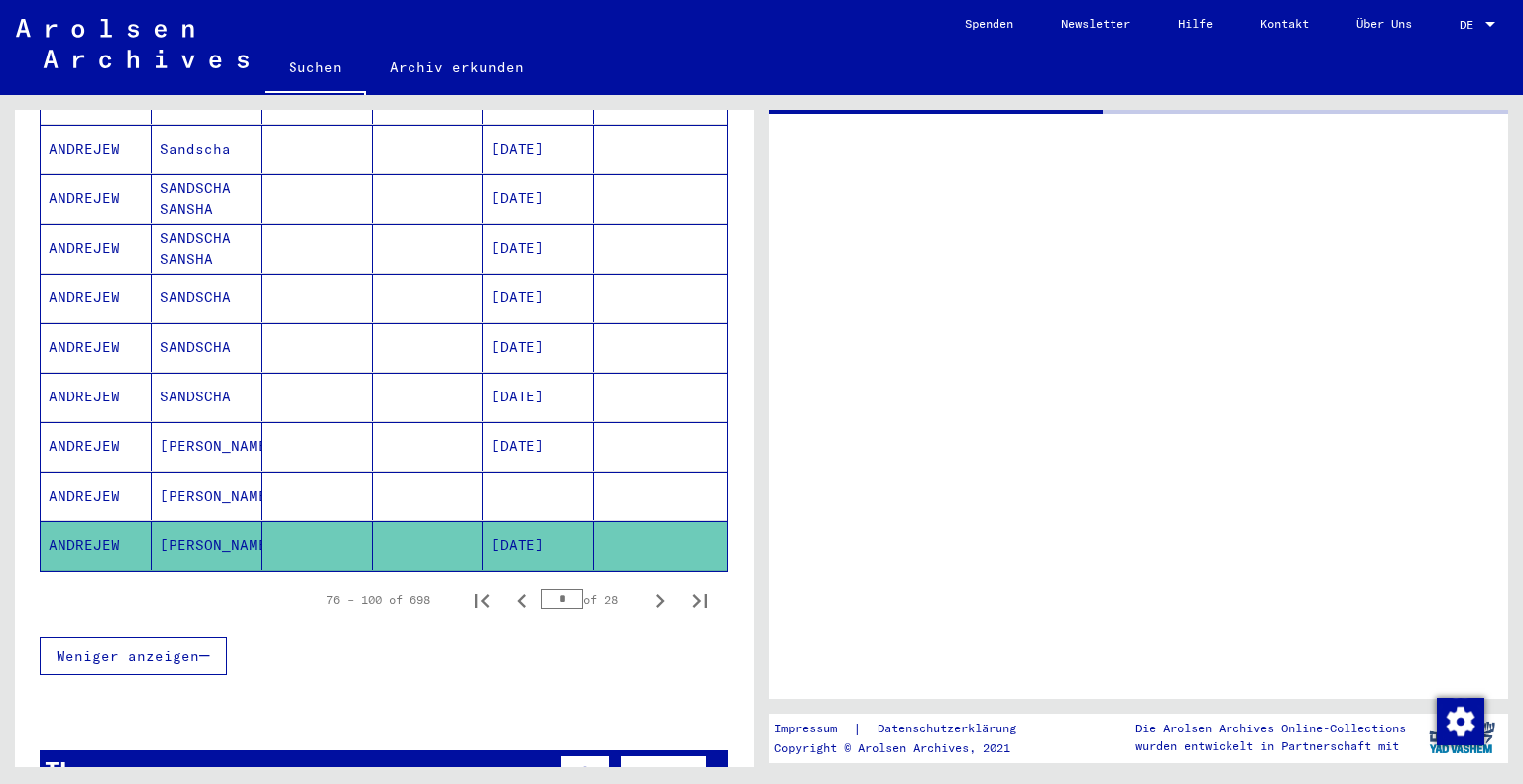 scroll, scrollTop: 1103, scrollLeft: 0, axis: vertical 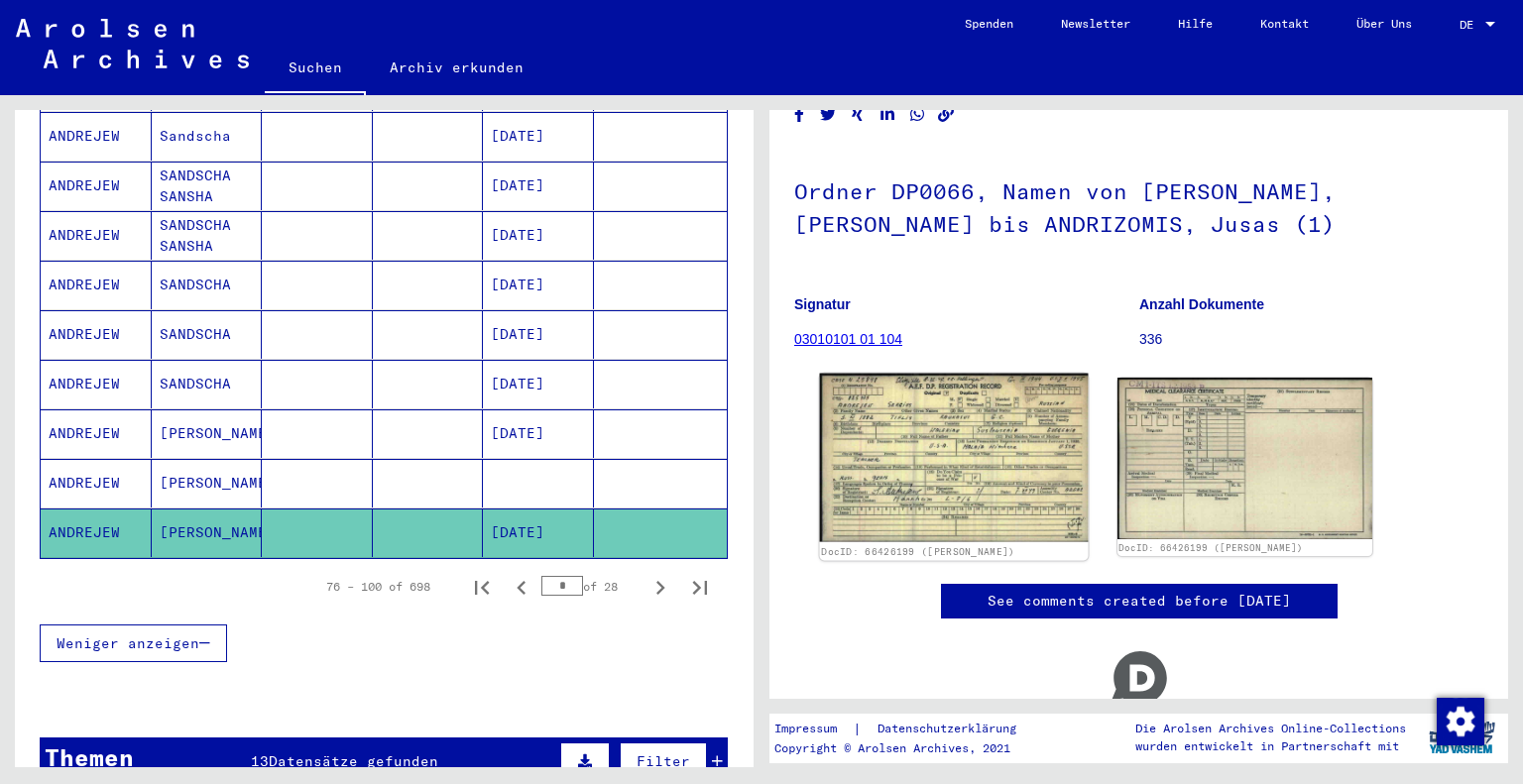 click 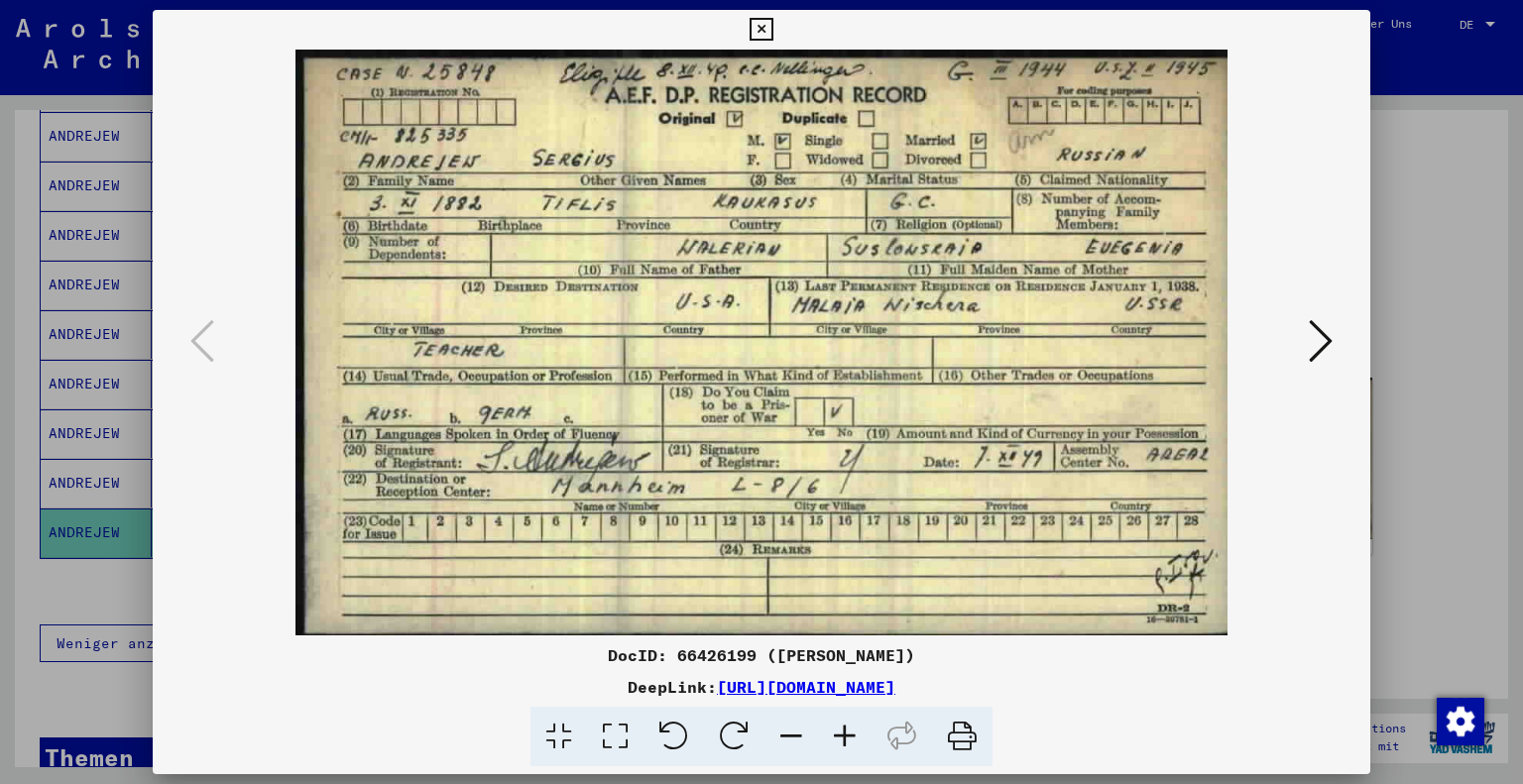 click at bounding box center [761, 30] 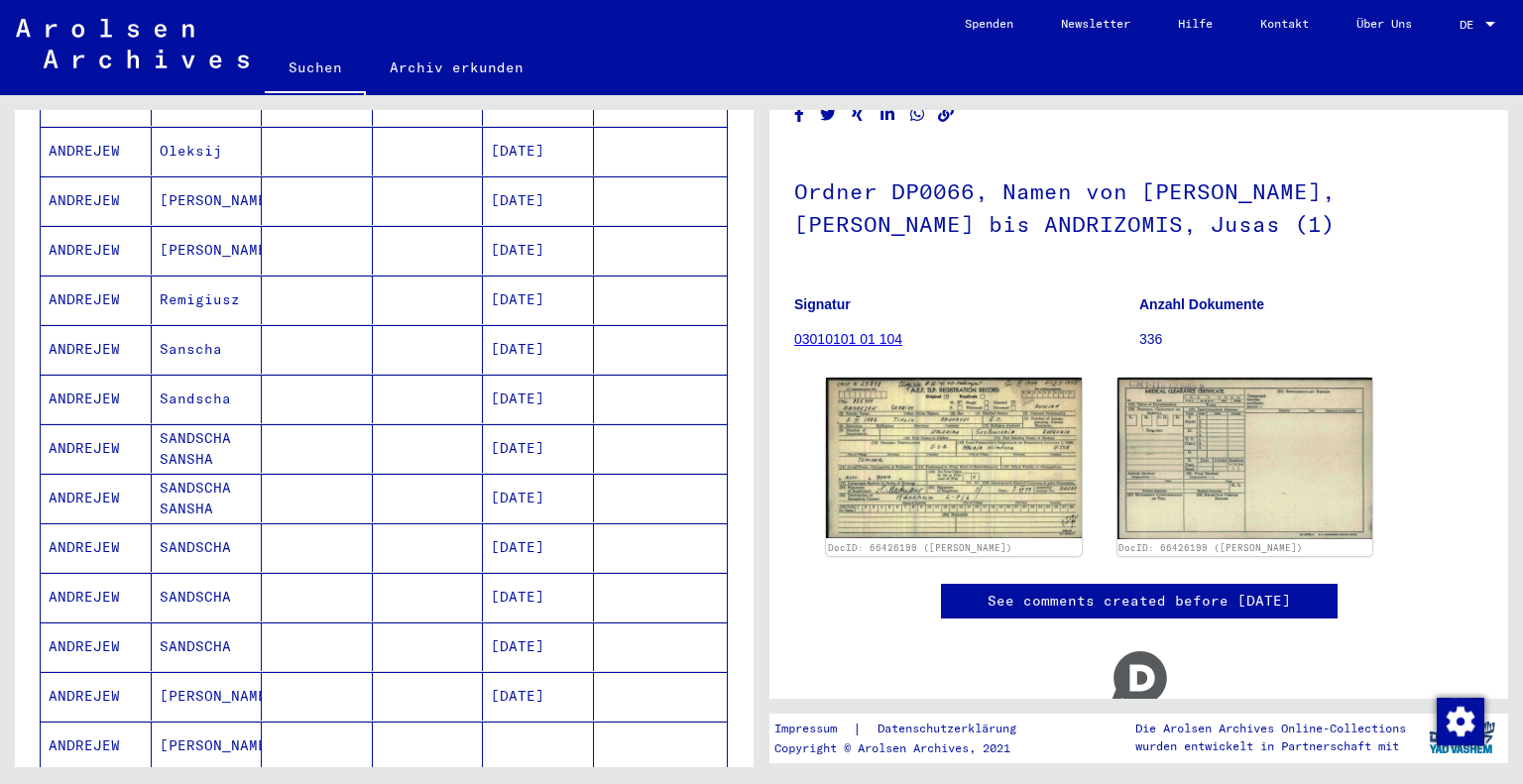 scroll, scrollTop: 806, scrollLeft: 0, axis: vertical 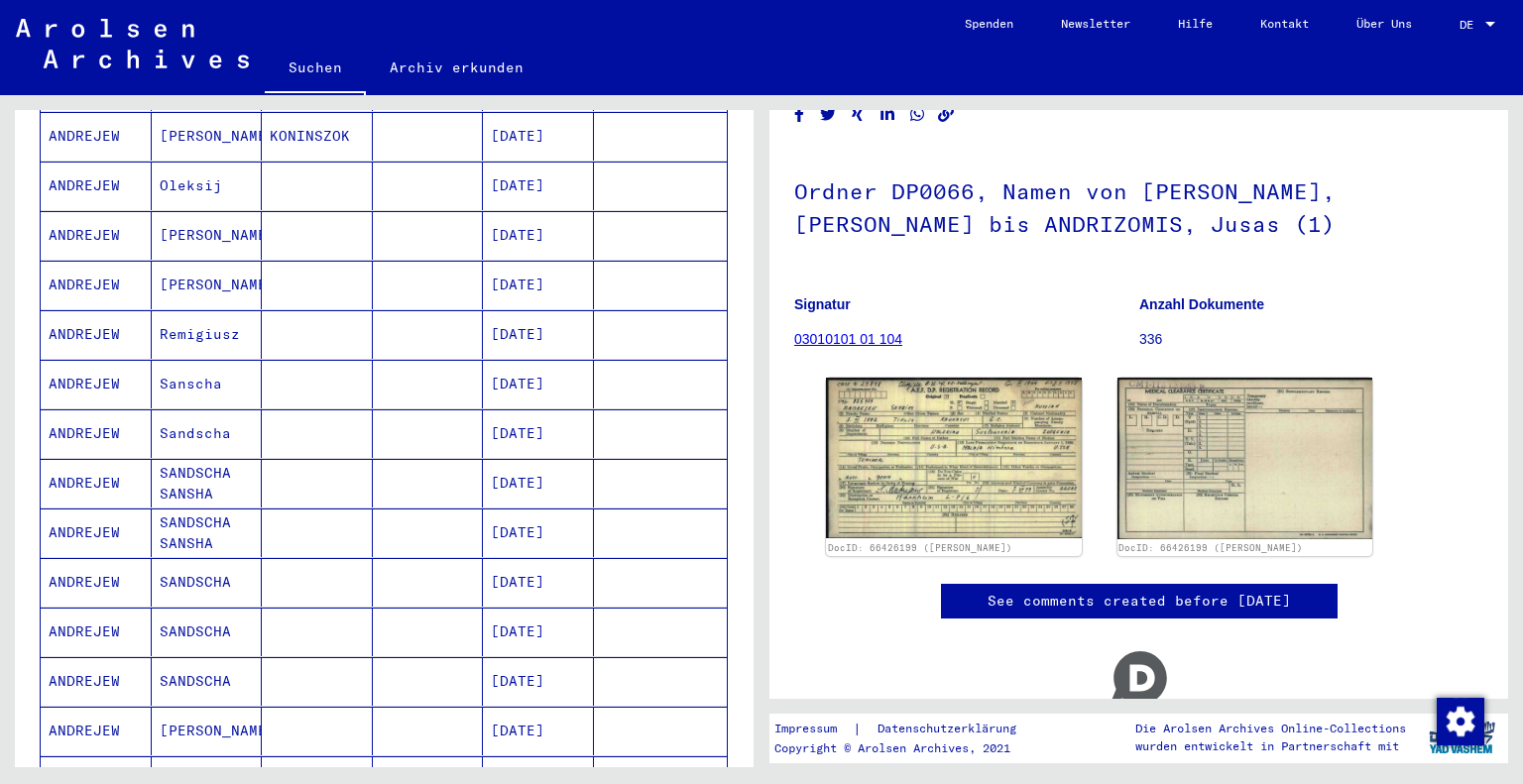 click on "Reimigiusz" at bounding box center (207, 334) 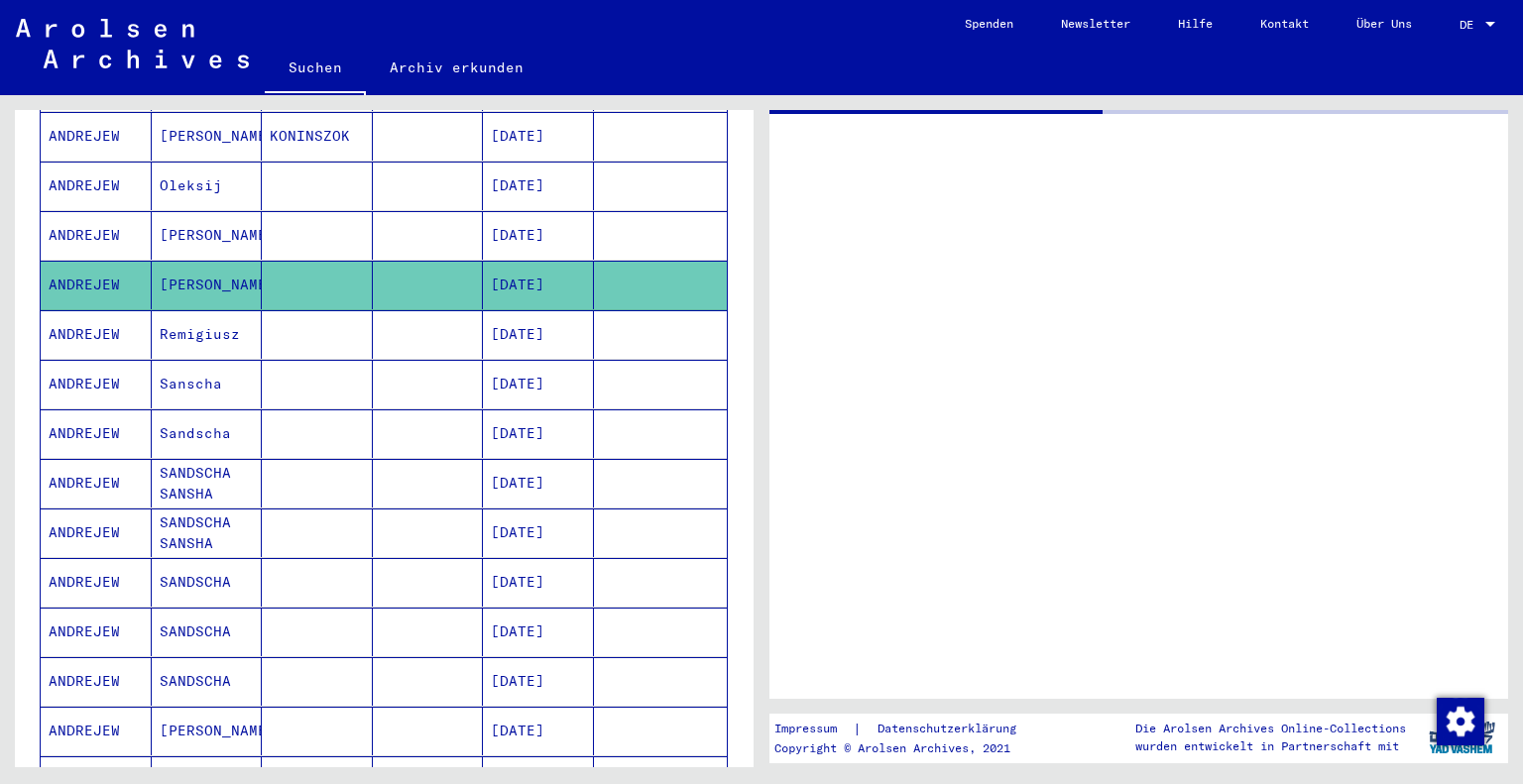 scroll, scrollTop: 0, scrollLeft: 0, axis: both 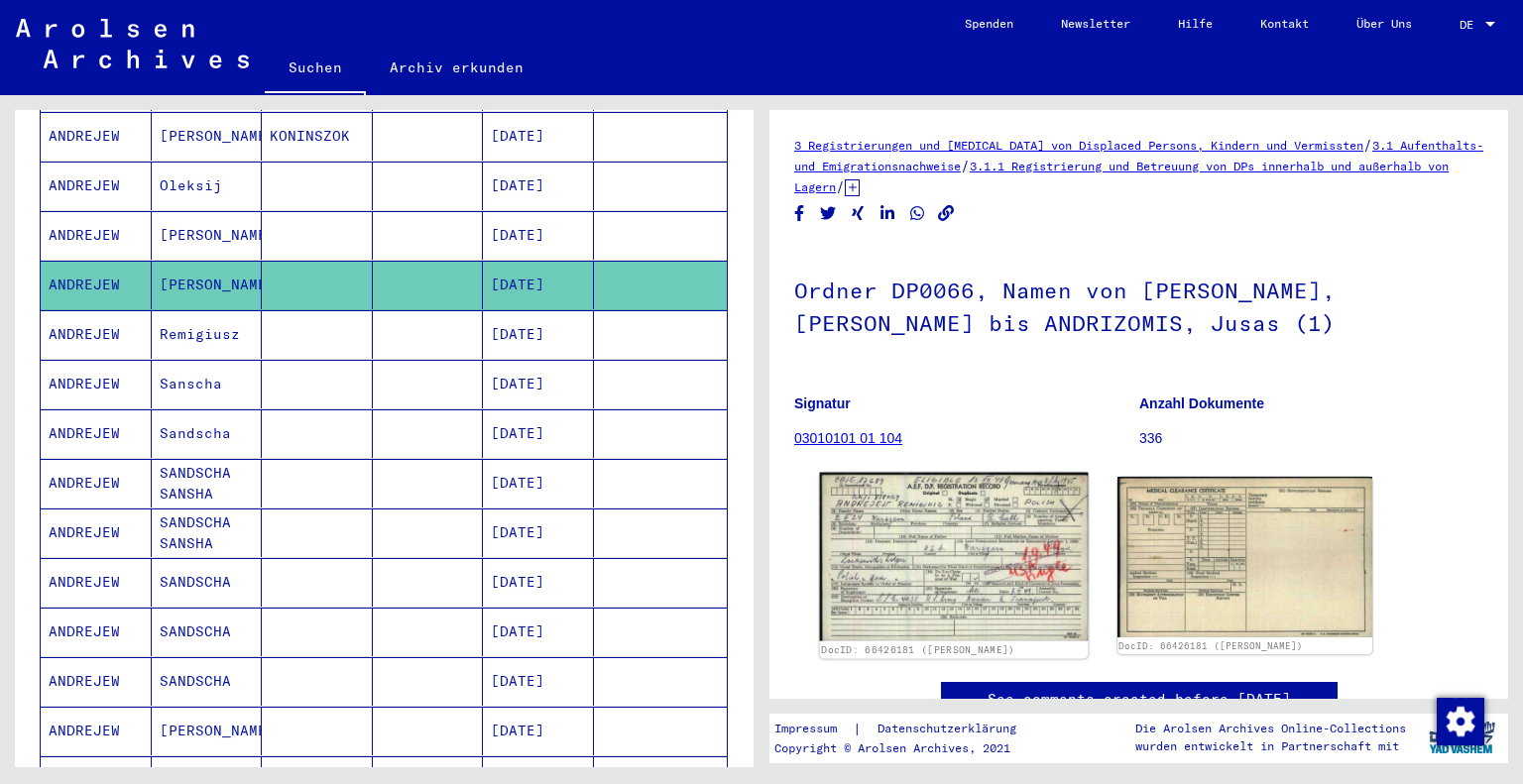 click 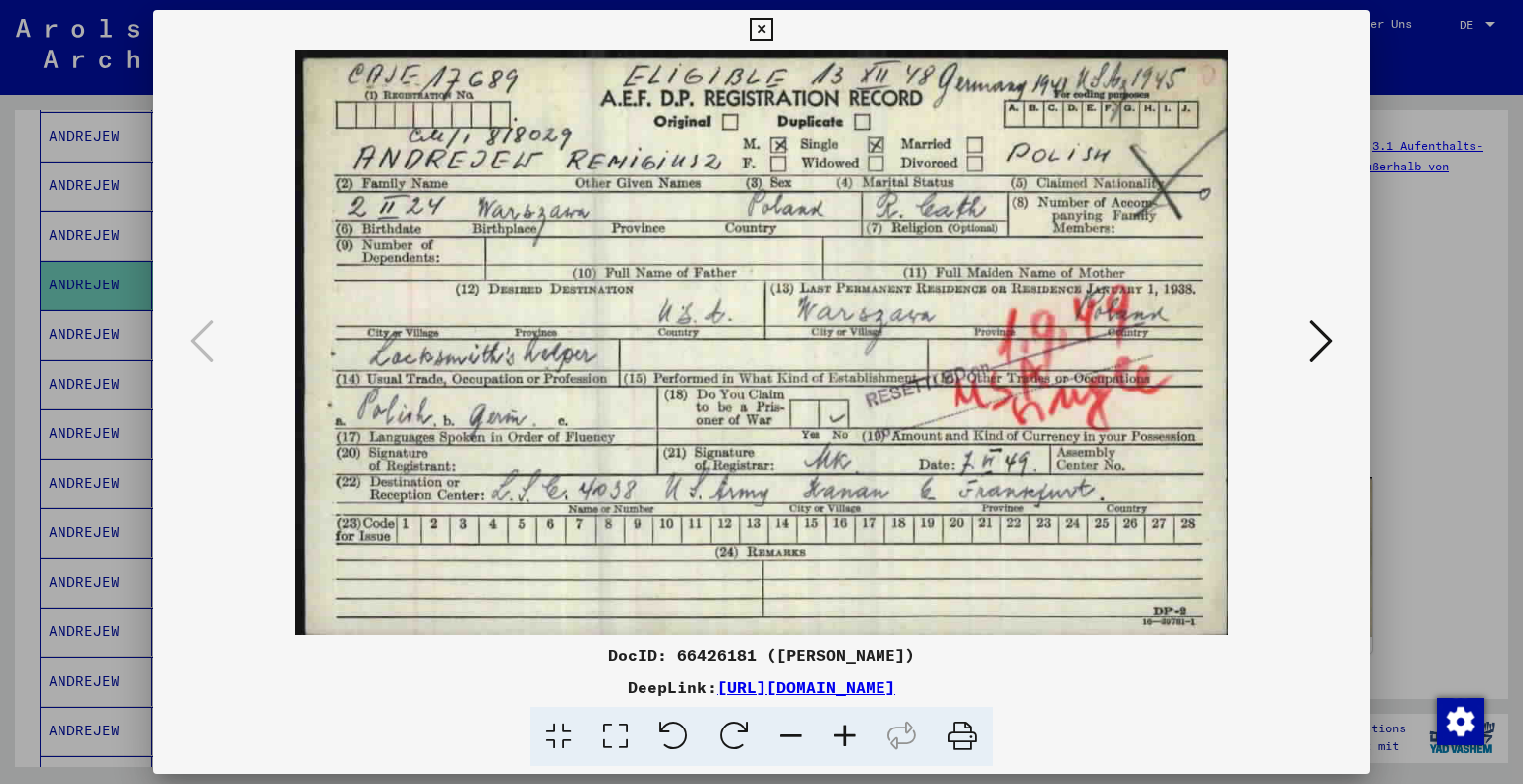click at bounding box center (761, 30) 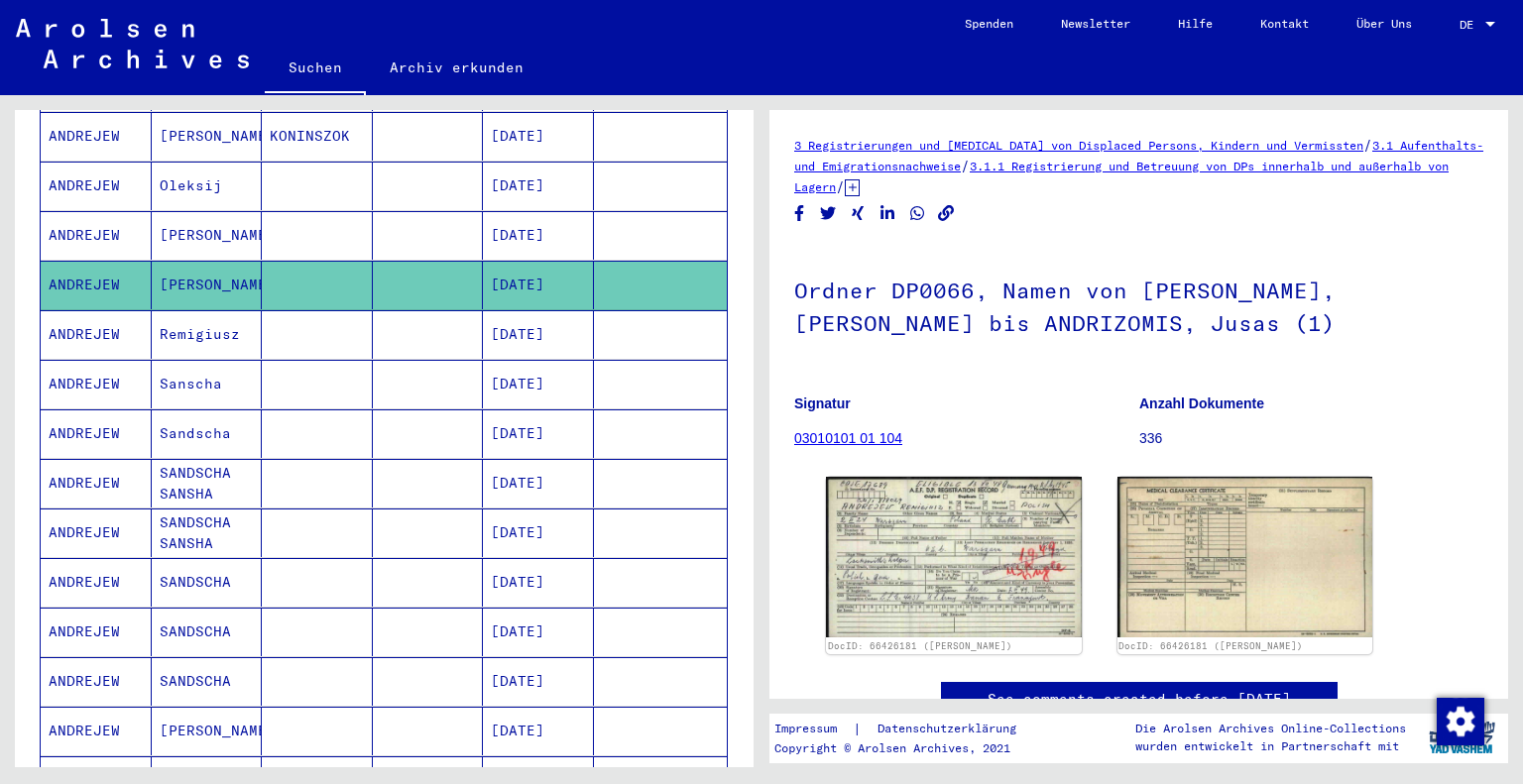 click on "Remigiusz" at bounding box center (207, 384) 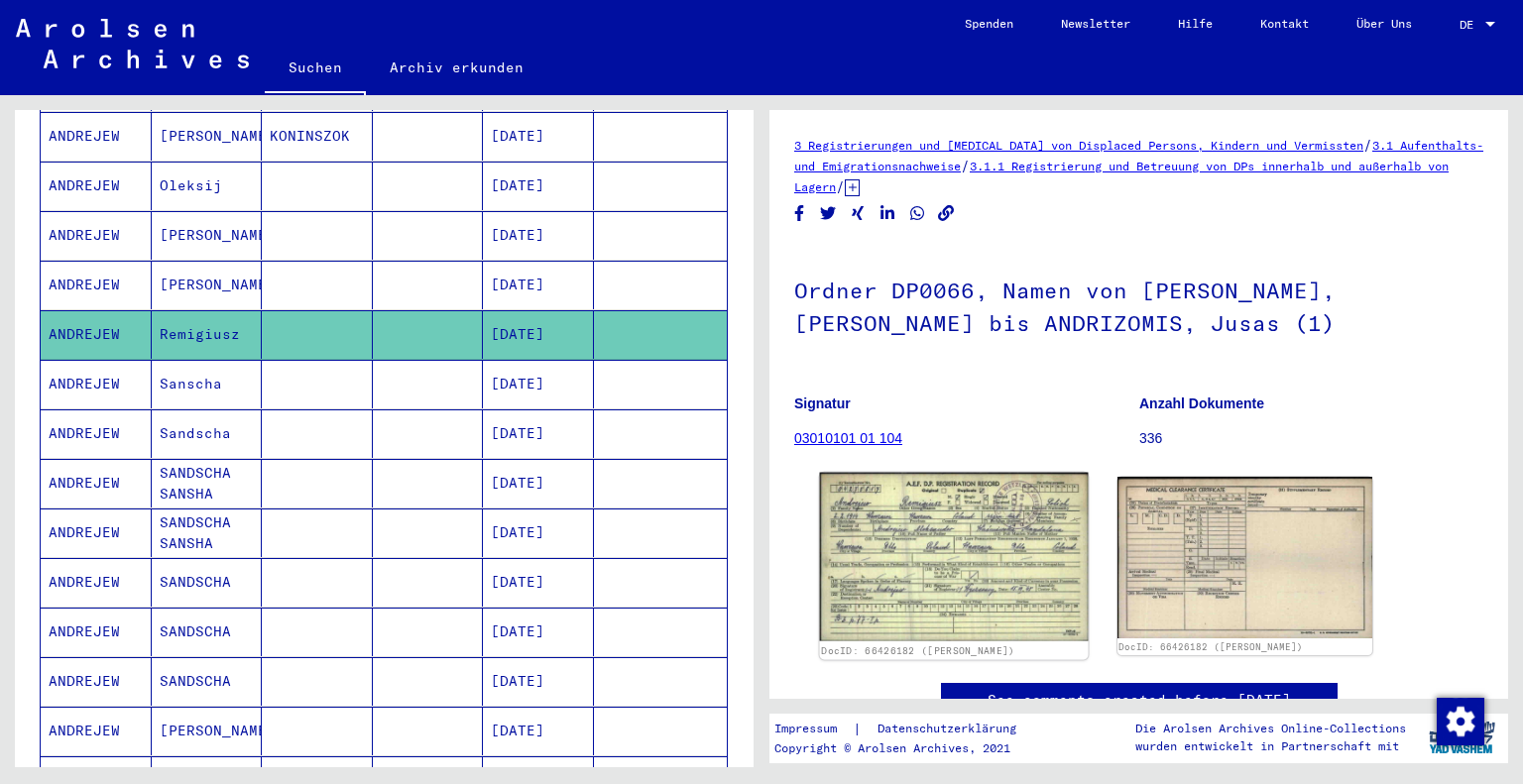 click 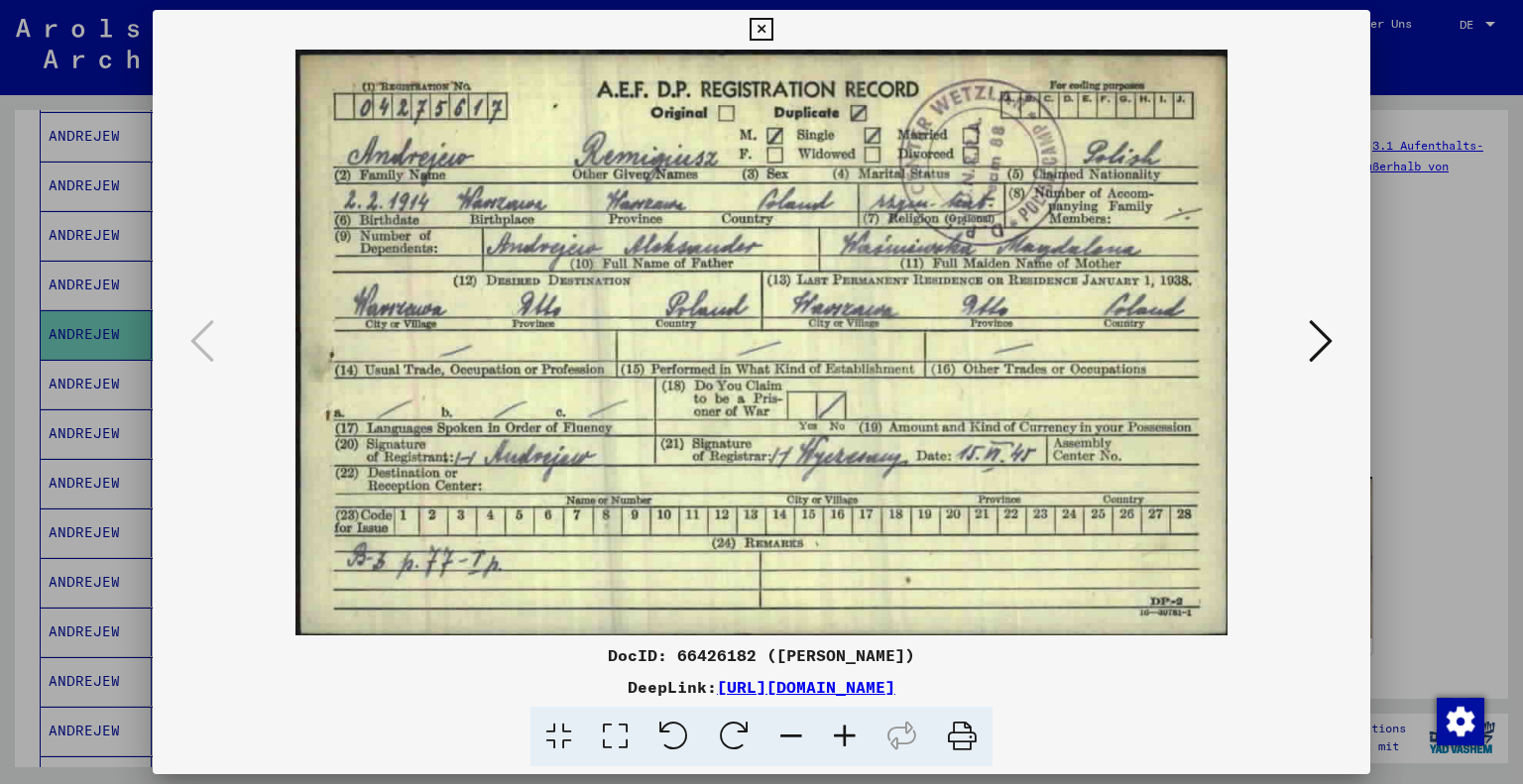 click at bounding box center [761, 30] 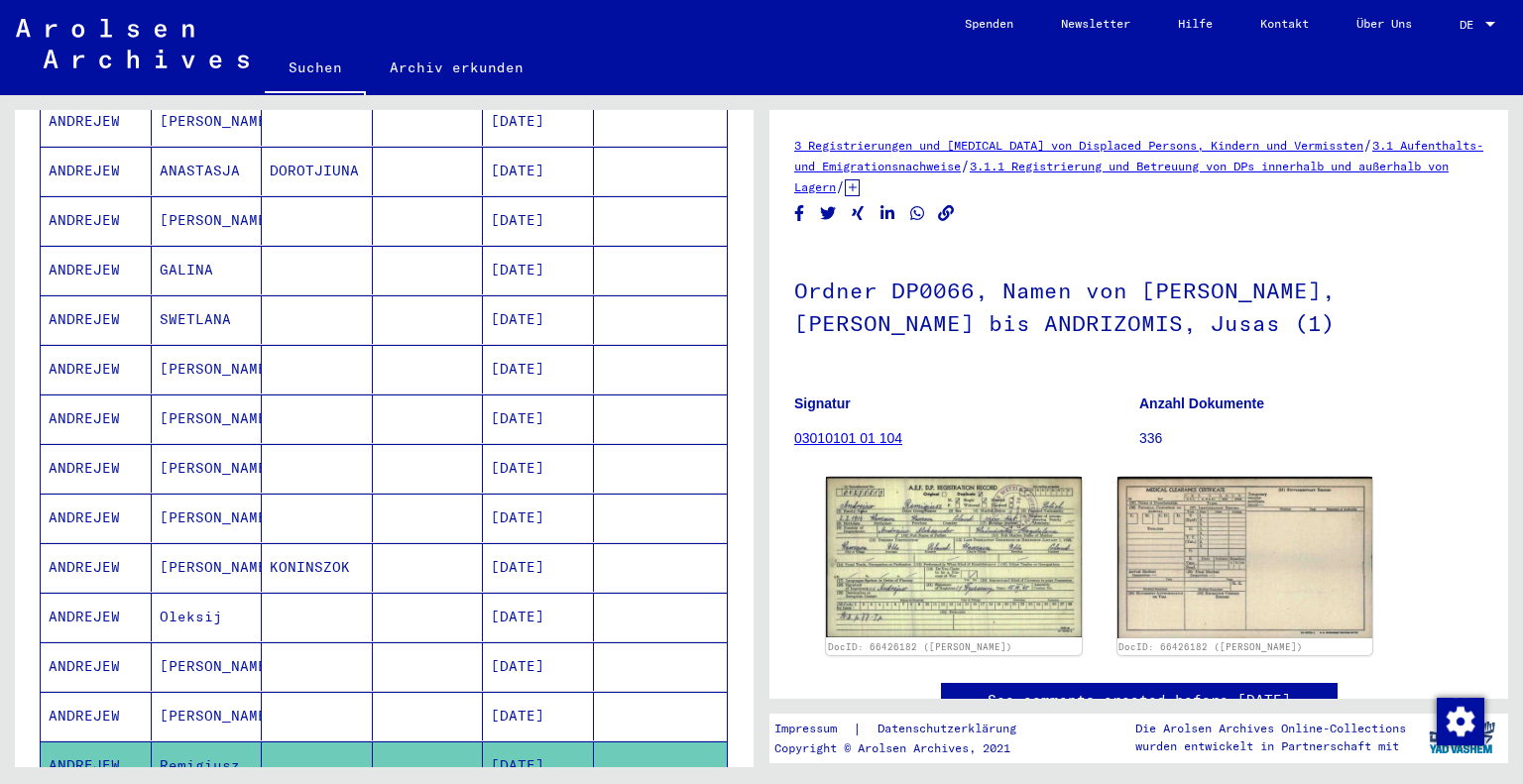 scroll, scrollTop: 396, scrollLeft: 0, axis: vertical 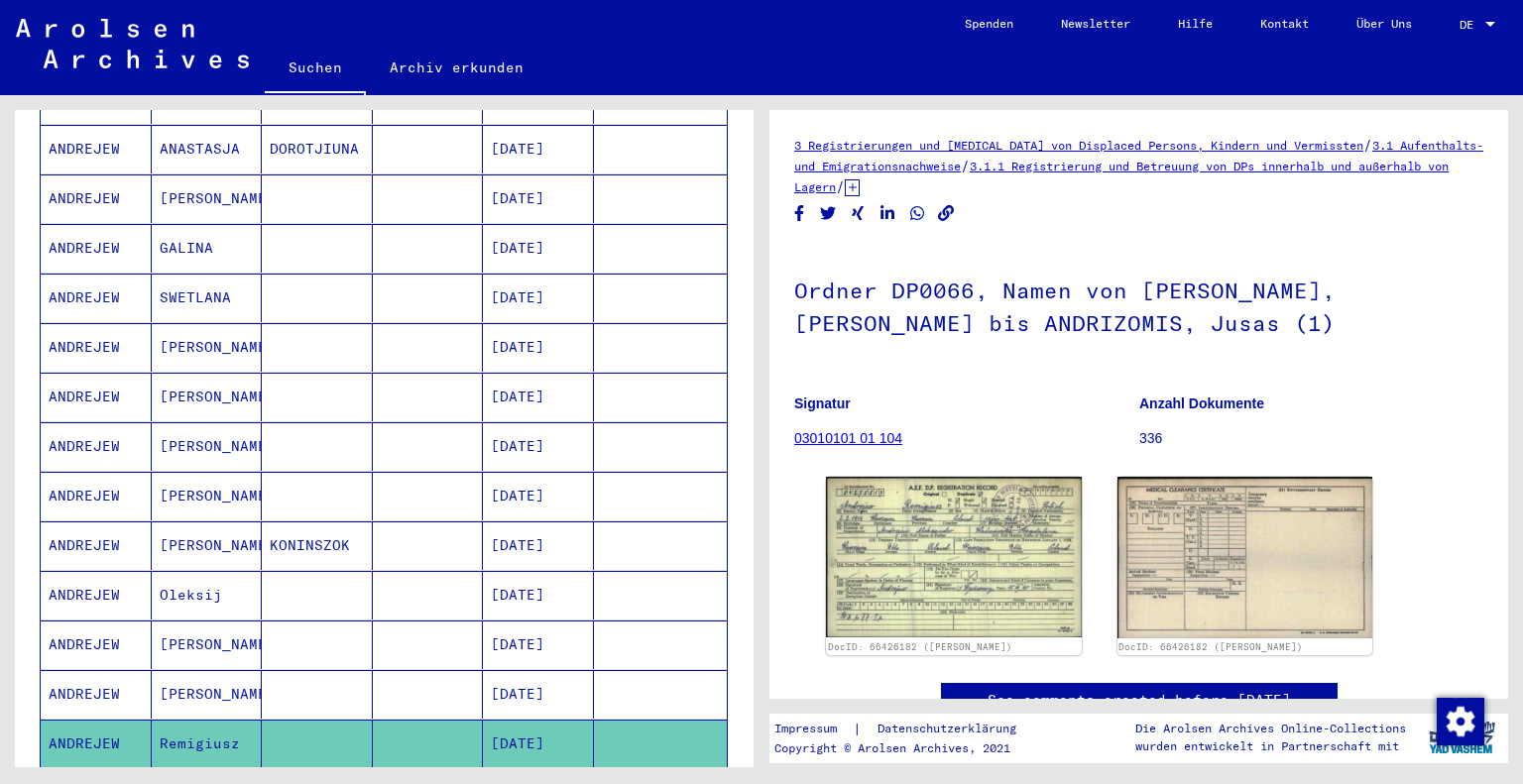 click on "ANDREJEW" at bounding box center (96, 347) 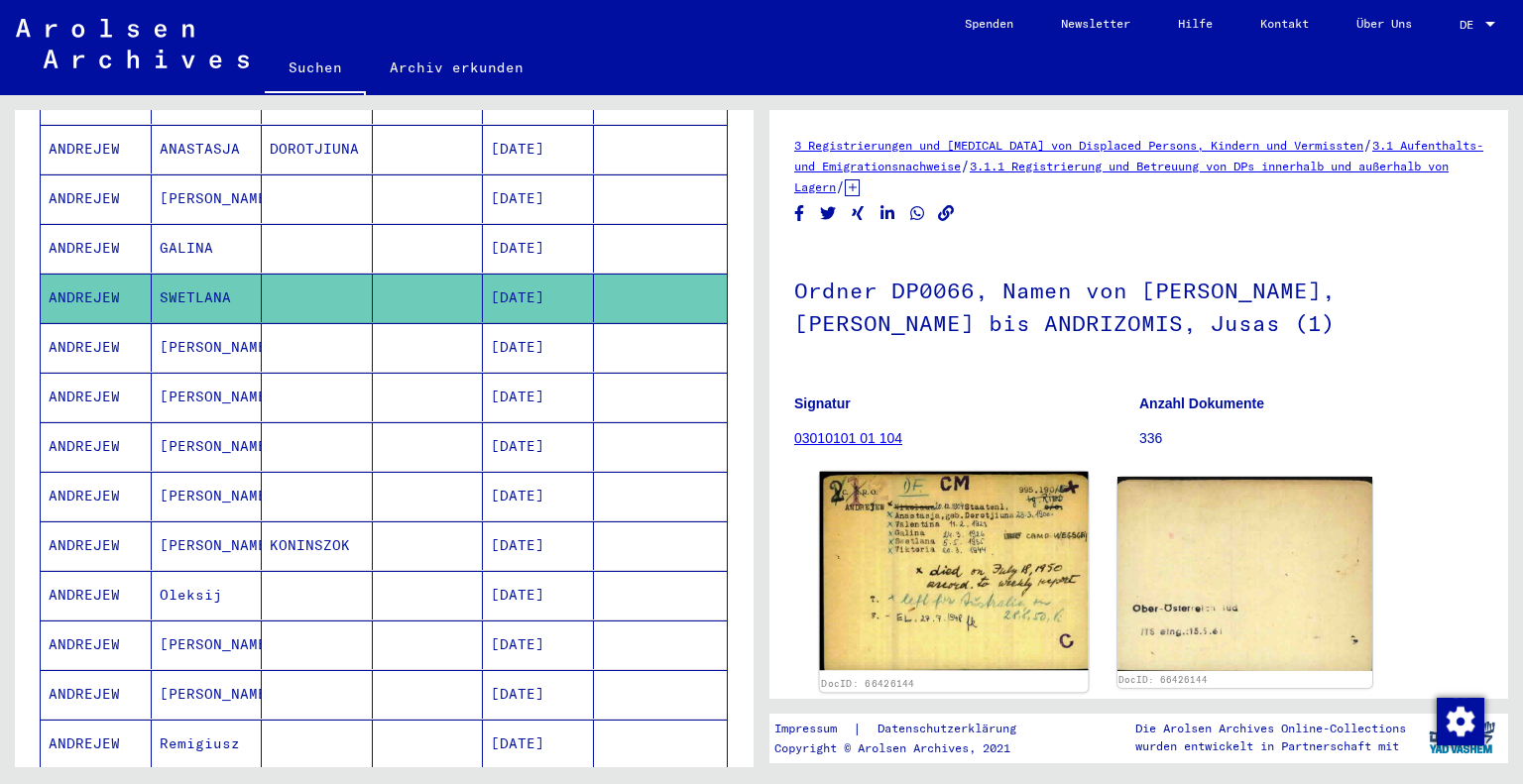 click 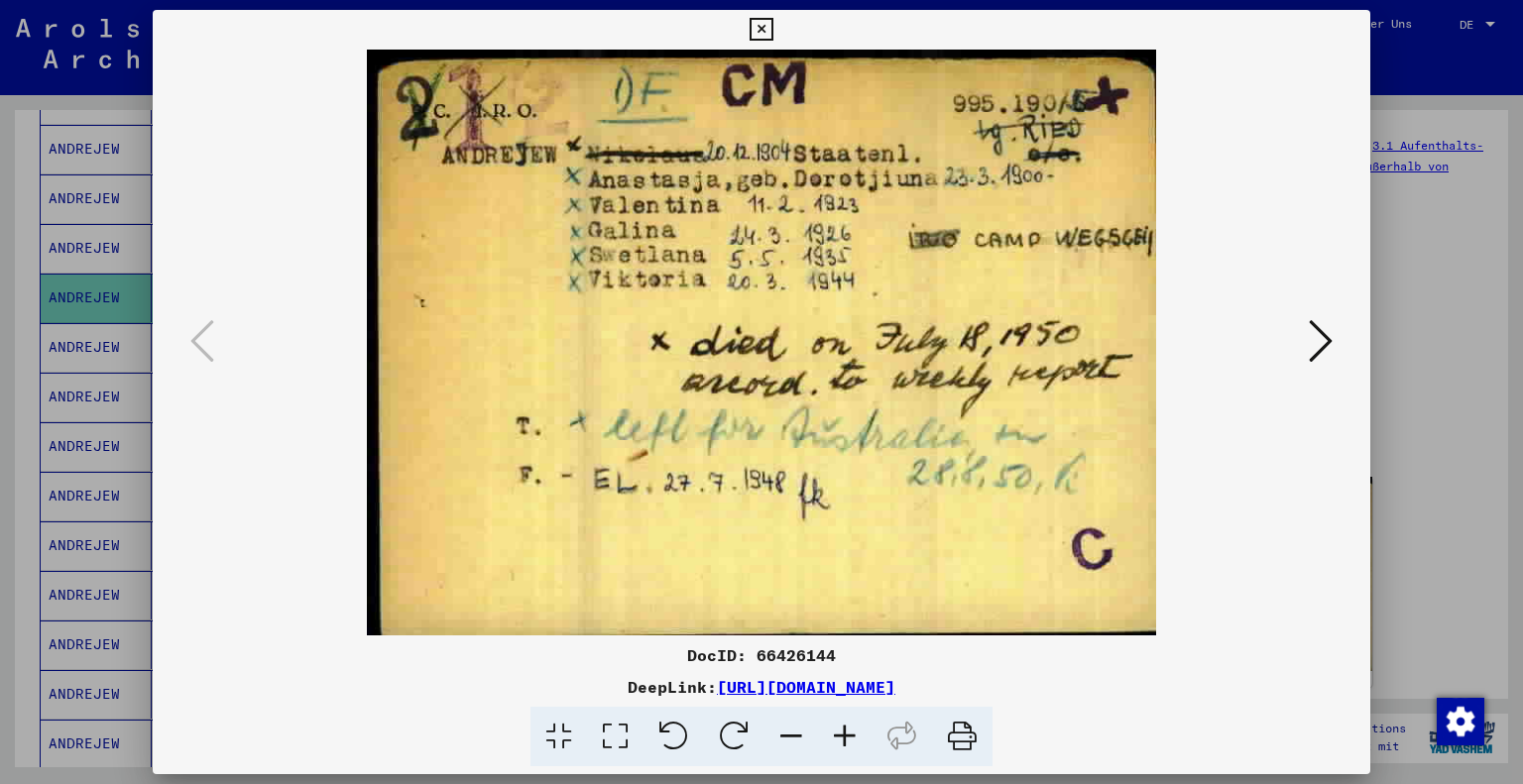 click at bounding box center (1321, 341) 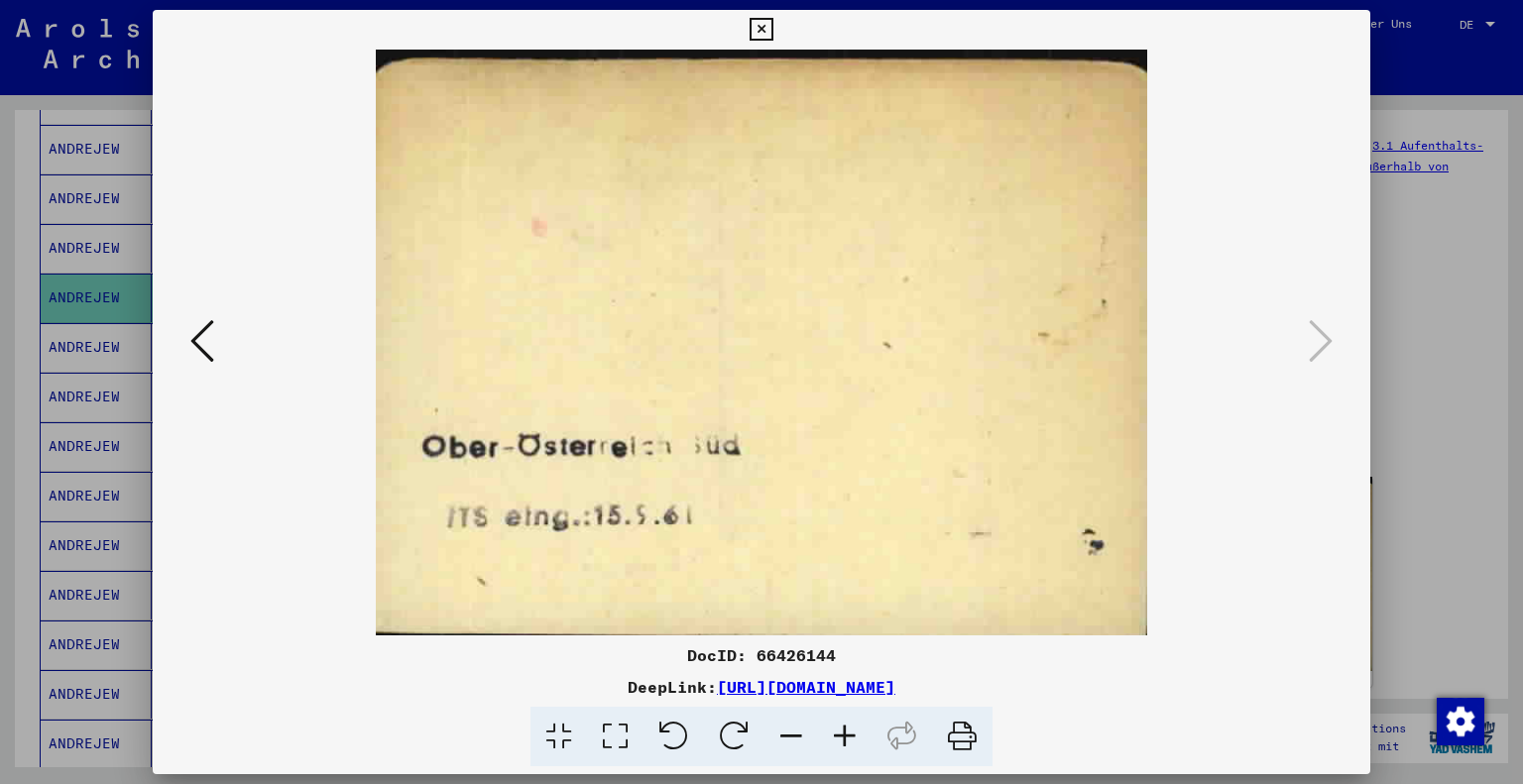 click at bounding box center (761, 30) 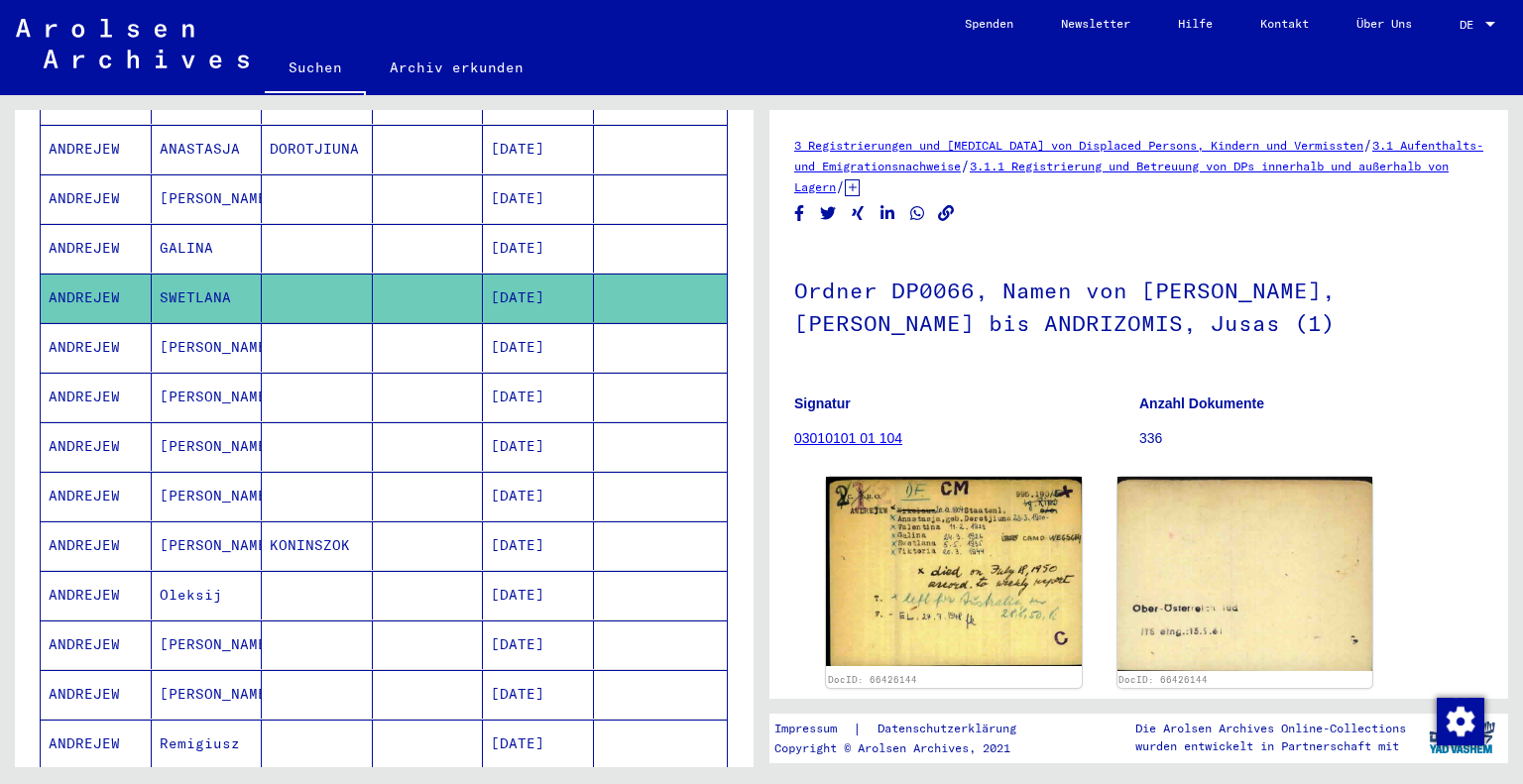 click on "Oleksij" at bounding box center (207, 644) 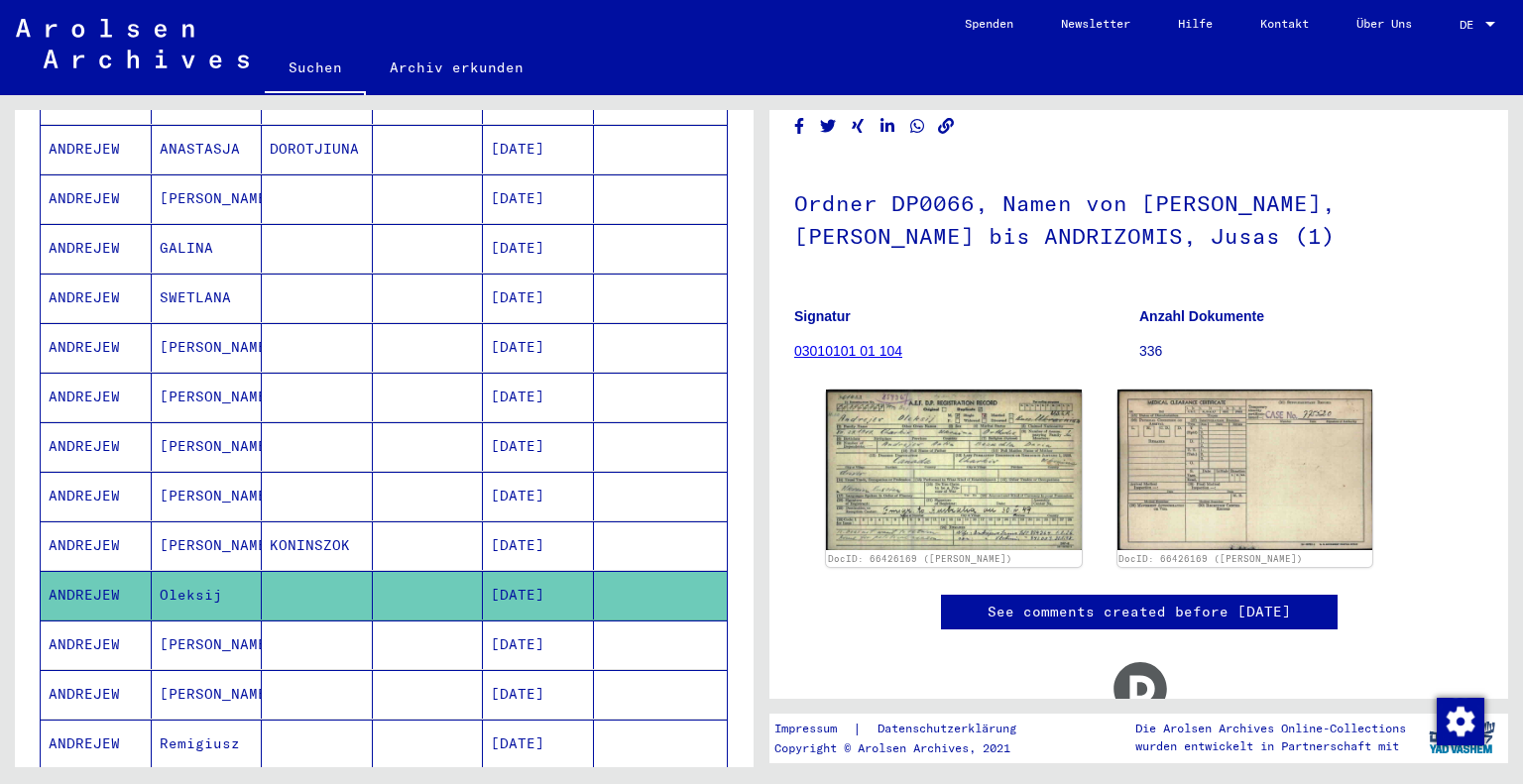 scroll, scrollTop: 189, scrollLeft: 0, axis: vertical 